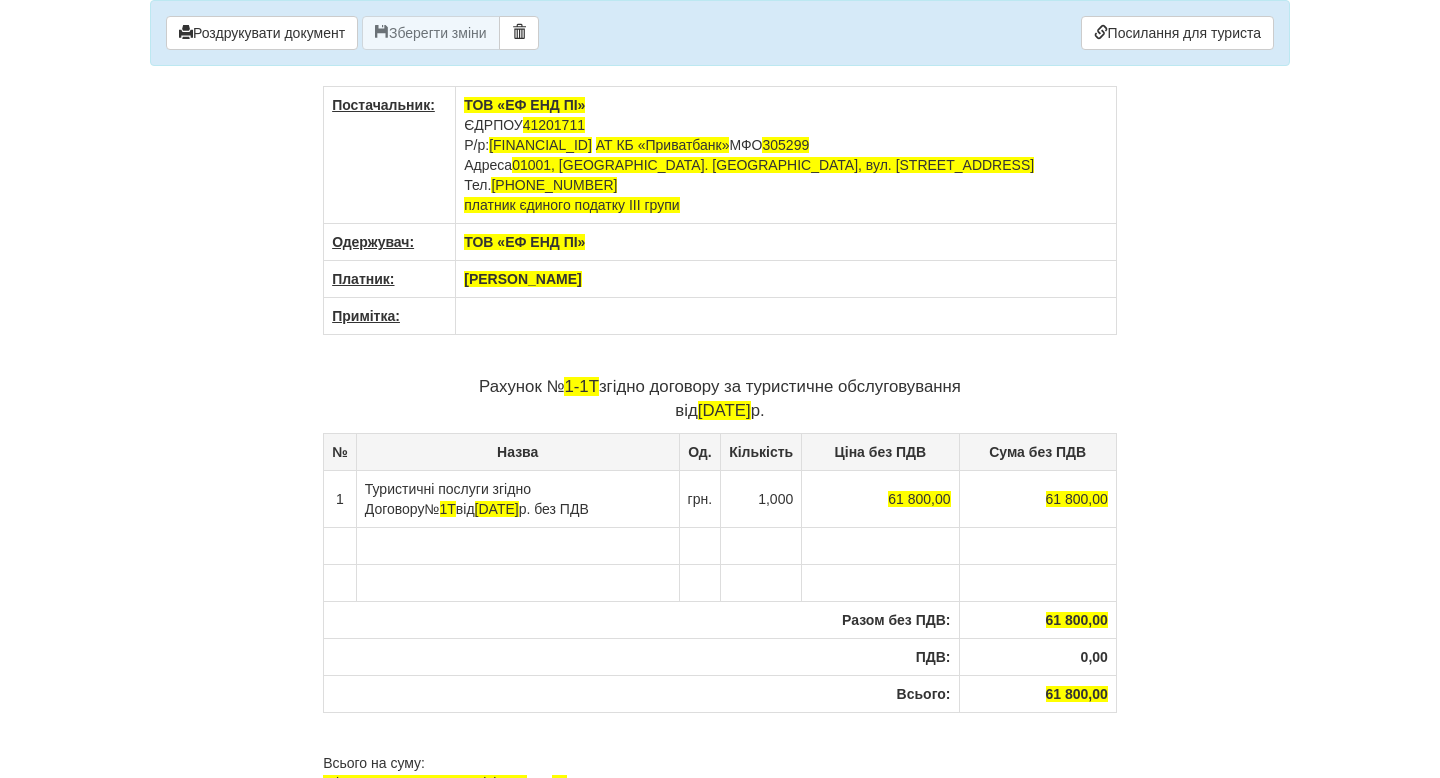 scroll, scrollTop: 0, scrollLeft: 0, axis: both 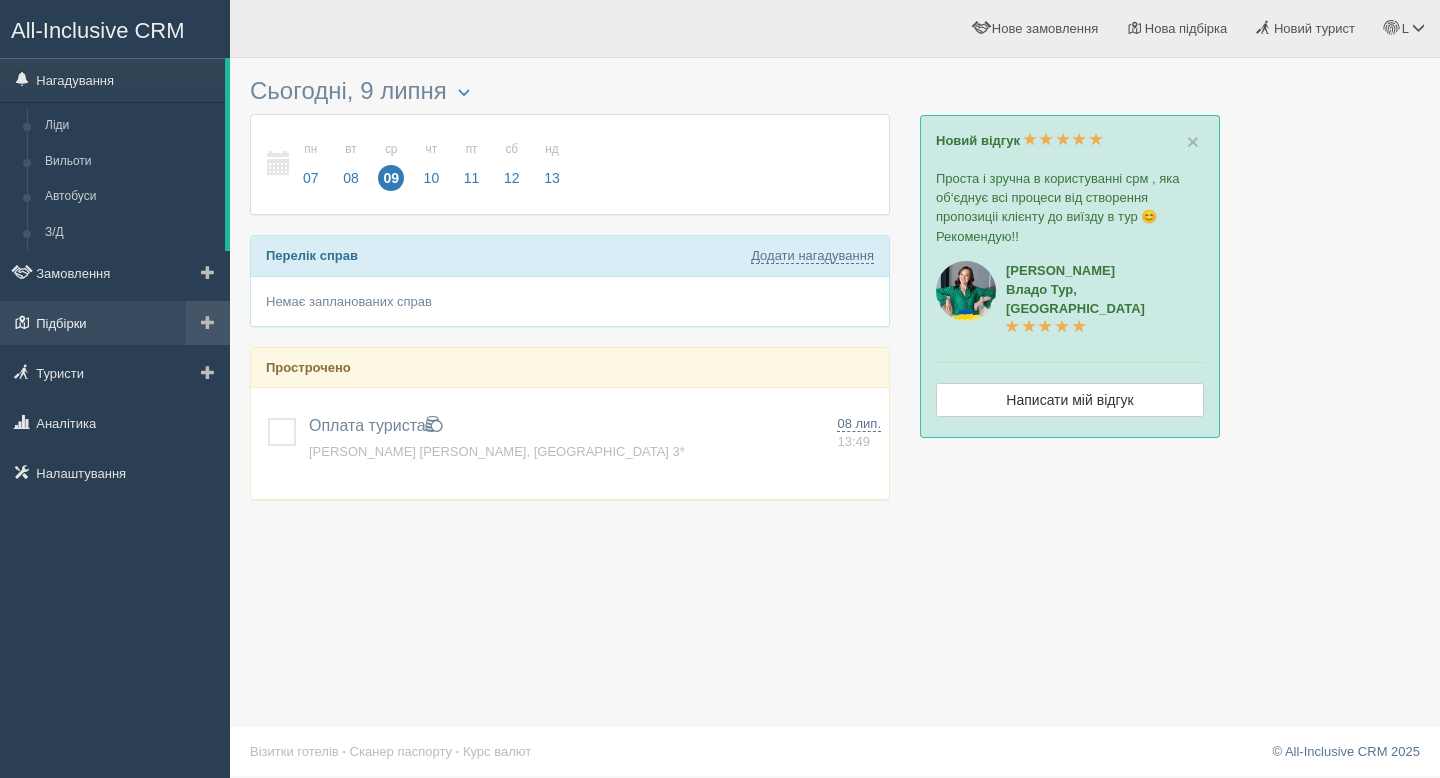 click on "Підбірки" at bounding box center (115, 323) 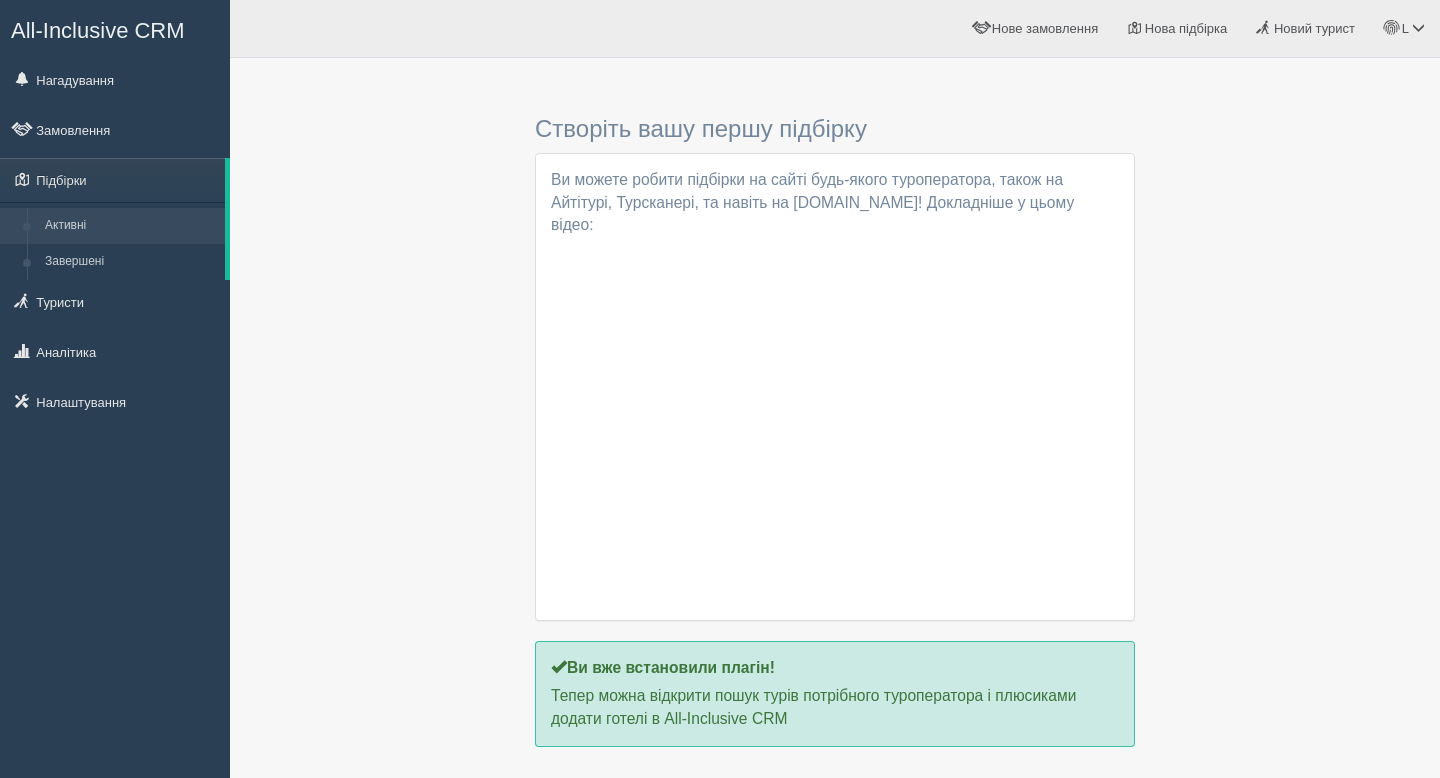 scroll, scrollTop: 56, scrollLeft: 0, axis: vertical 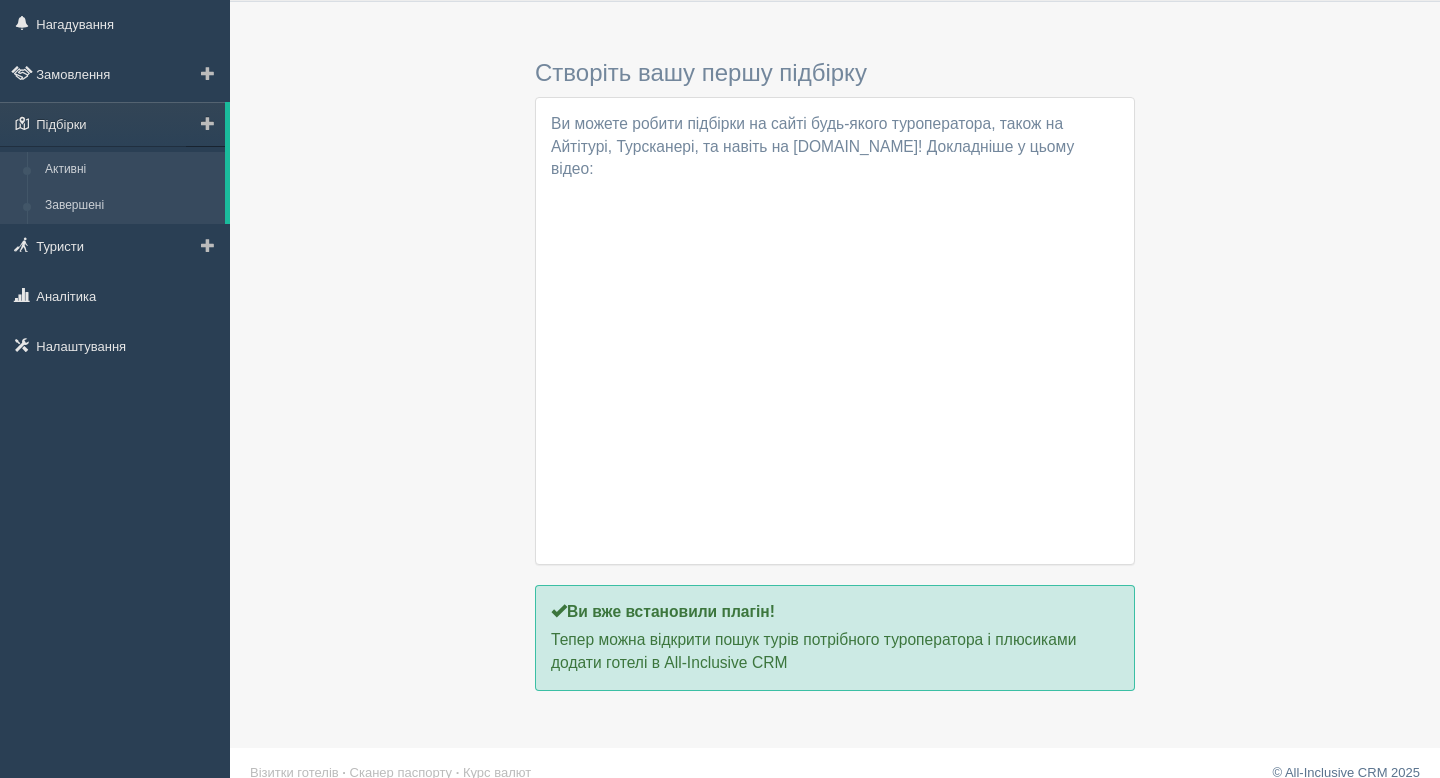 click on "Завершені" at bounding box center (130, 206) 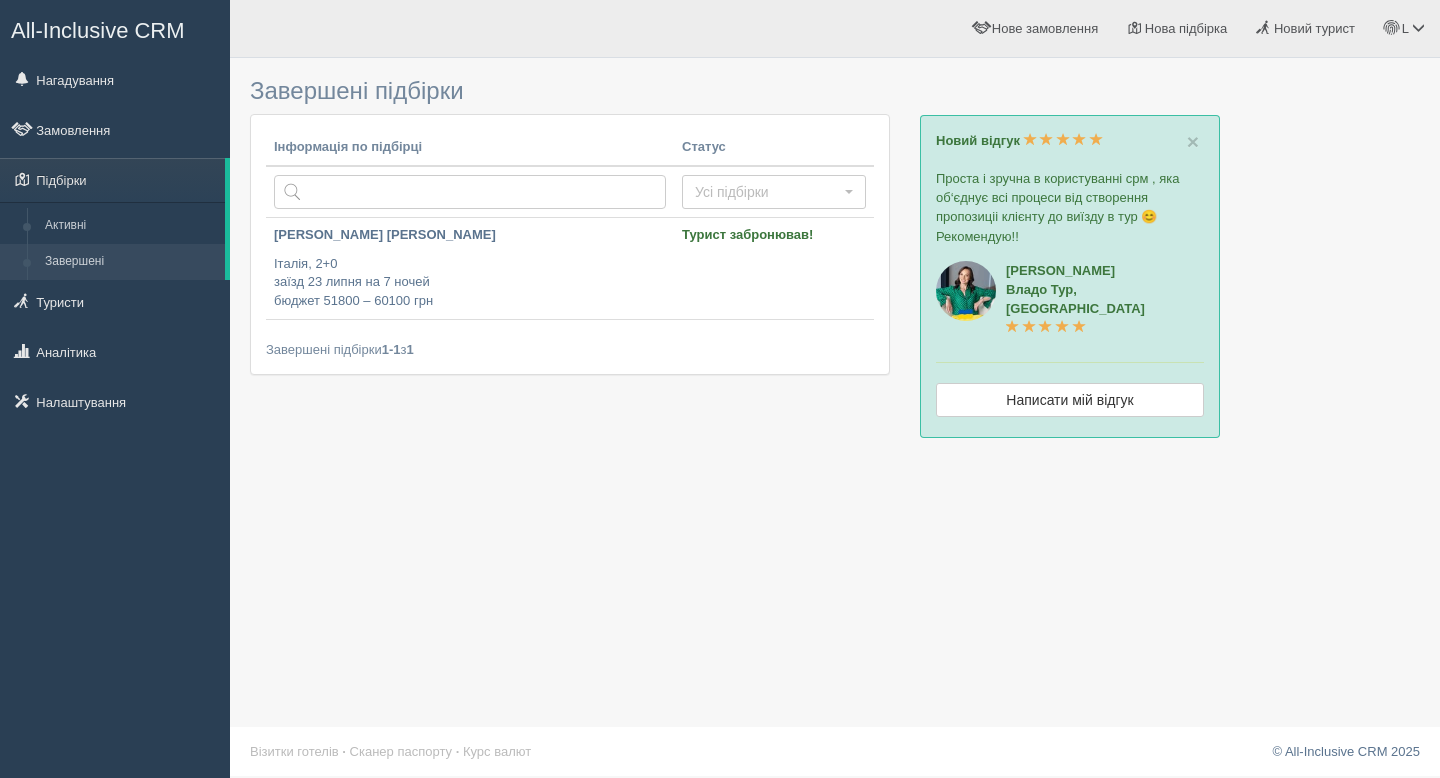 scroll, scrollTop: 0, scrollLeft: 0, axis: both 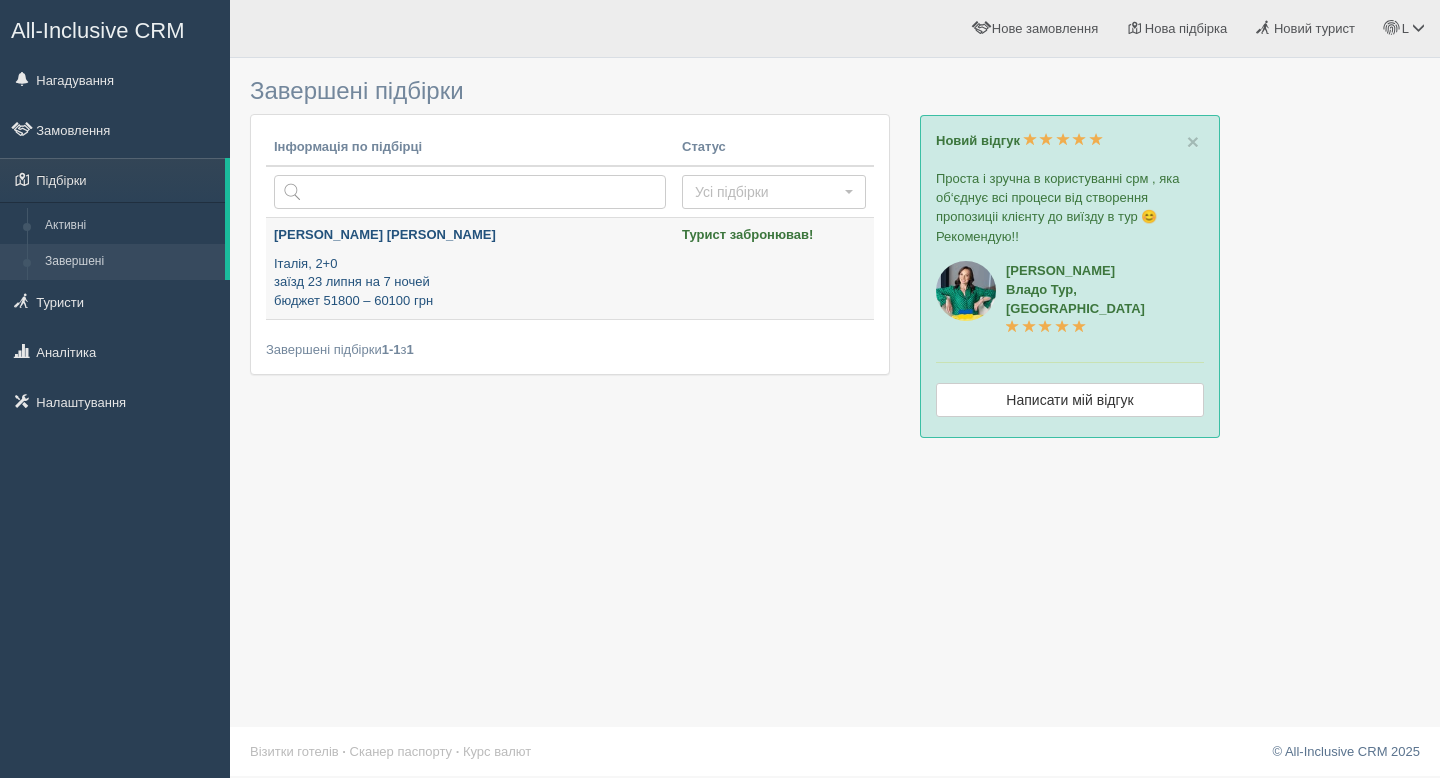 click on "Слєпцова Інна Анатоліївна
Італія, 2+0 заїзд 23 липня на 7 ночей бюджет 51800 – 60100 грн" at bounding box center (470, 268) 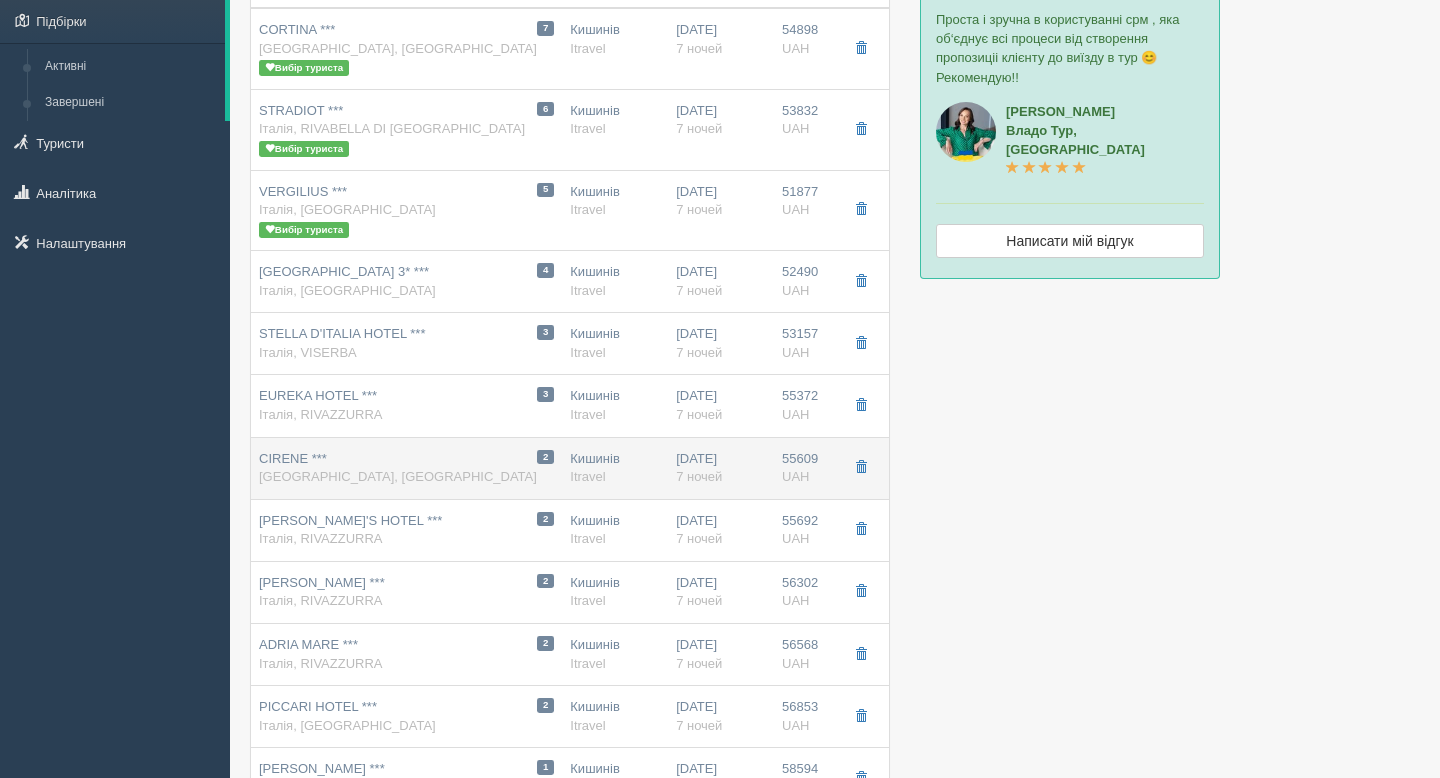 scroll, scrollTop: 0, scrollLeft: 0, axis: both 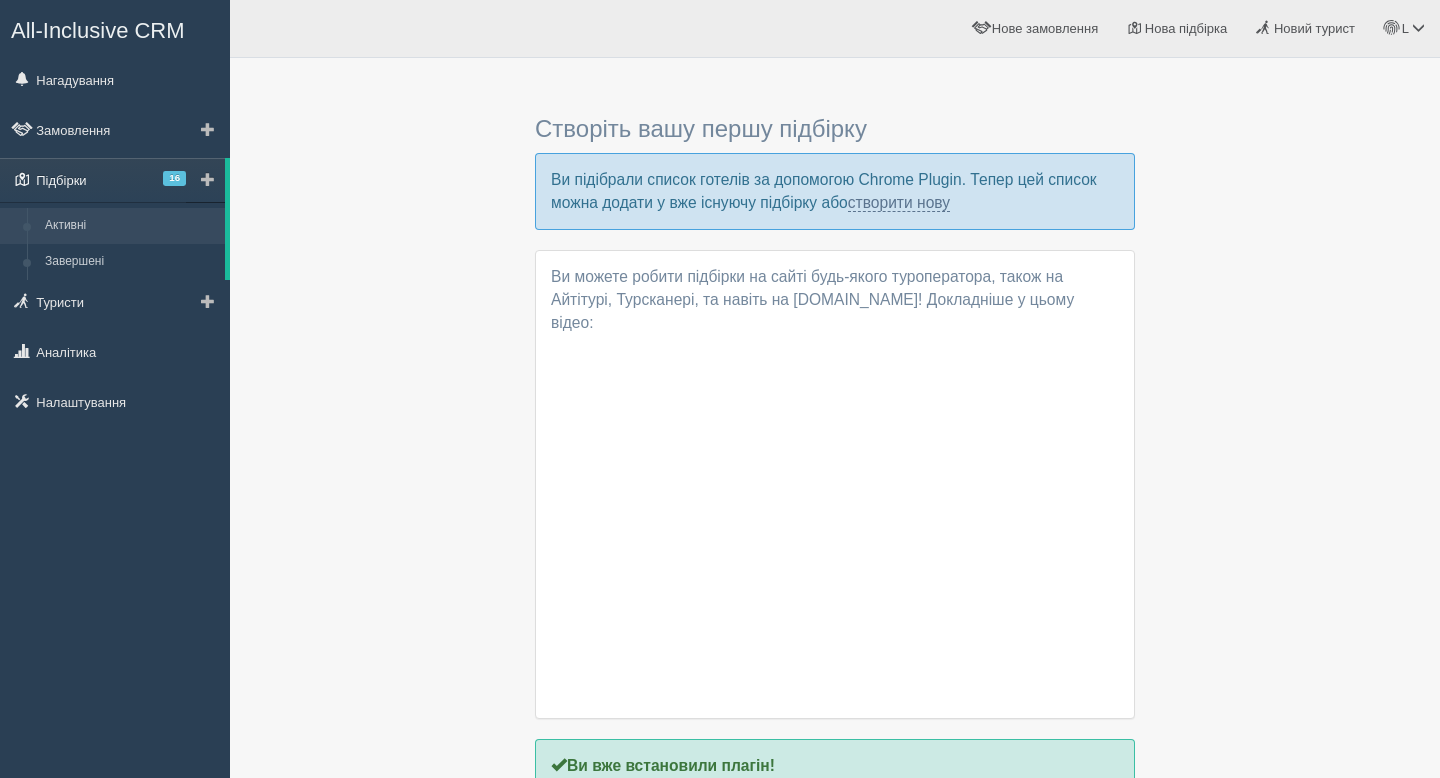 click on "Підбірки 16" at bounding box center (112, 180) 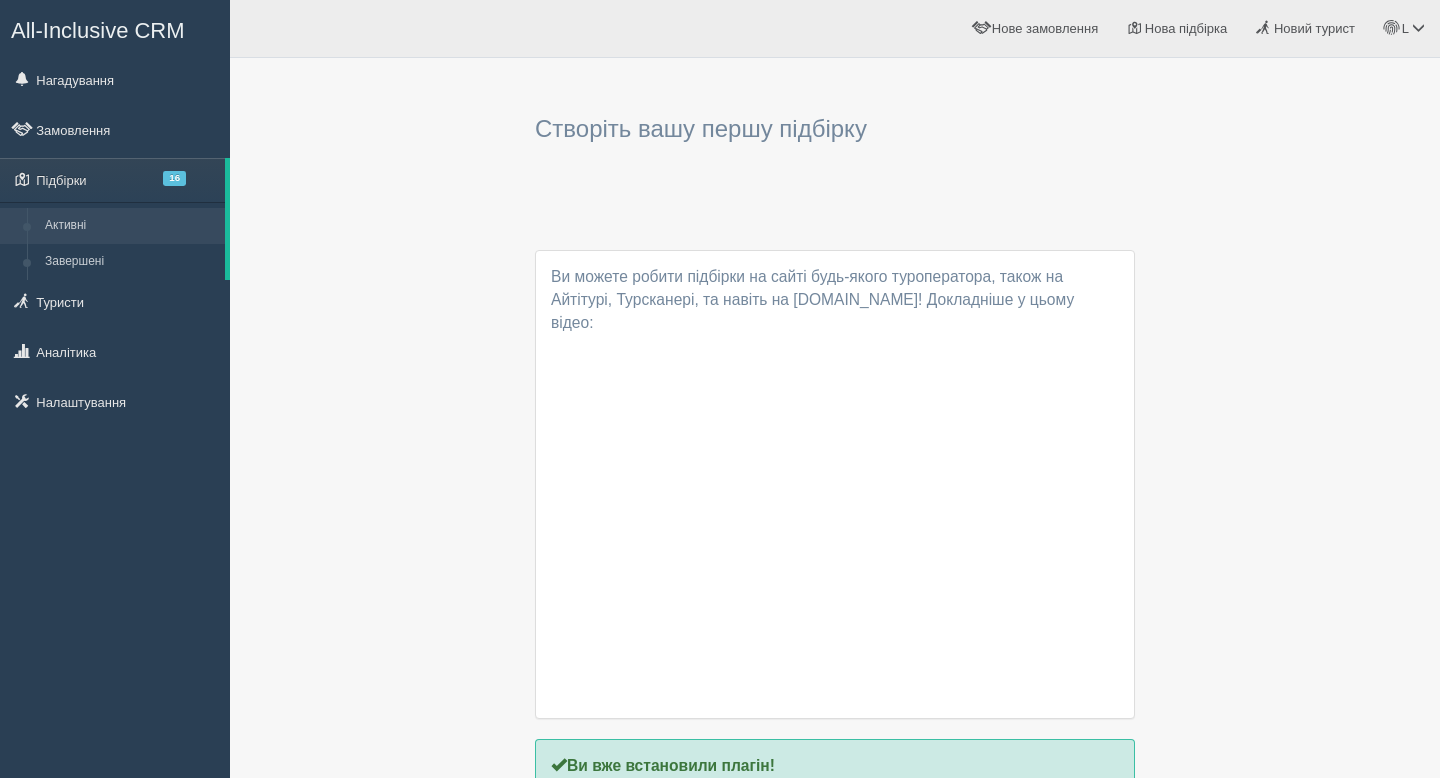 scroll, scrollTop: 0, scrollLeft: 0, axis: both 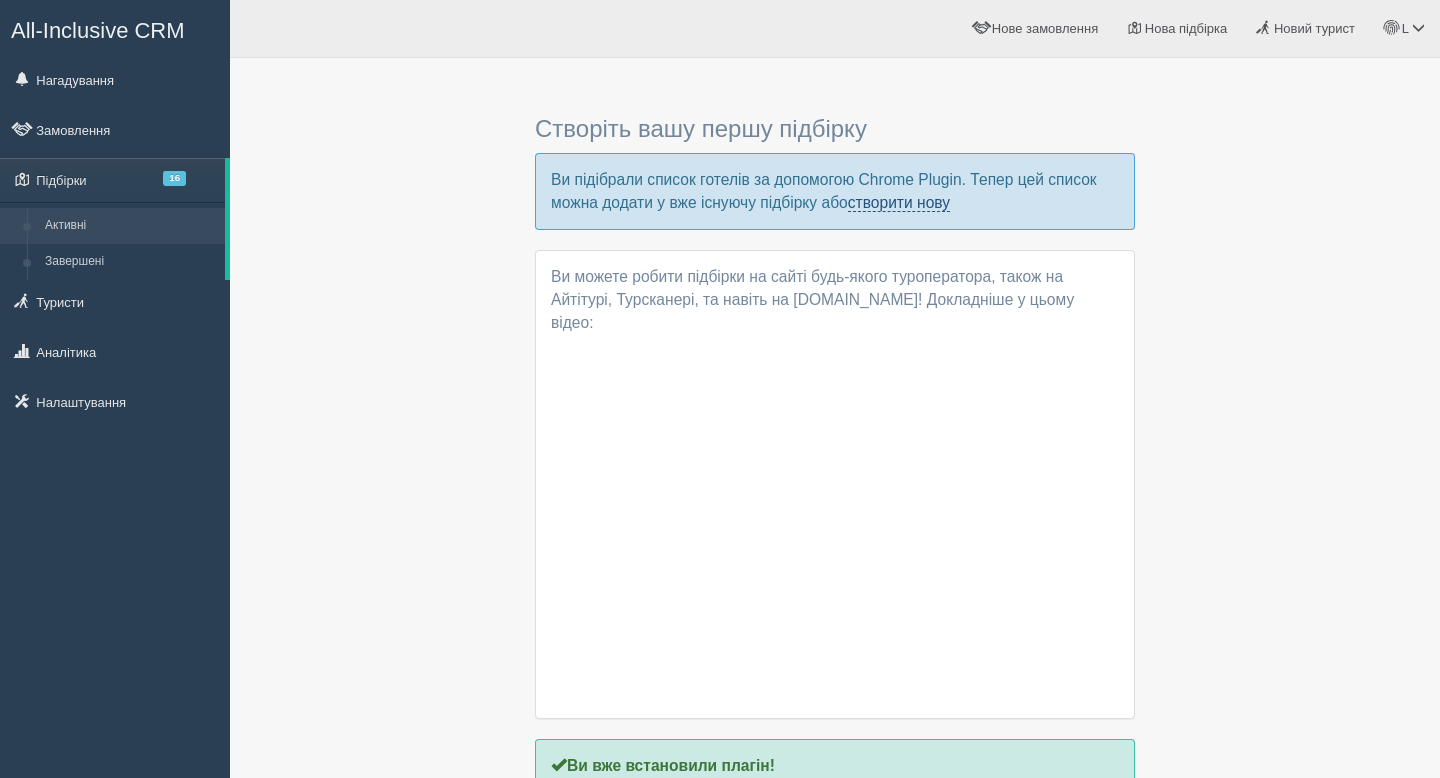 click on "створити нову" at bounding box center [899, 203] 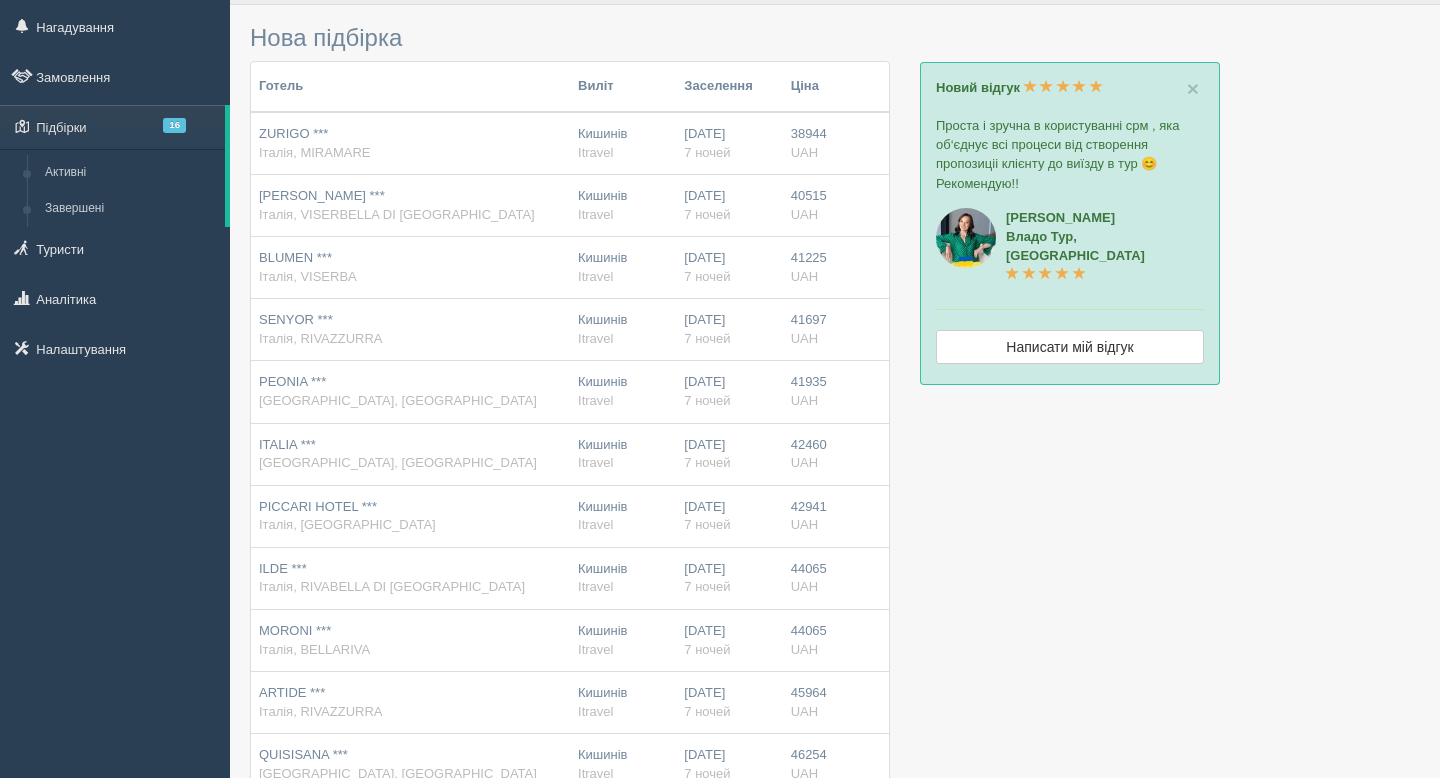 scroll, scrollTop: 42, scrollLeft: 0, axis: vertical 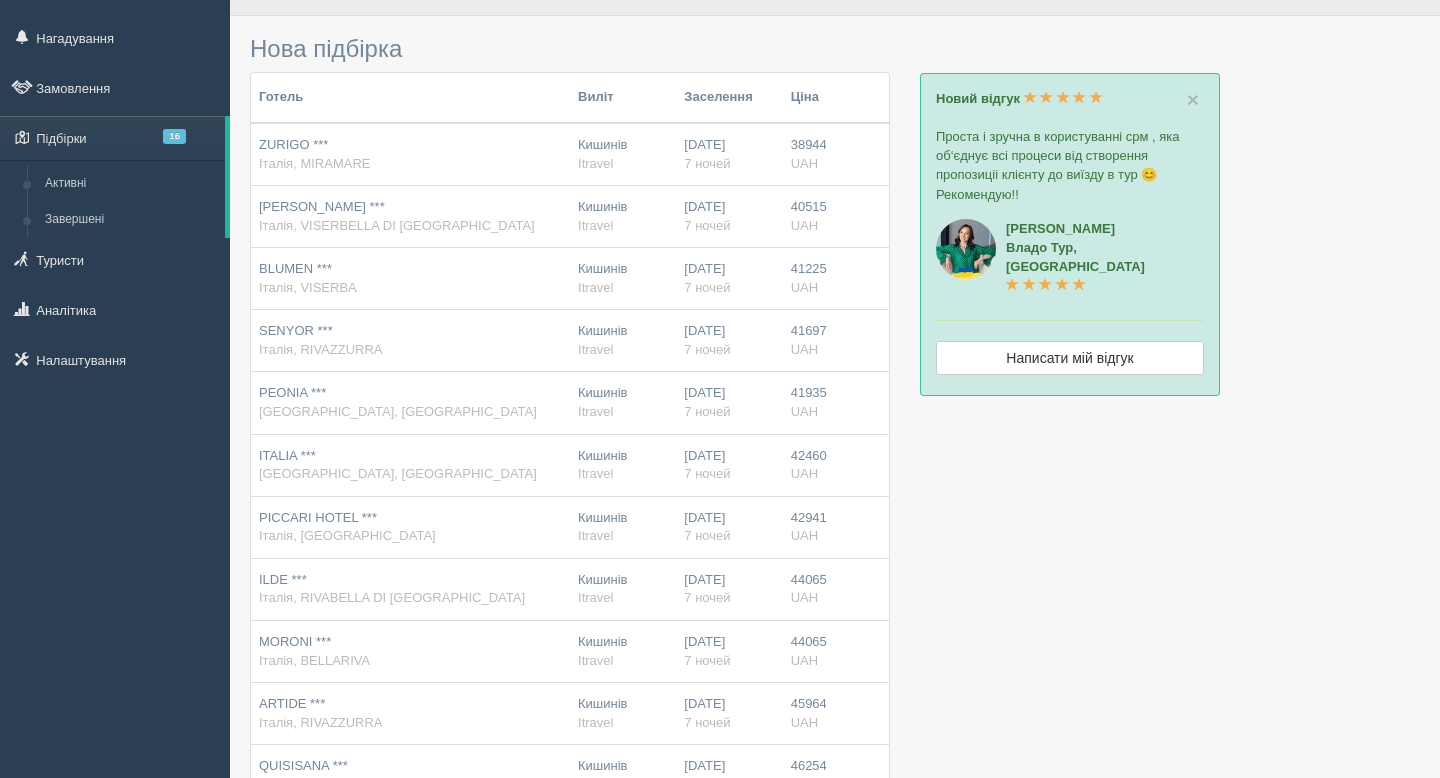 click on "ZURIGO ***
Італія, [GEOGRAPHIC_DATA]" at bounding box center [410, 154] 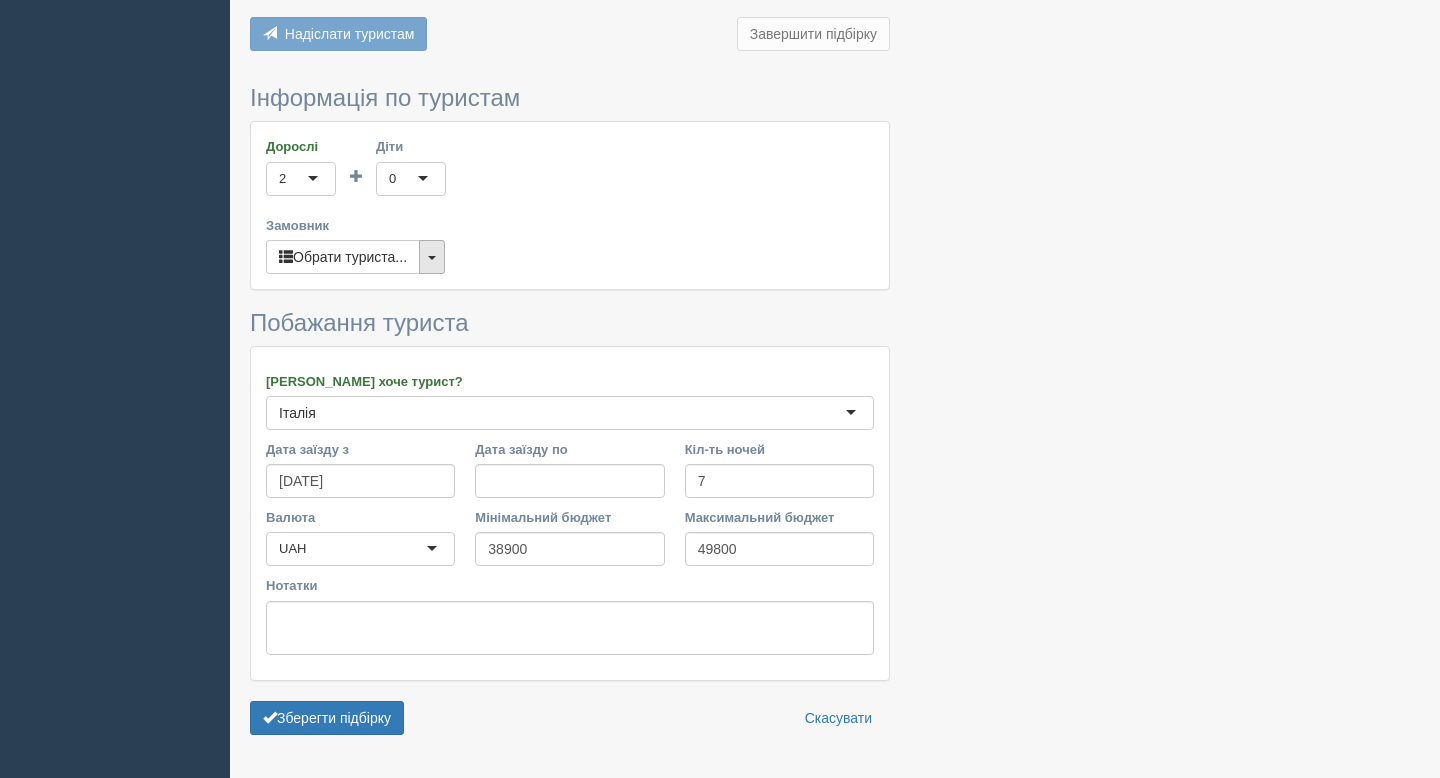 scroll, scrollTop: 1162, scrollLeft: 0, axis: vertical 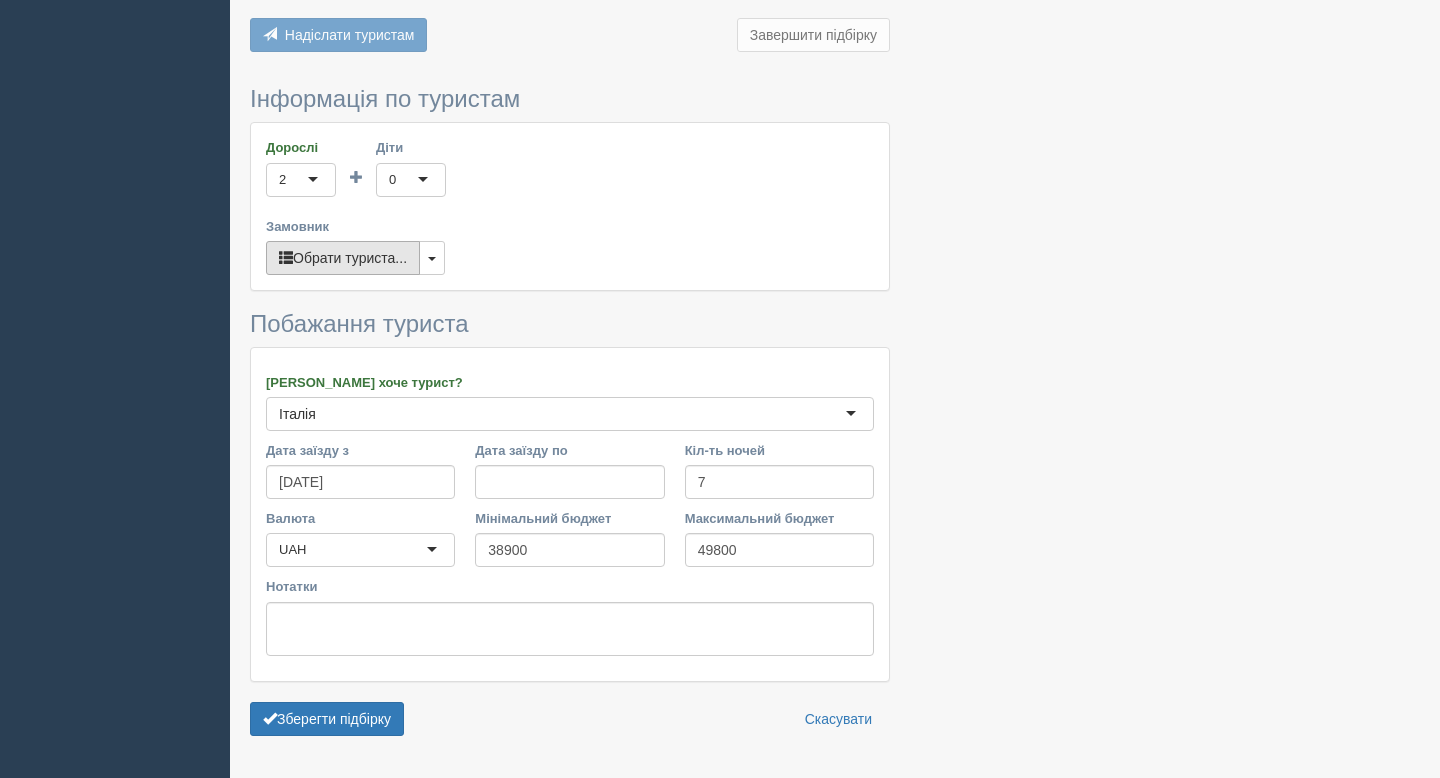 click on "Обрати туриста..." at bounding box center [343, 258] 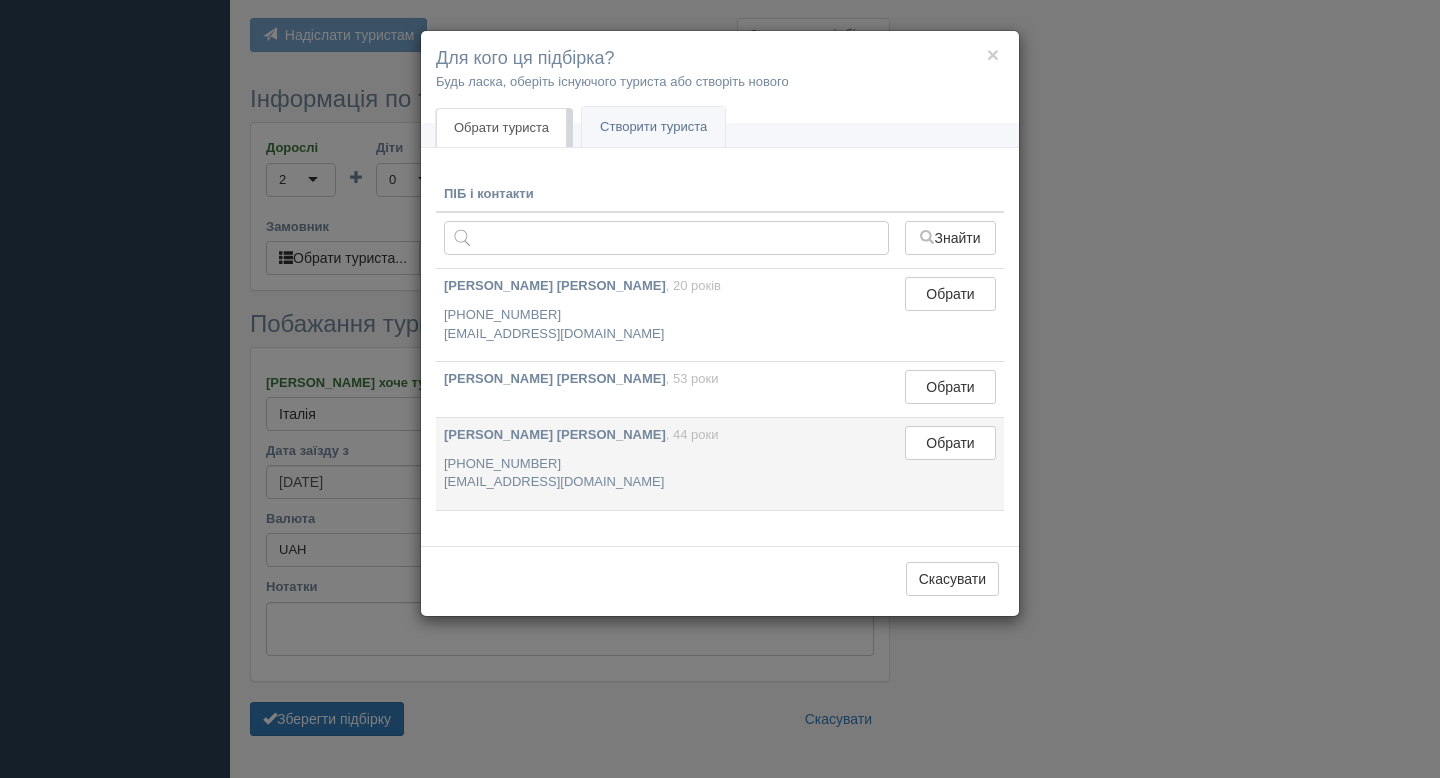 click on "+380 67 483 8395 innas@ukr.net" at bounding box center [666, 473] 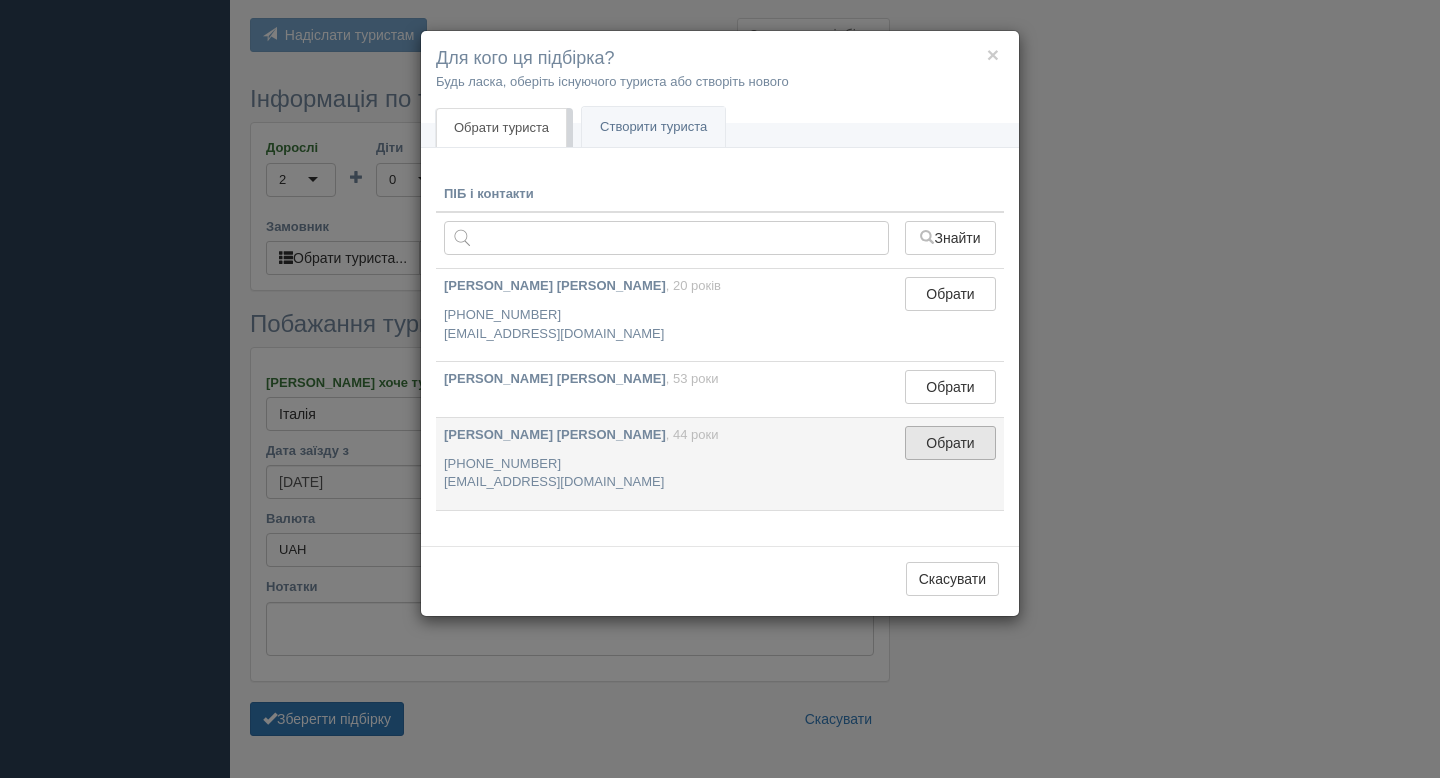 click on "Обрати" at bounding box center (950, 443) 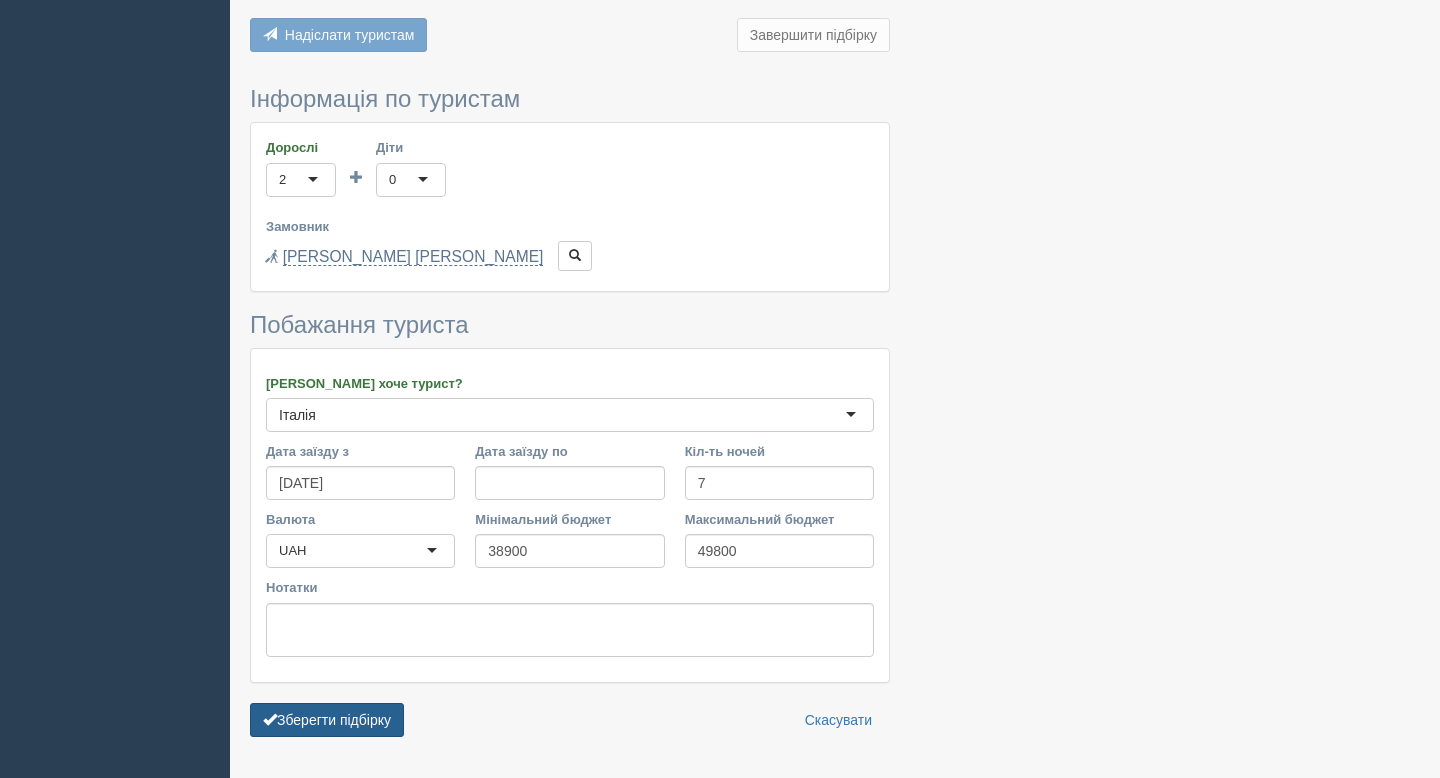 click on "Зберегти підбірку" at bounding box center (327, 720) 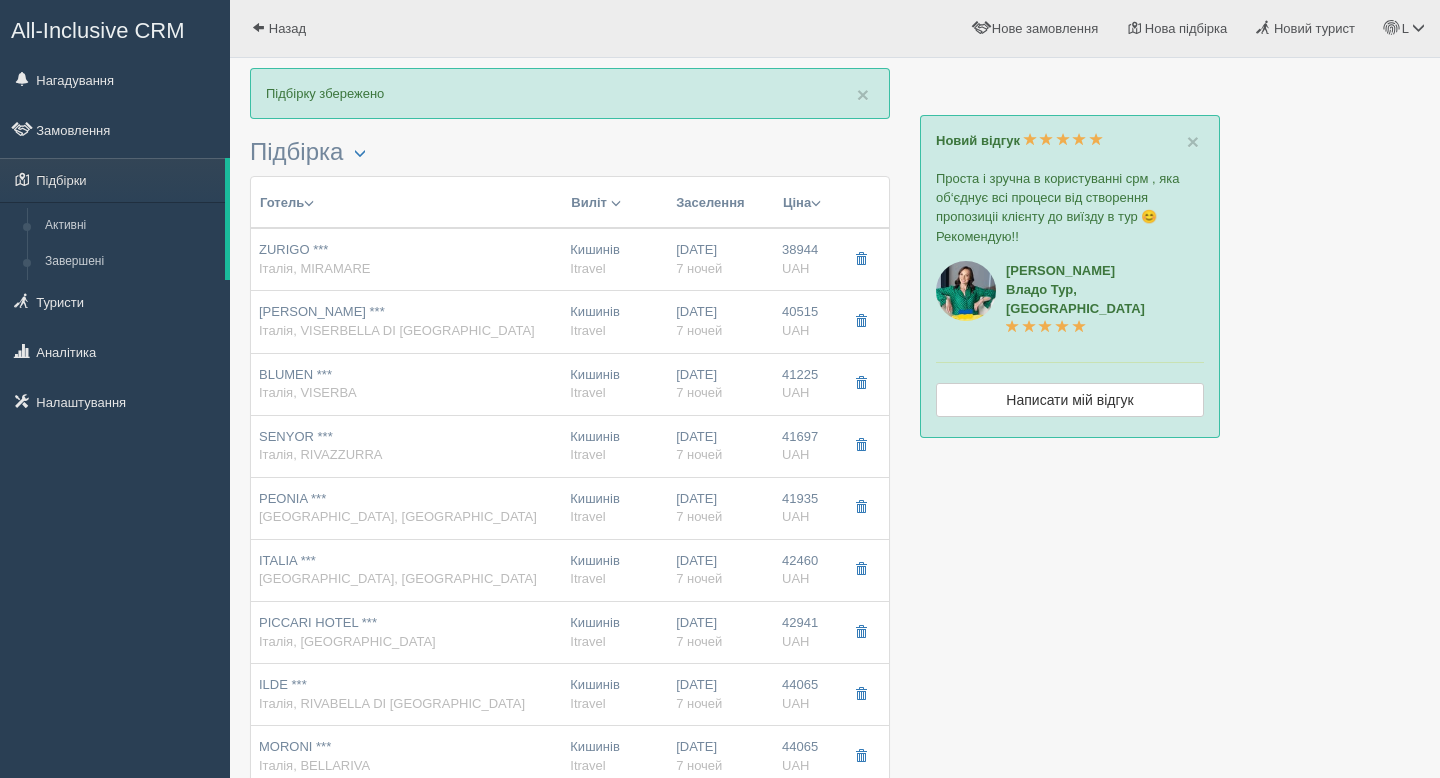 scroll, scrollTop: 0, scrollLeft: 0, axis: both 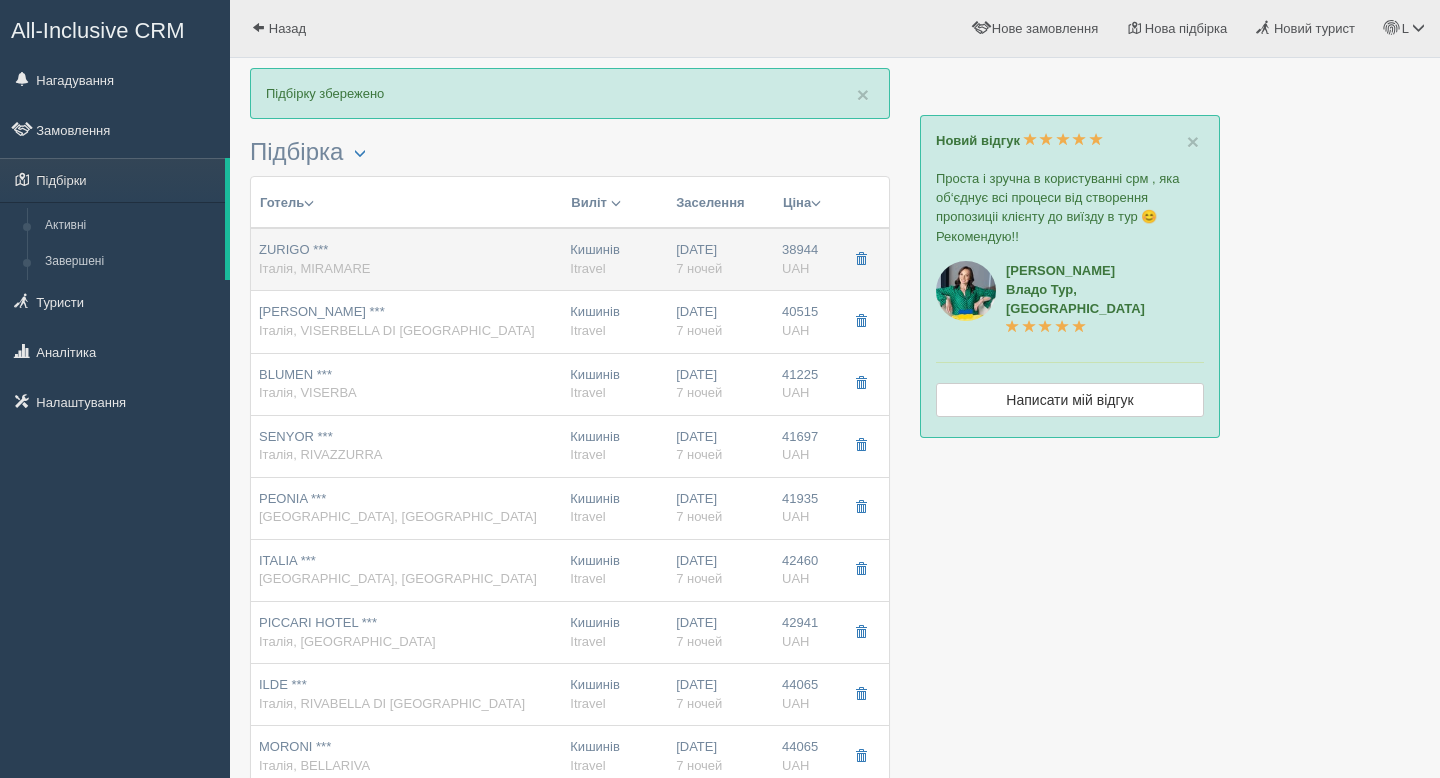 click on "ZURIGO ***
Італія, [GEOGRAPHIC_DATA]" at bounding box center (406, 259) 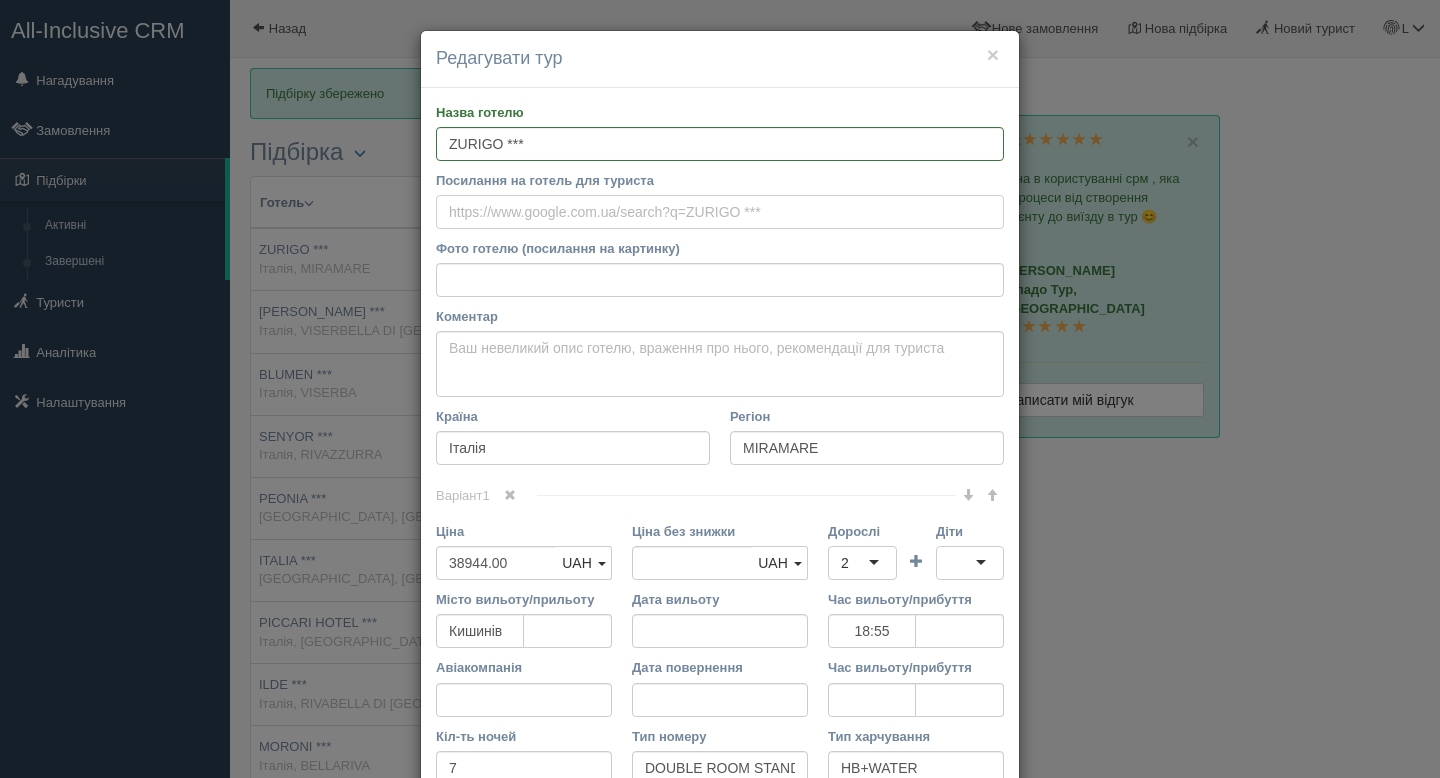 click on "Посилання на готель для туриста" at bounding box center (720, 212) 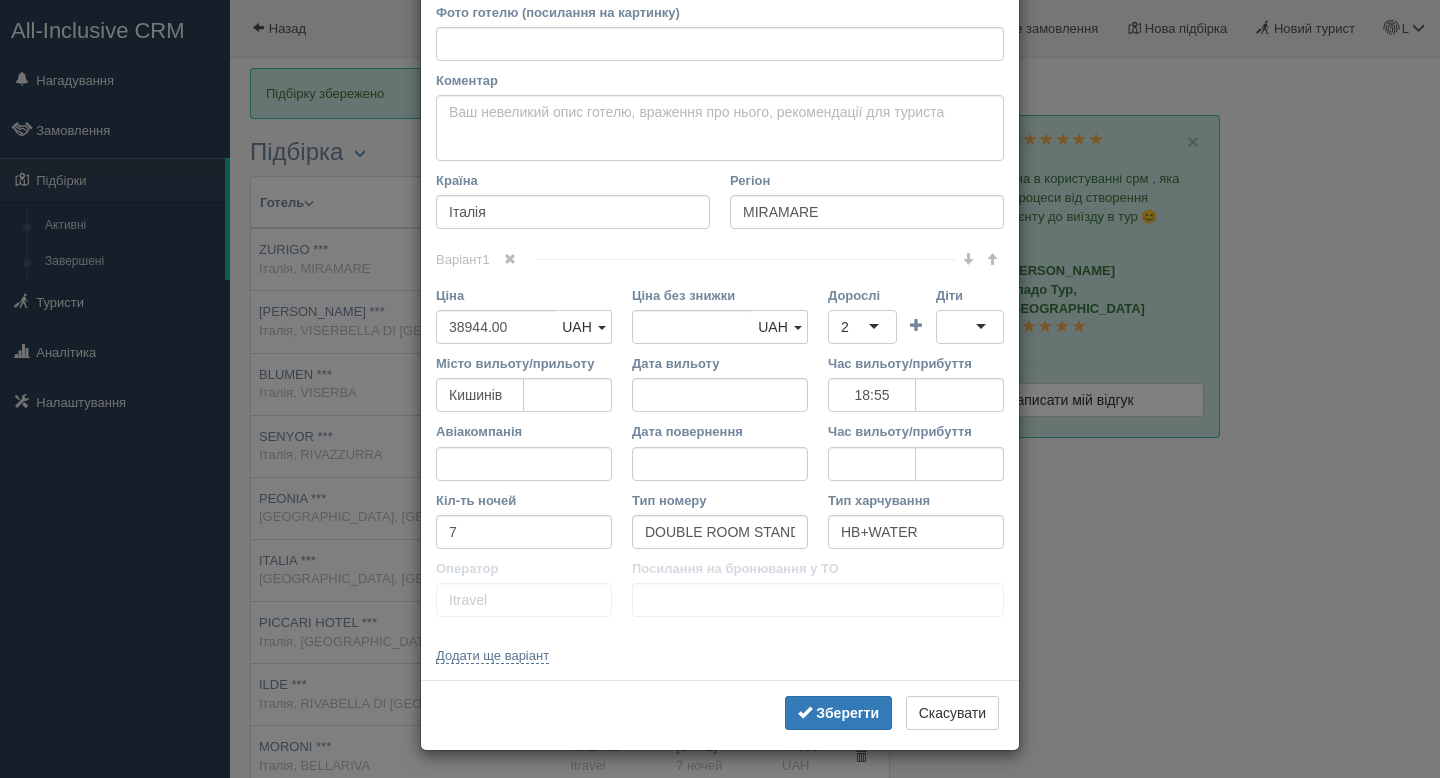 scroll, scrollTop: 239, scrollLeft: 0, axis: vertical 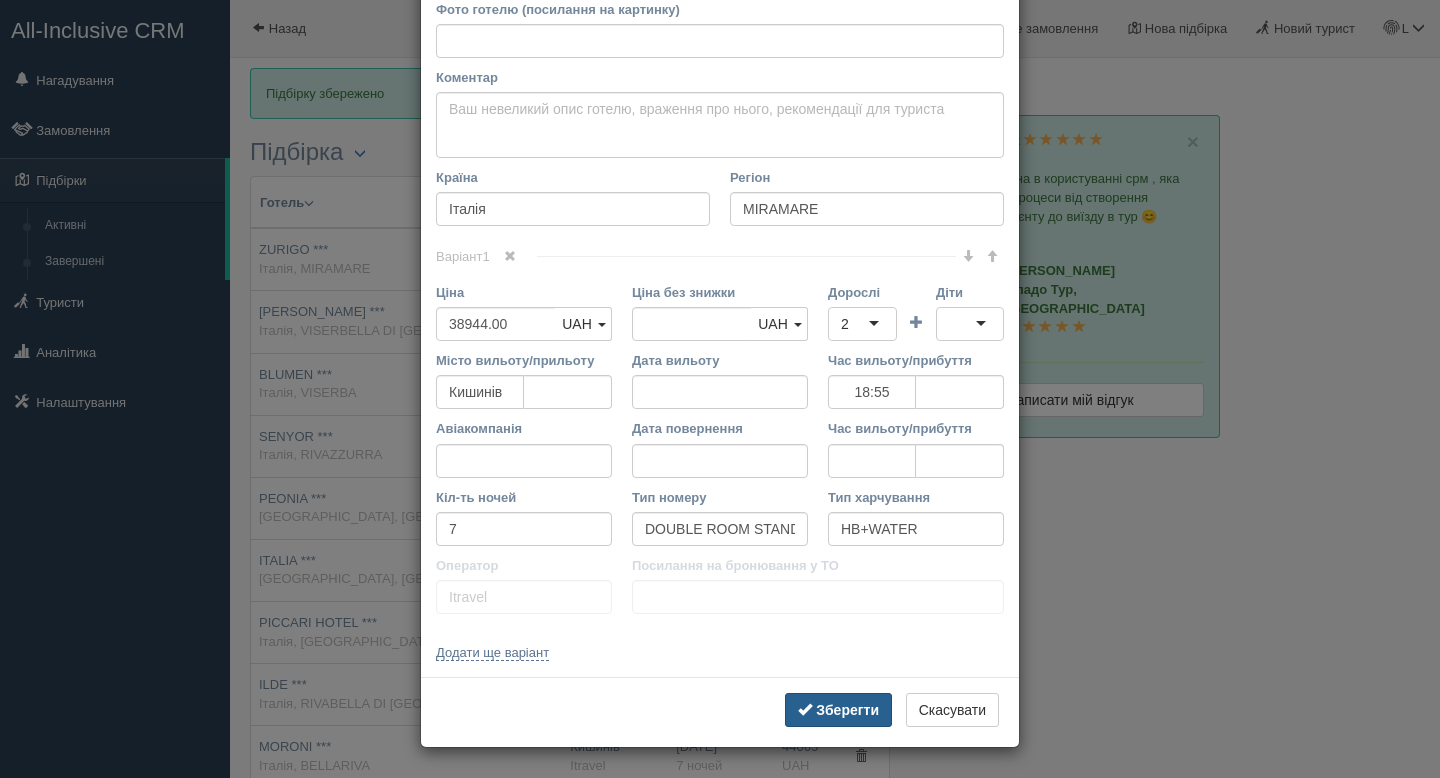 type on "[URL][DOMAIN_NAME]" 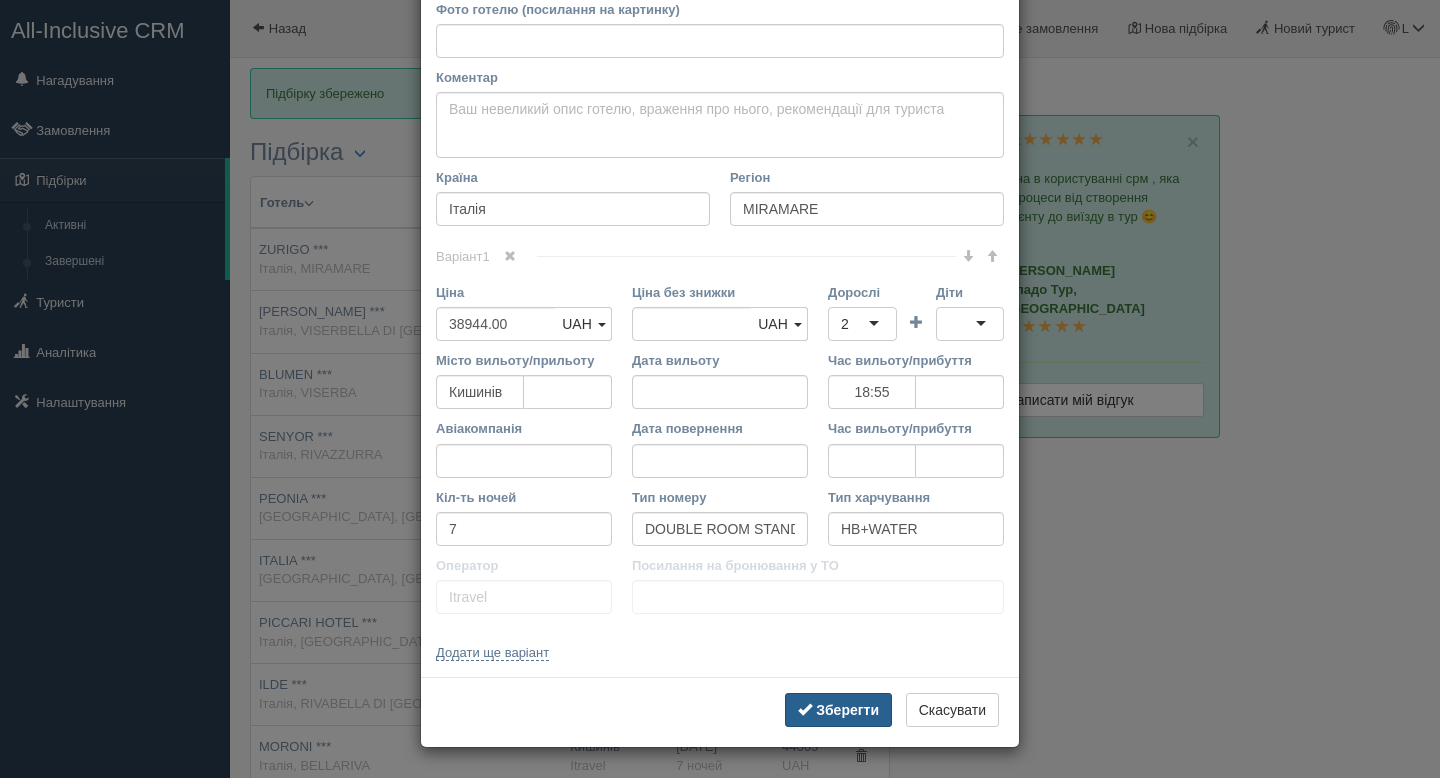 click on "Зберегти" at bounding box center [847, 710] 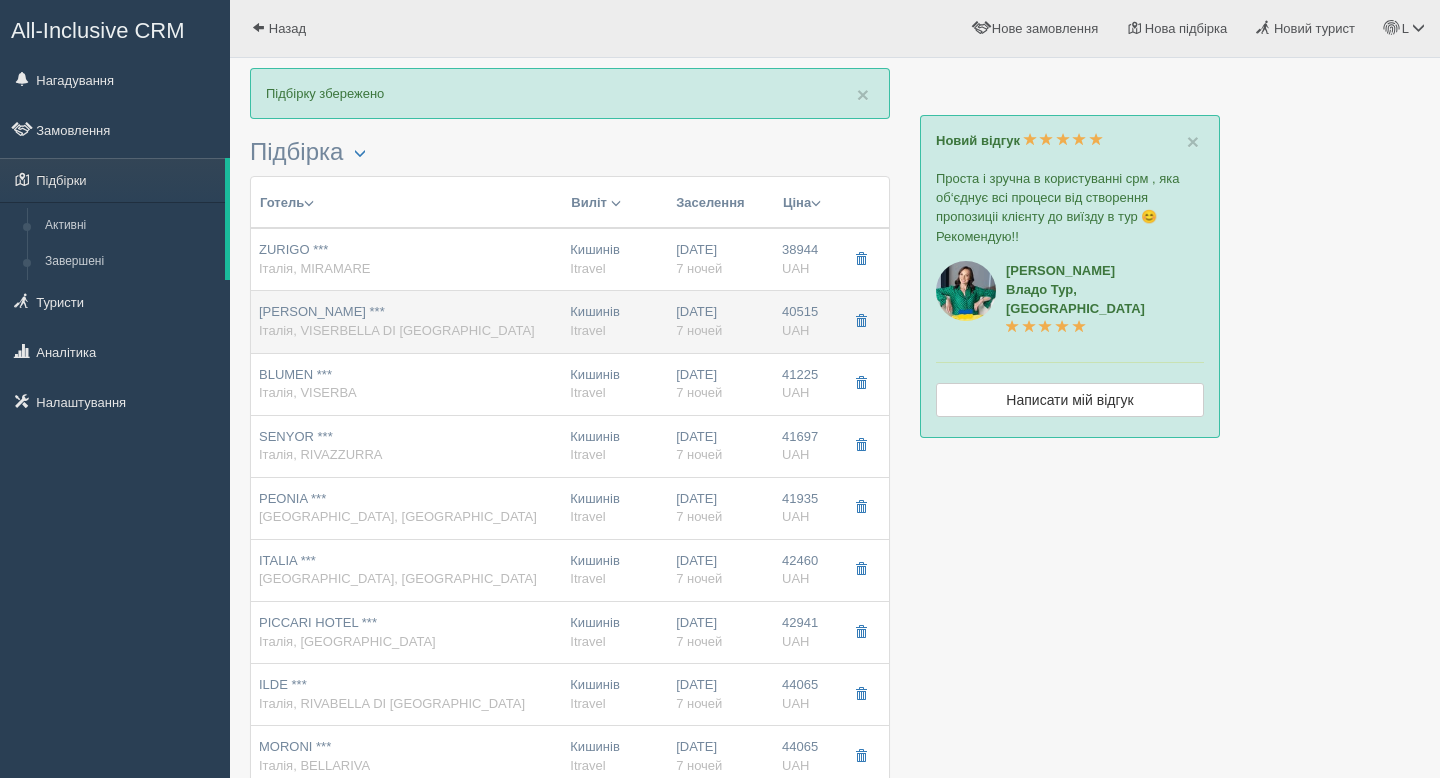 click on "[PERSON_NAME] ***
Італія, VISERBELLA DI [GEOGRAPHIC_DATA]" at bounding box center (406, 321) 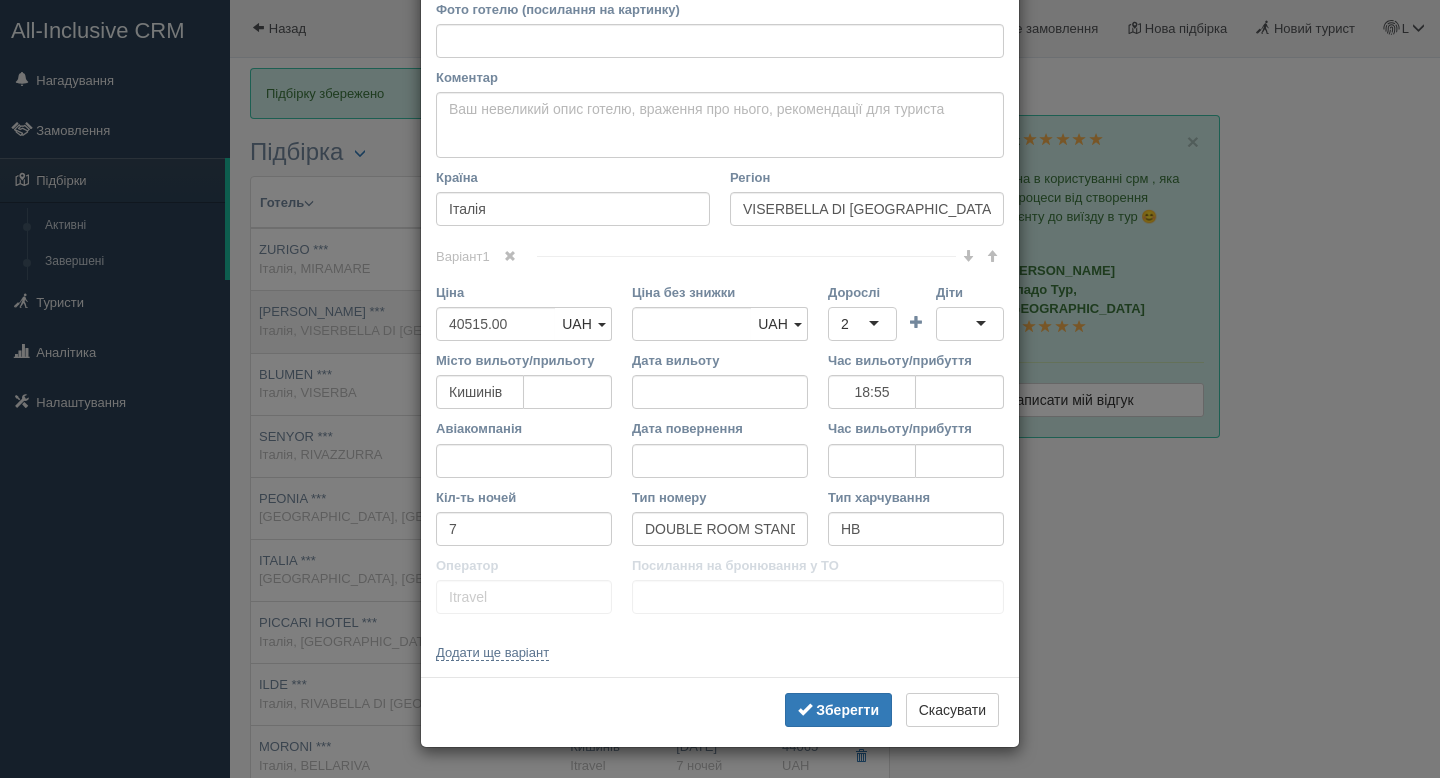 scroll, scrollTop: 0, scrollLeft: 0, axis: both 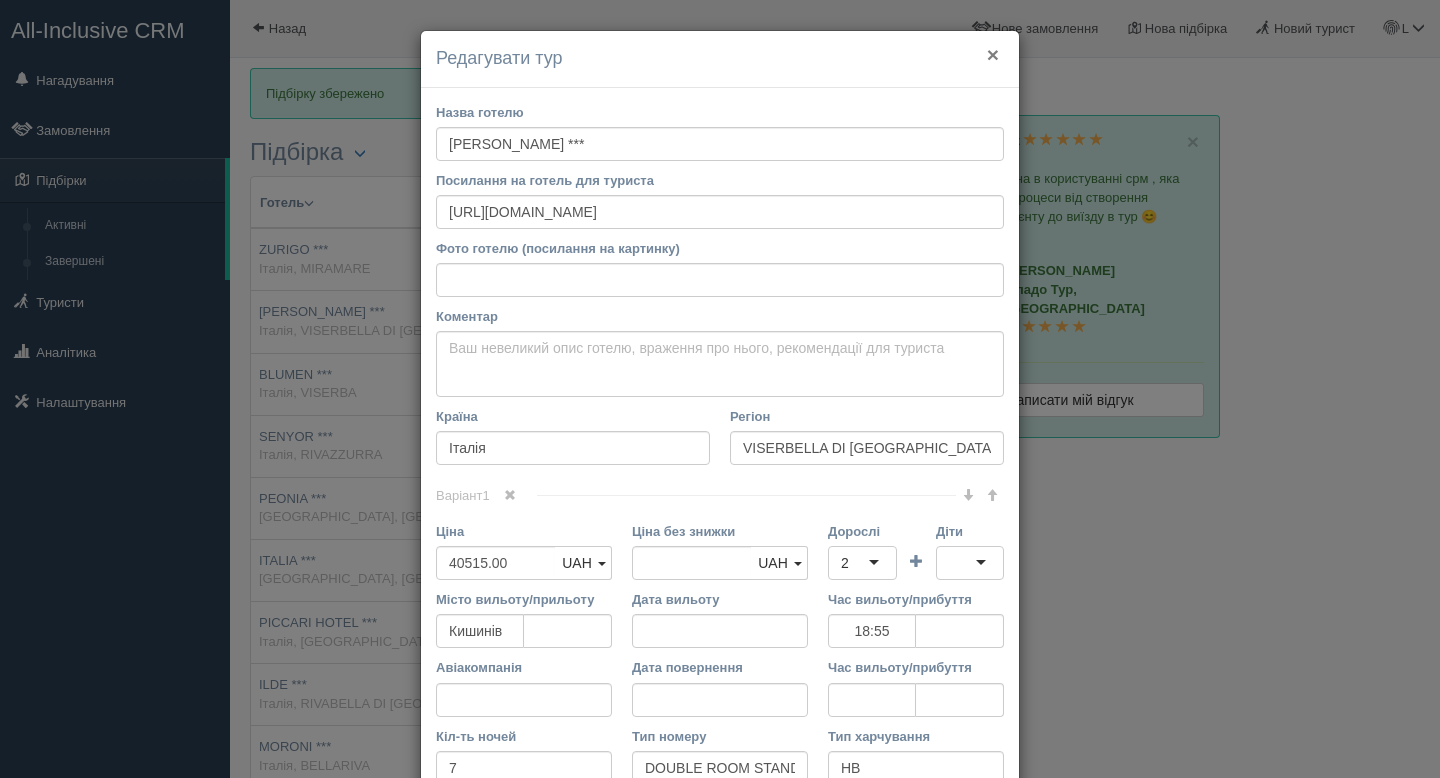 click on "×" at bounding box center (993, 54) 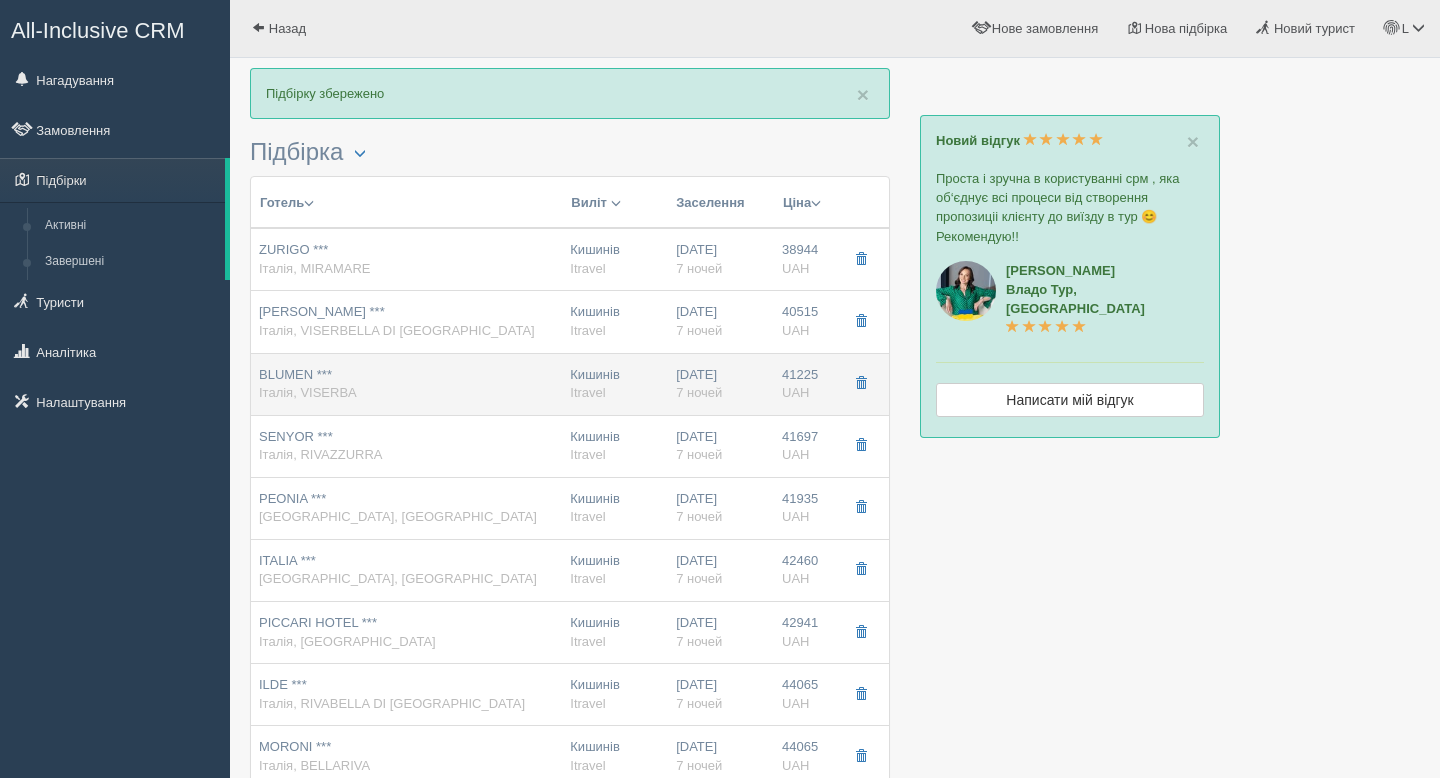 click on "BLUMEN ***
Італія, VISERBA" at bounding box center [406, 384] 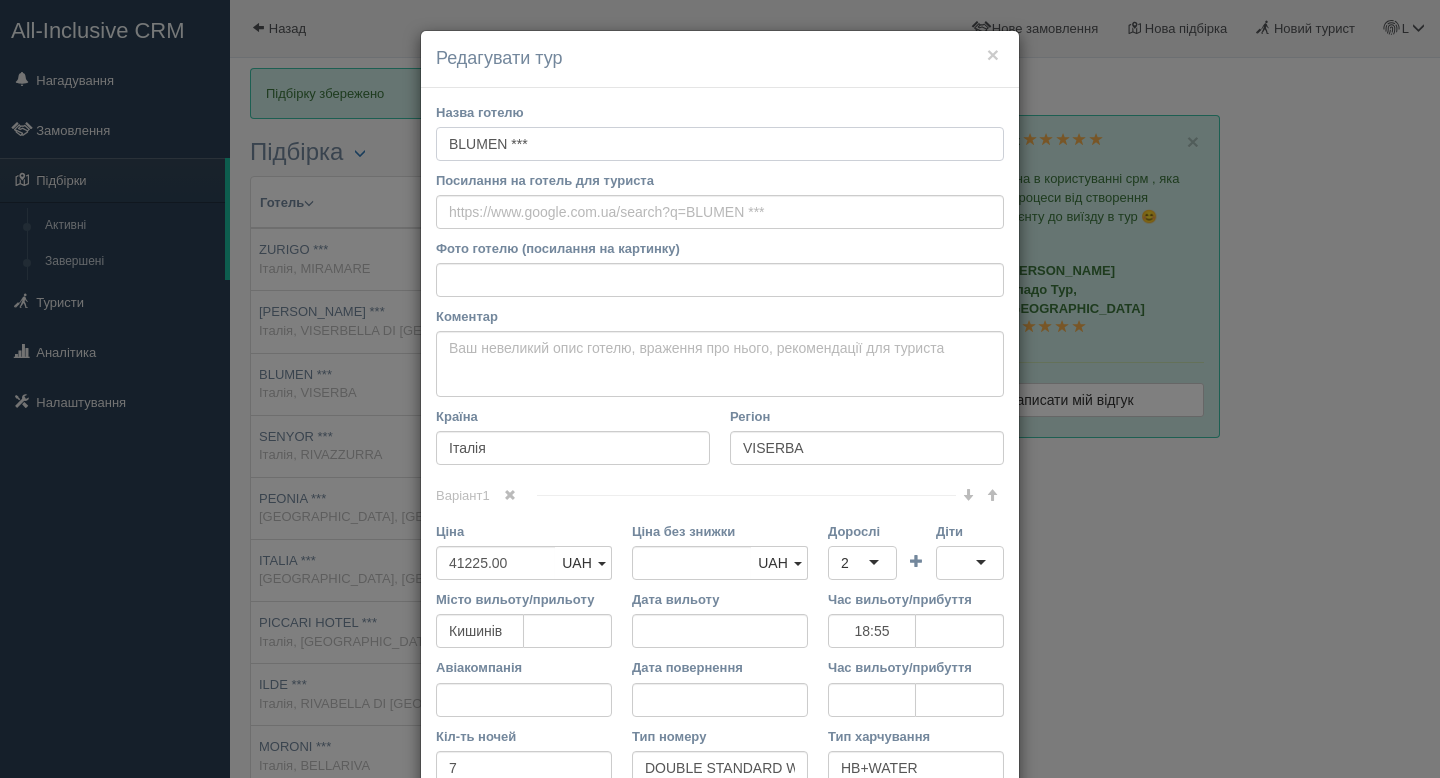 drag, startPoint x: 545, startPoint y: 146, endPoint x: 409, endPoint y: 146, distance: 136 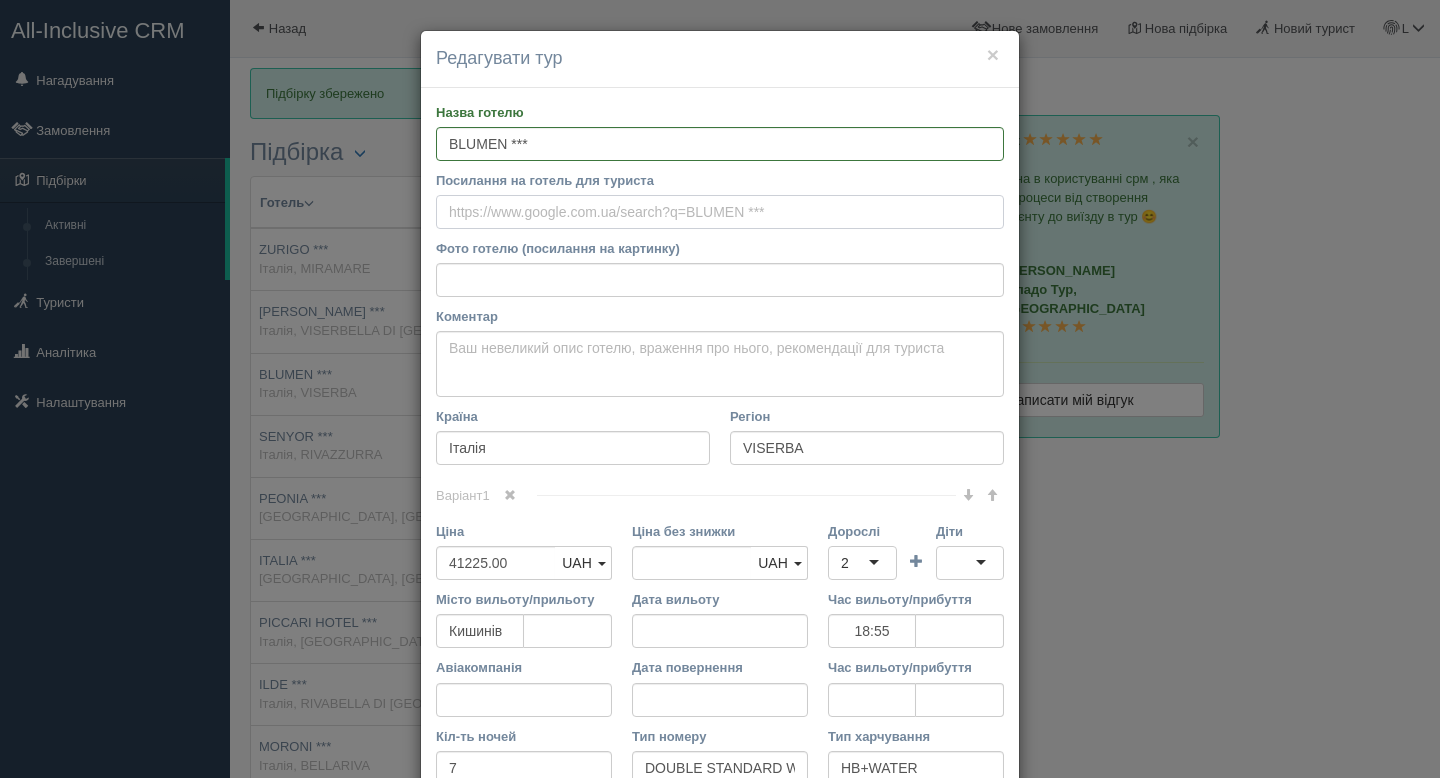 click on "Посилання на готель для туриста" at bounding box center (720, 212) 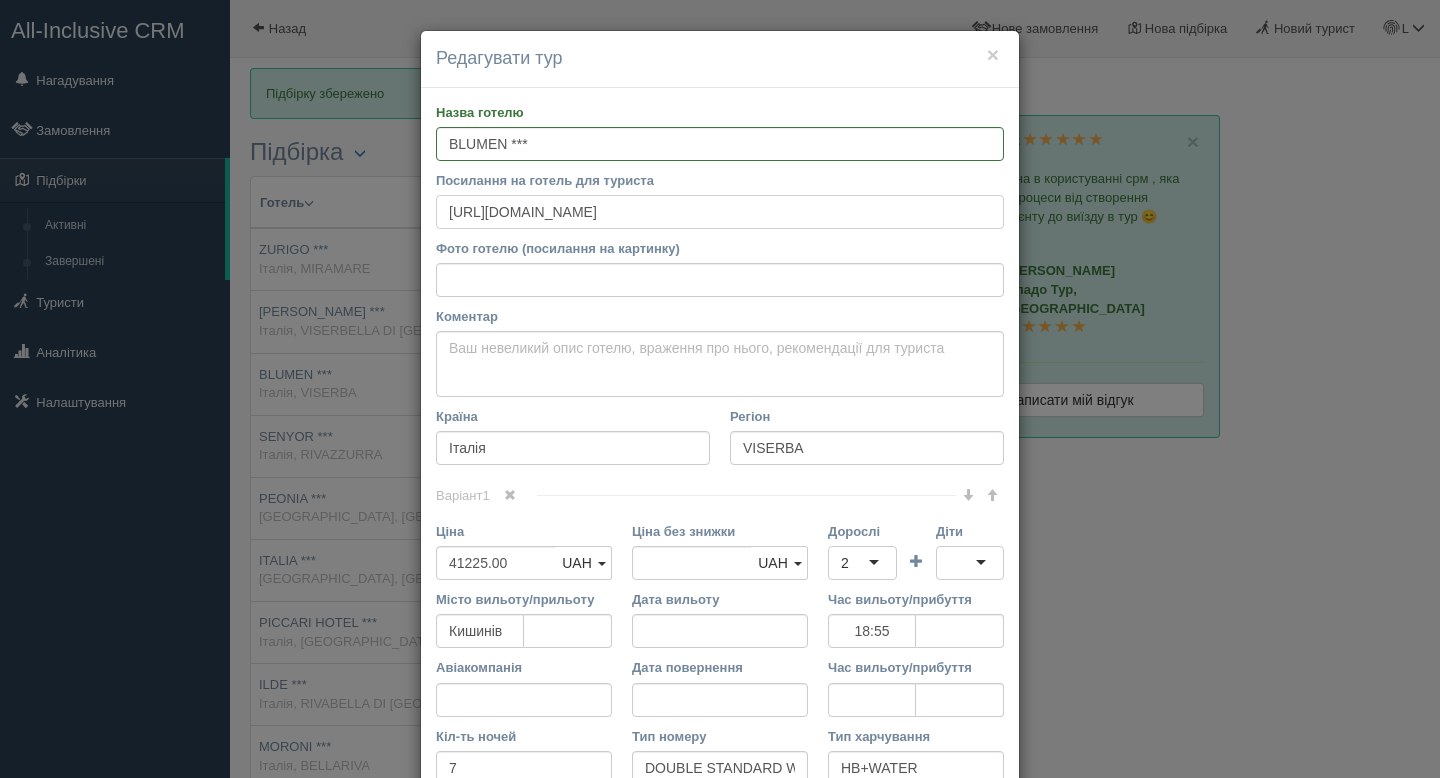 scroll, scrollTop: 239, scrollLeft: 0, axis: vertical 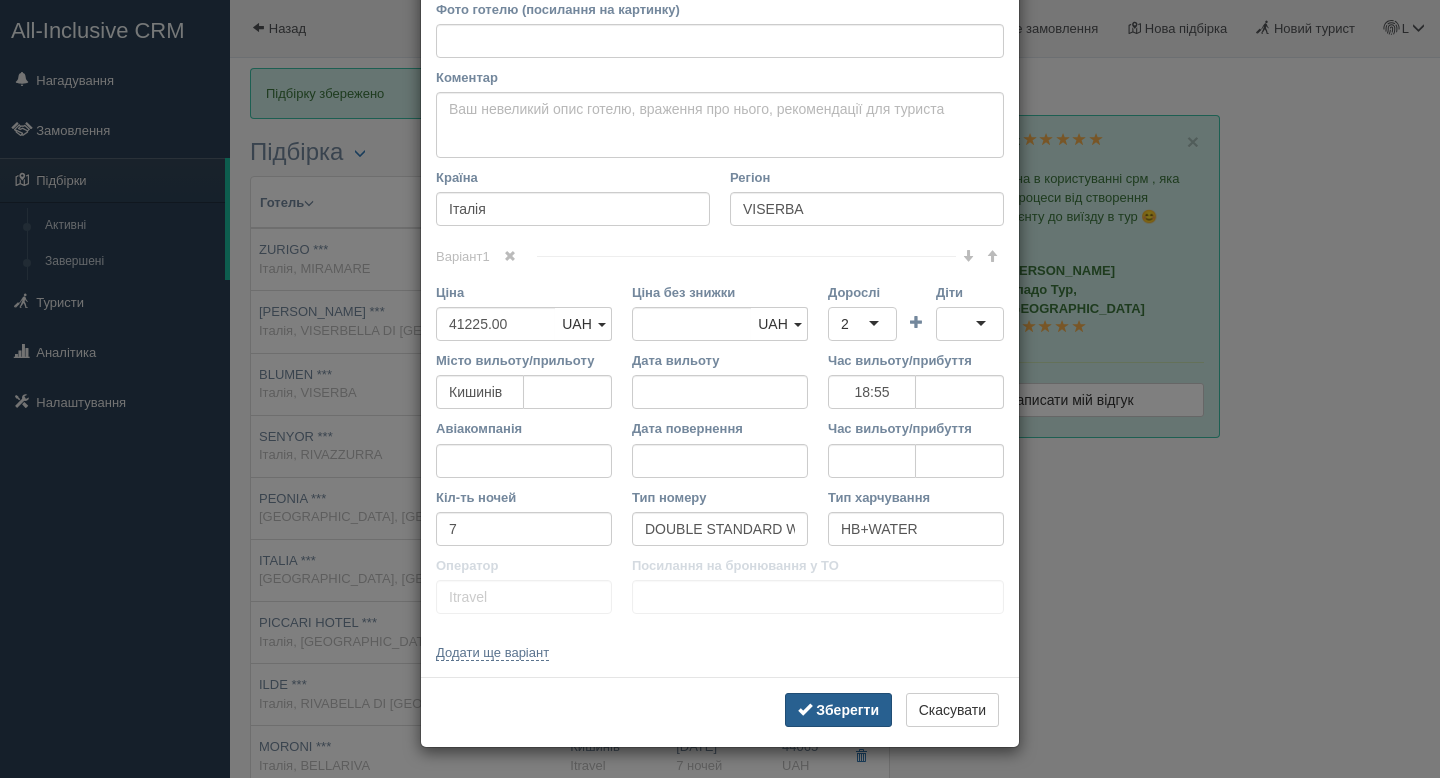 type on "[URL][DOMAIN_NAME]" 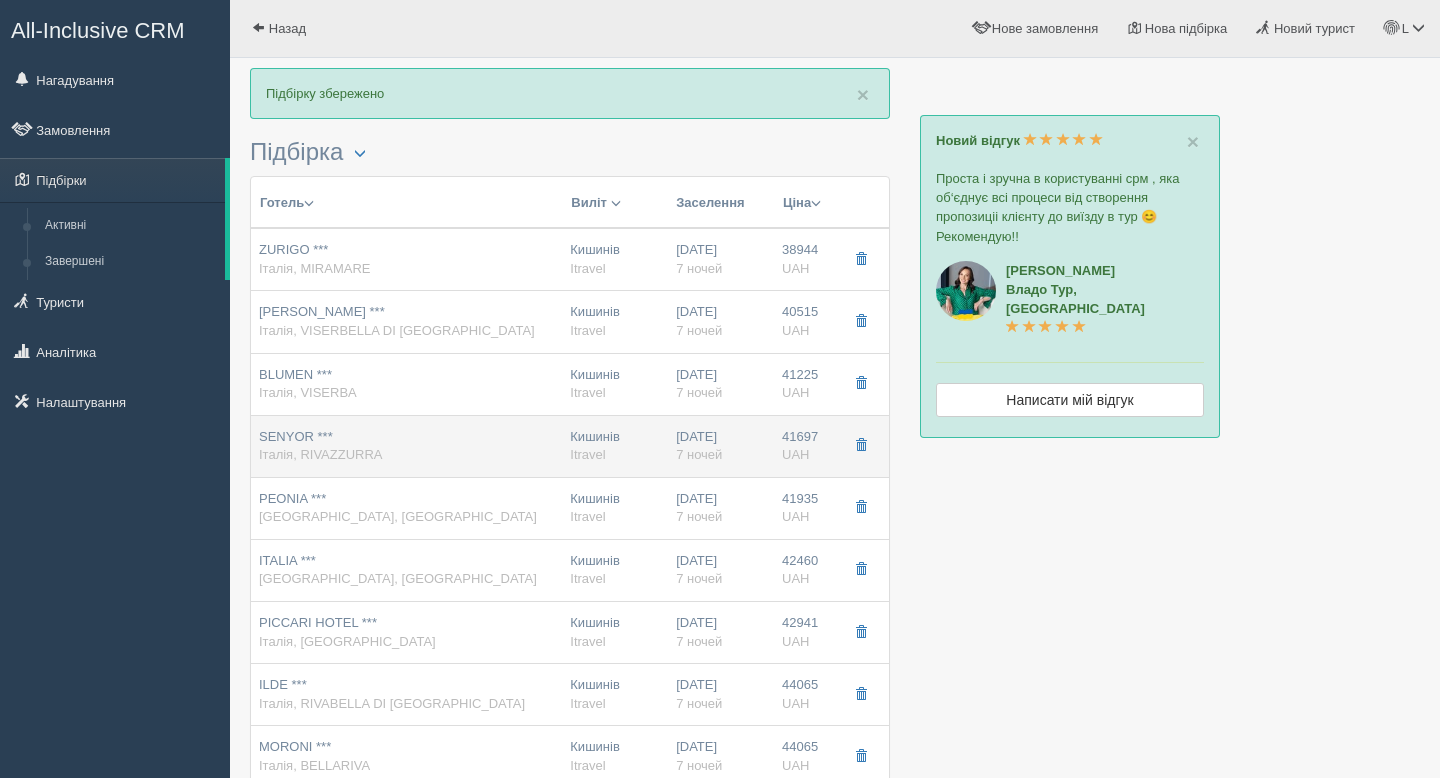click on "SENYOR ***
Італія, [GEOGRAPHIC_DATA]" at bounding box center (406, 446) 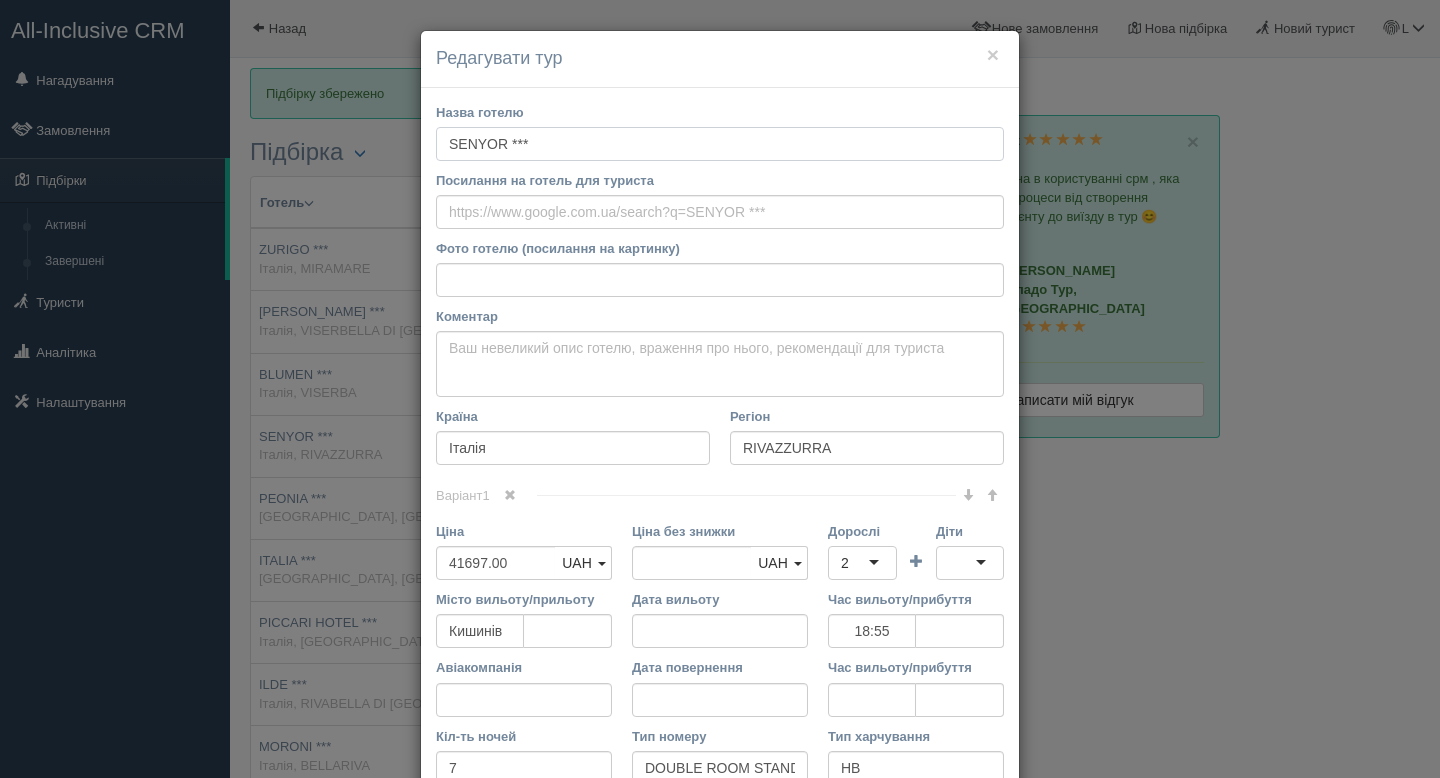 drag, startPoint x: 538, startPoint y: 136, endPoint x: 381, endPoint y: 137, distance: 157.00319 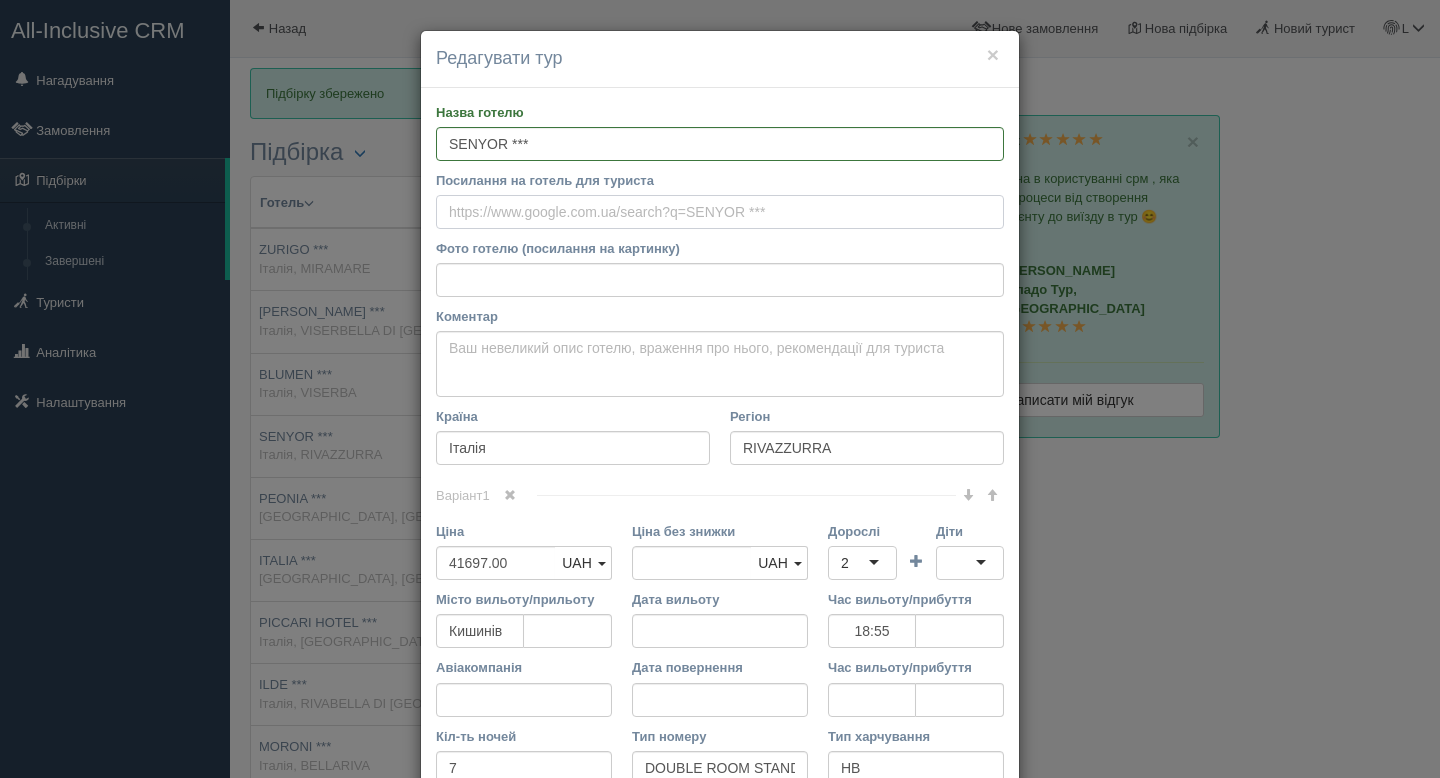 click on "Посилання на готель для туриста" at bounding box center (720, 212) 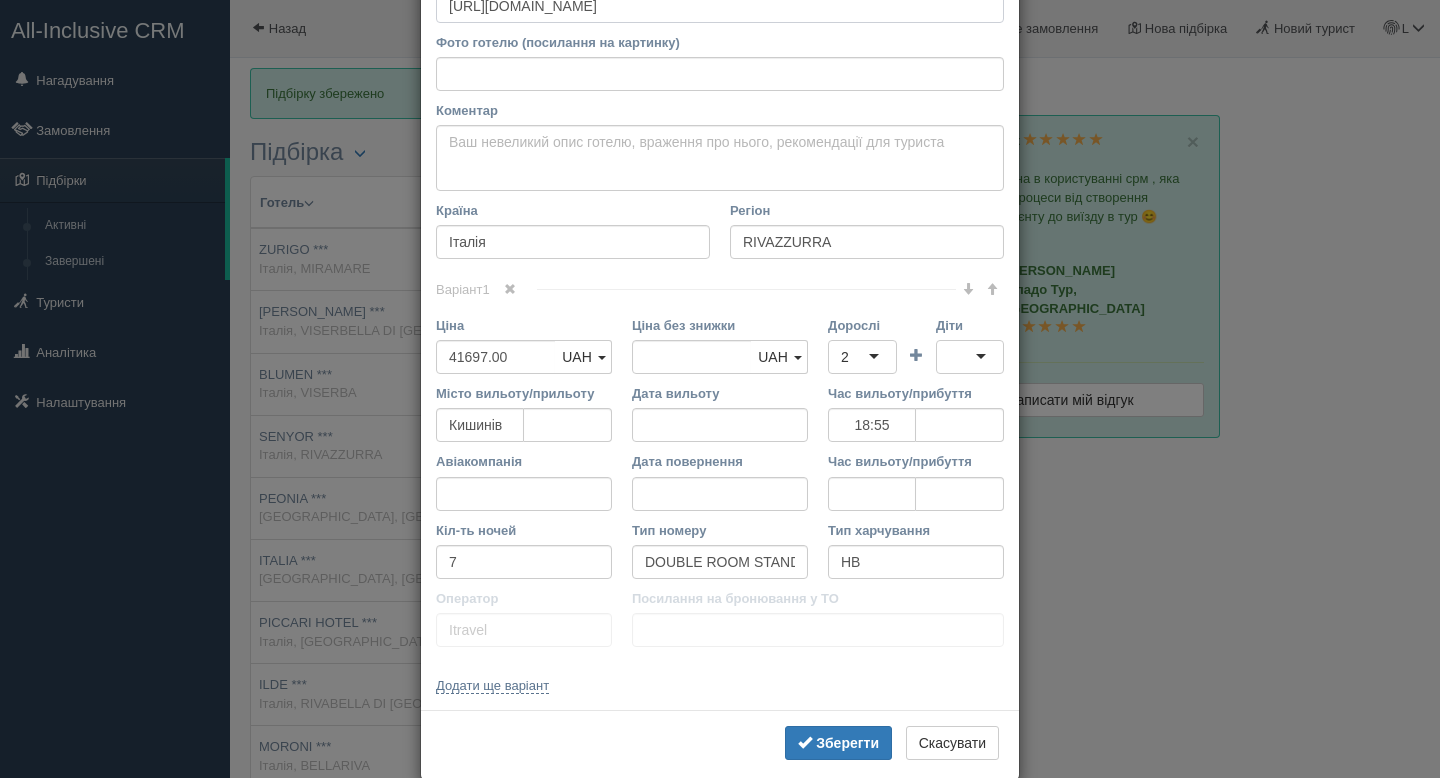 scroll, scrollTop: 239, scrollLeft: 0, axis: vertical 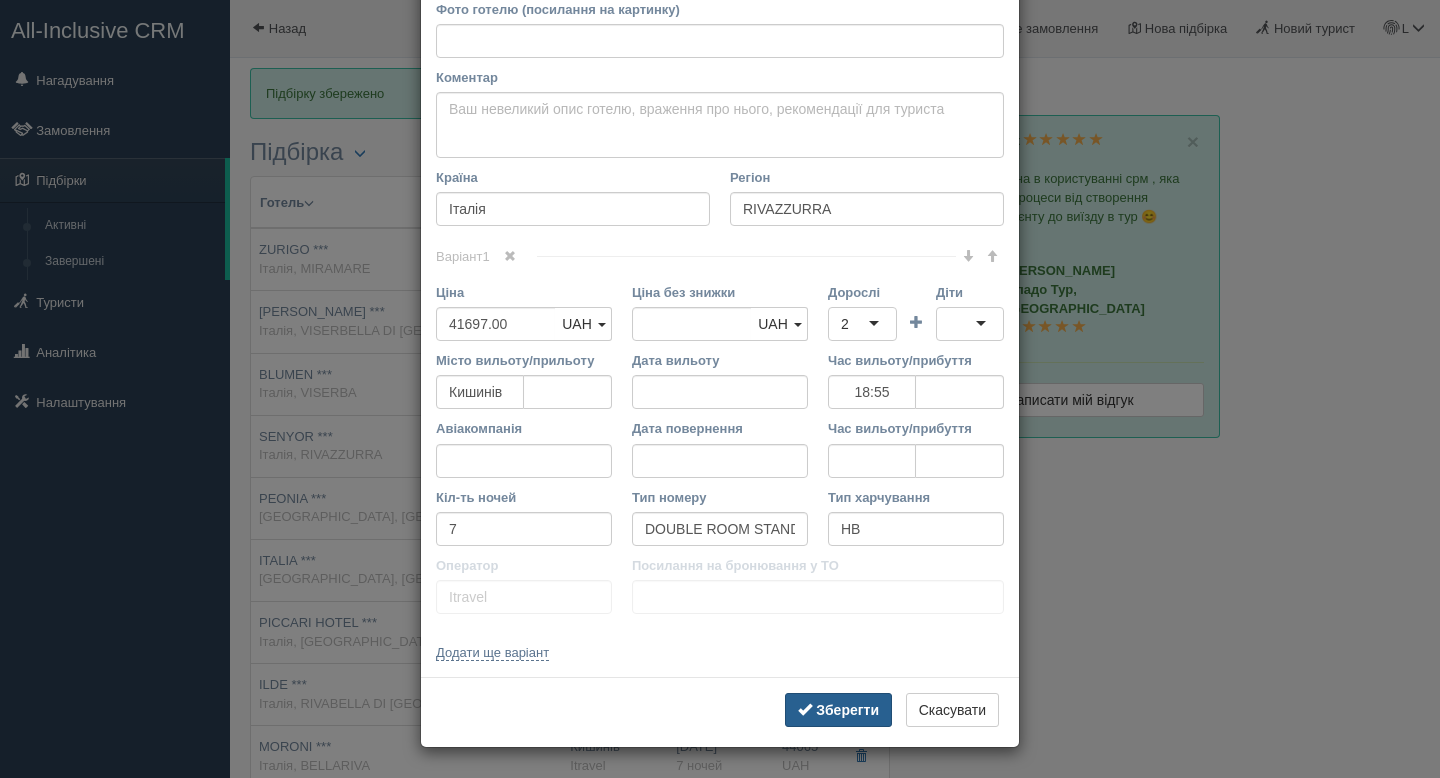 type on "[URL][DOMAIN_NAME]" 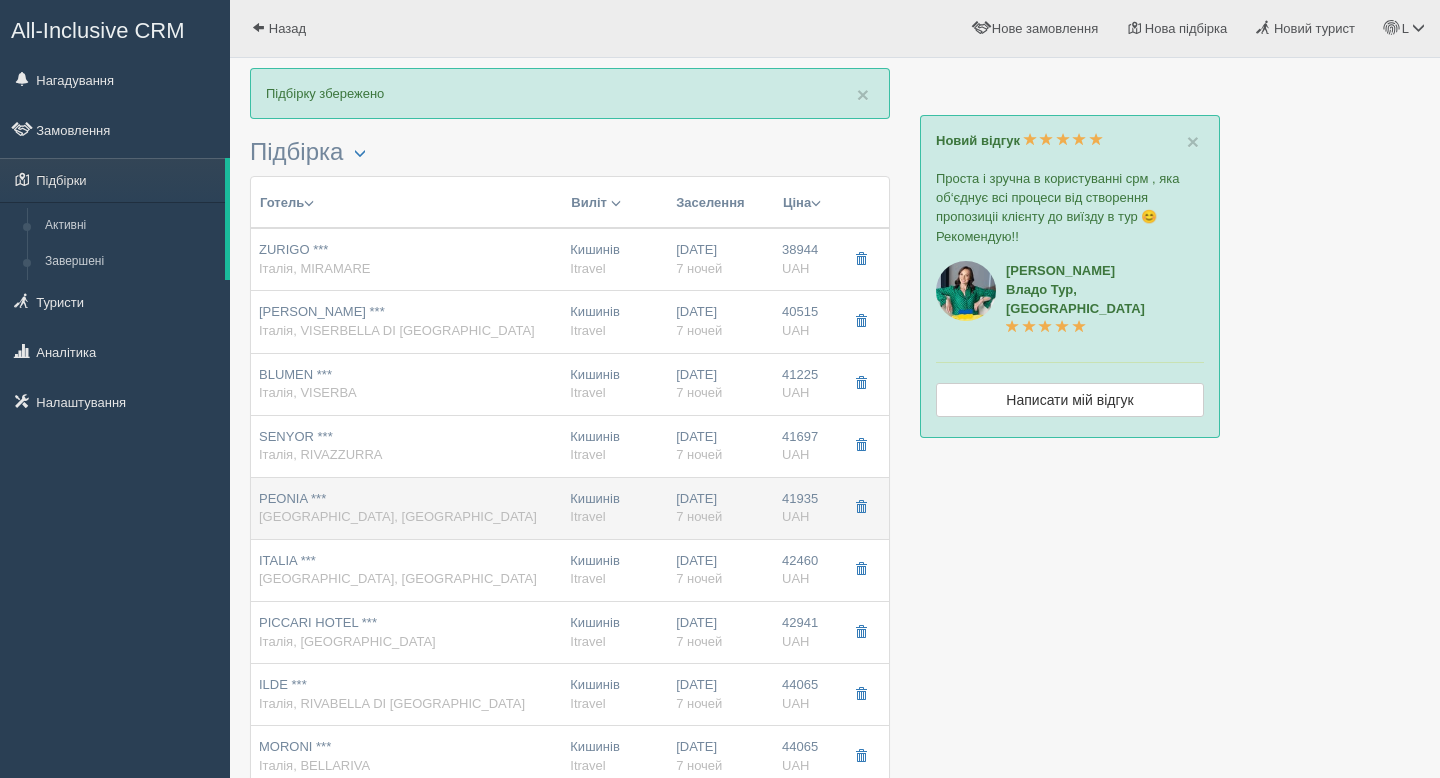 click on "[GEOGRAPHIC_DATA], [GEOGRAPHIC_DATA]" at bounding box center (398, 516) 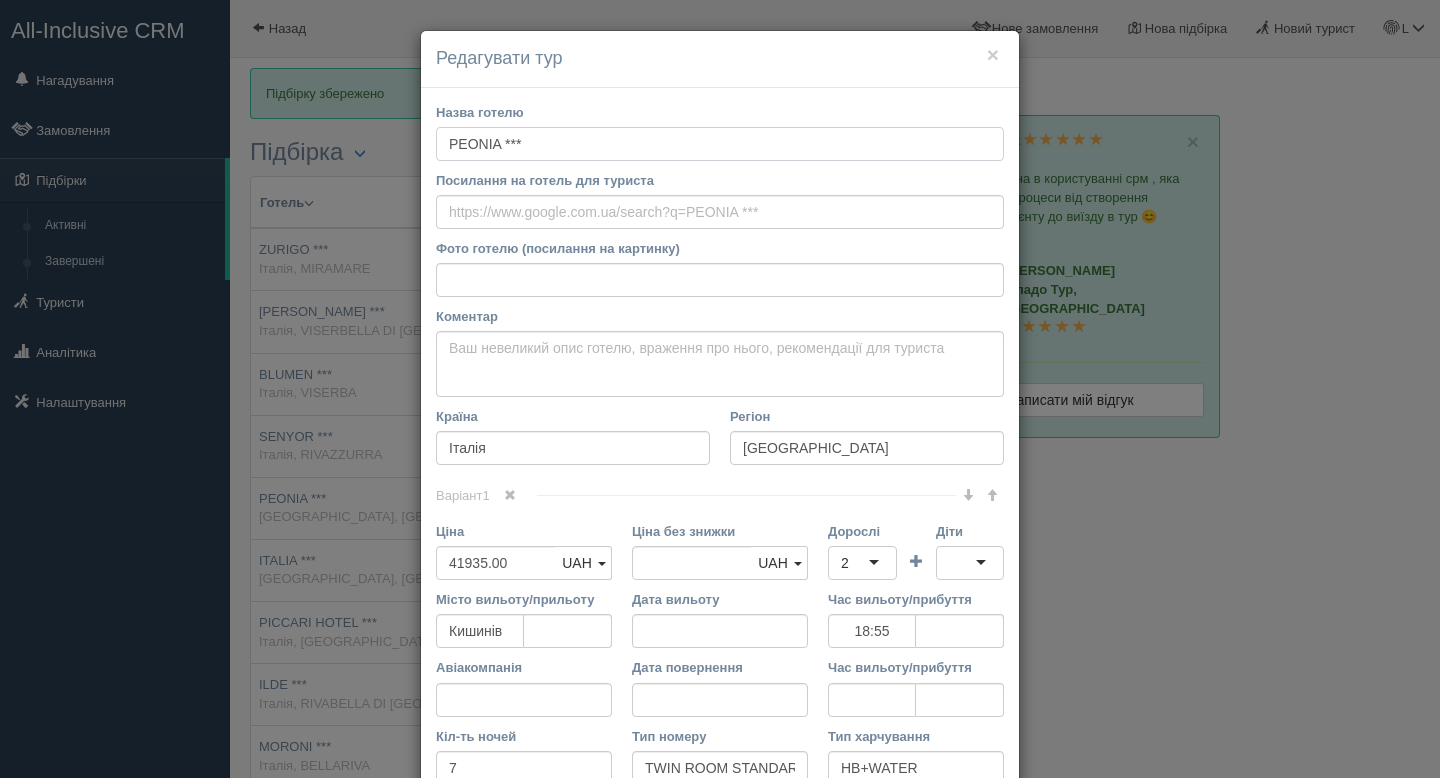 drag, startPoint x: 534, startPoint y: 143, endPoint x: 418, endPoint y: 143, distance: 116 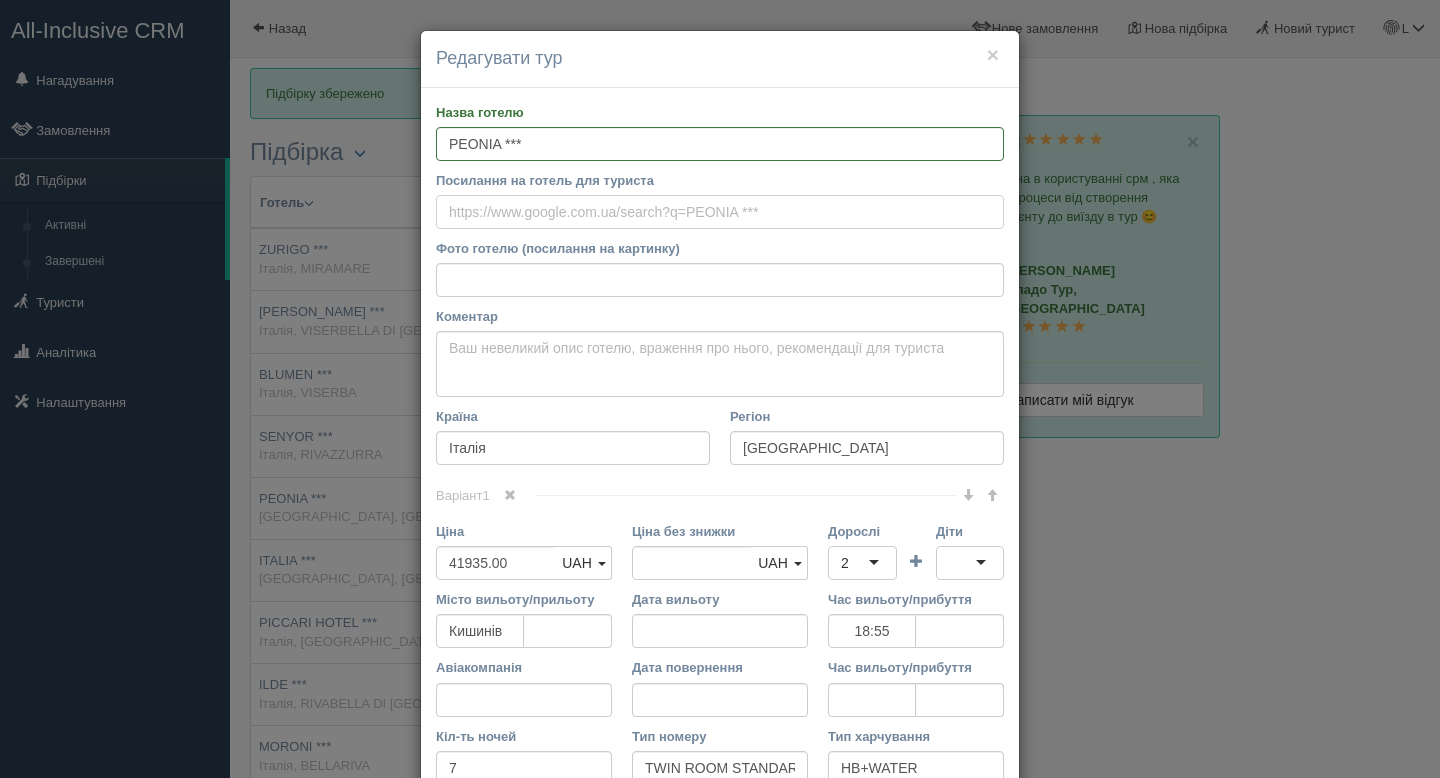 click on "Посилання на готель для туриста" at bounding box center (720, 212) 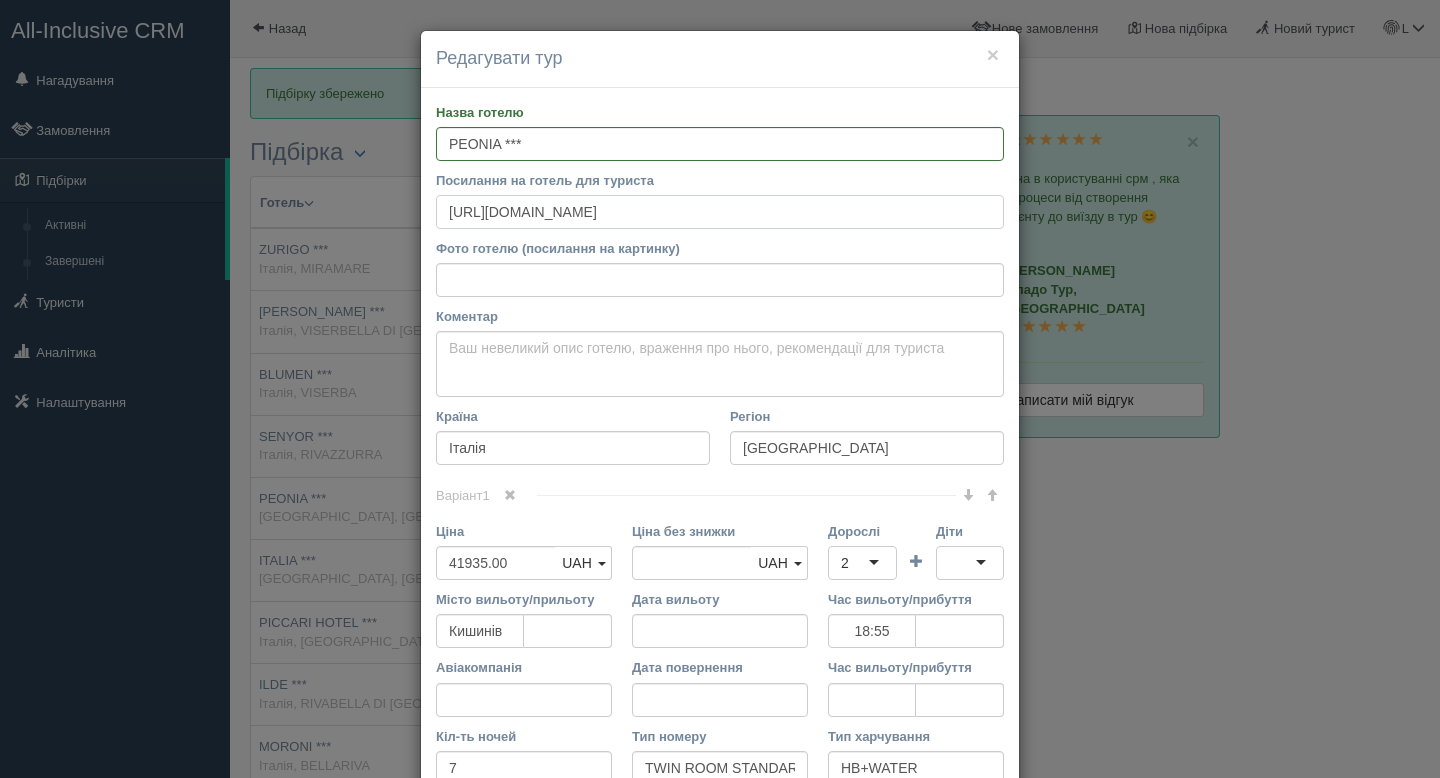 scroll, scrollTop: 239, scrollLeft: 0, axis: vertical 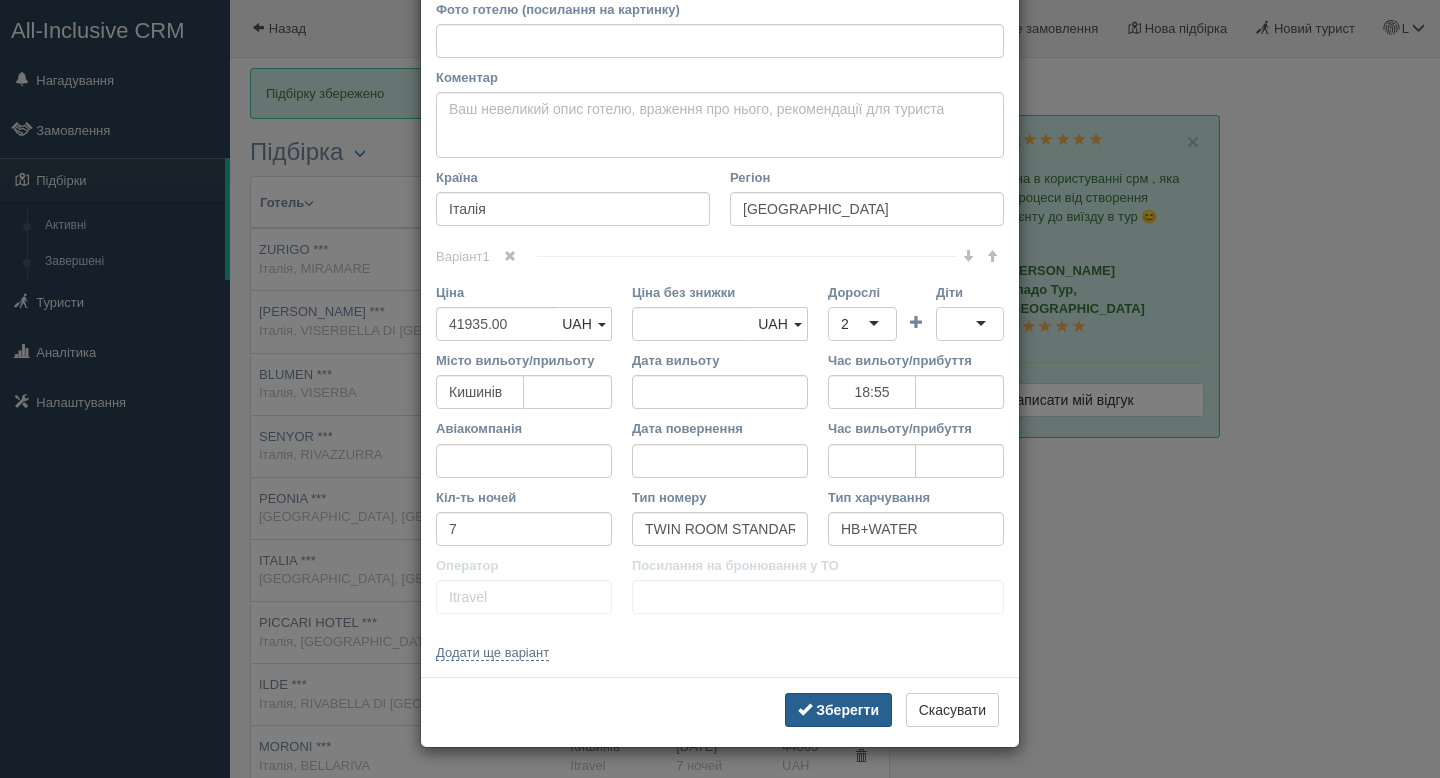 type on "[URL][DOMAIN_NAME]" 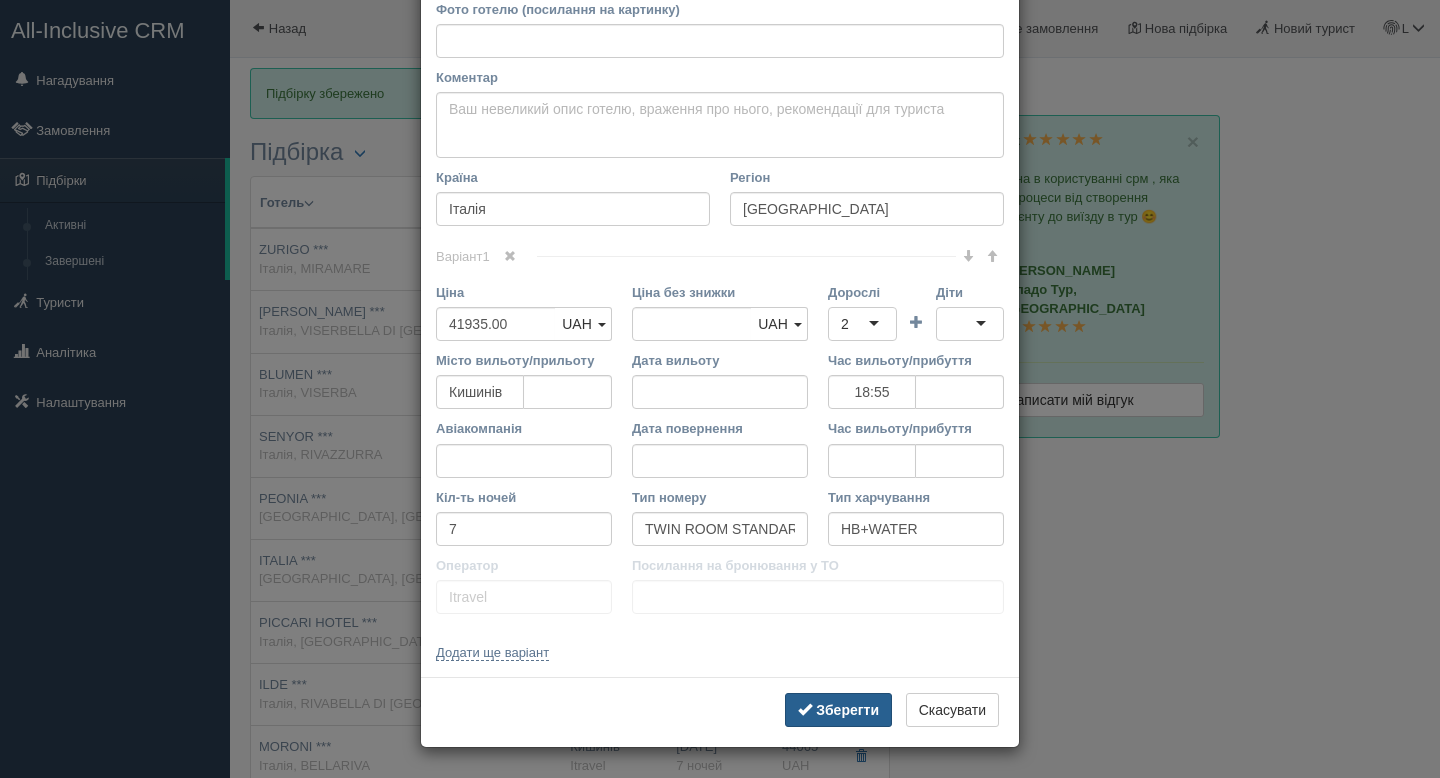click on "Зберегти" at bounding box center [847, 710] 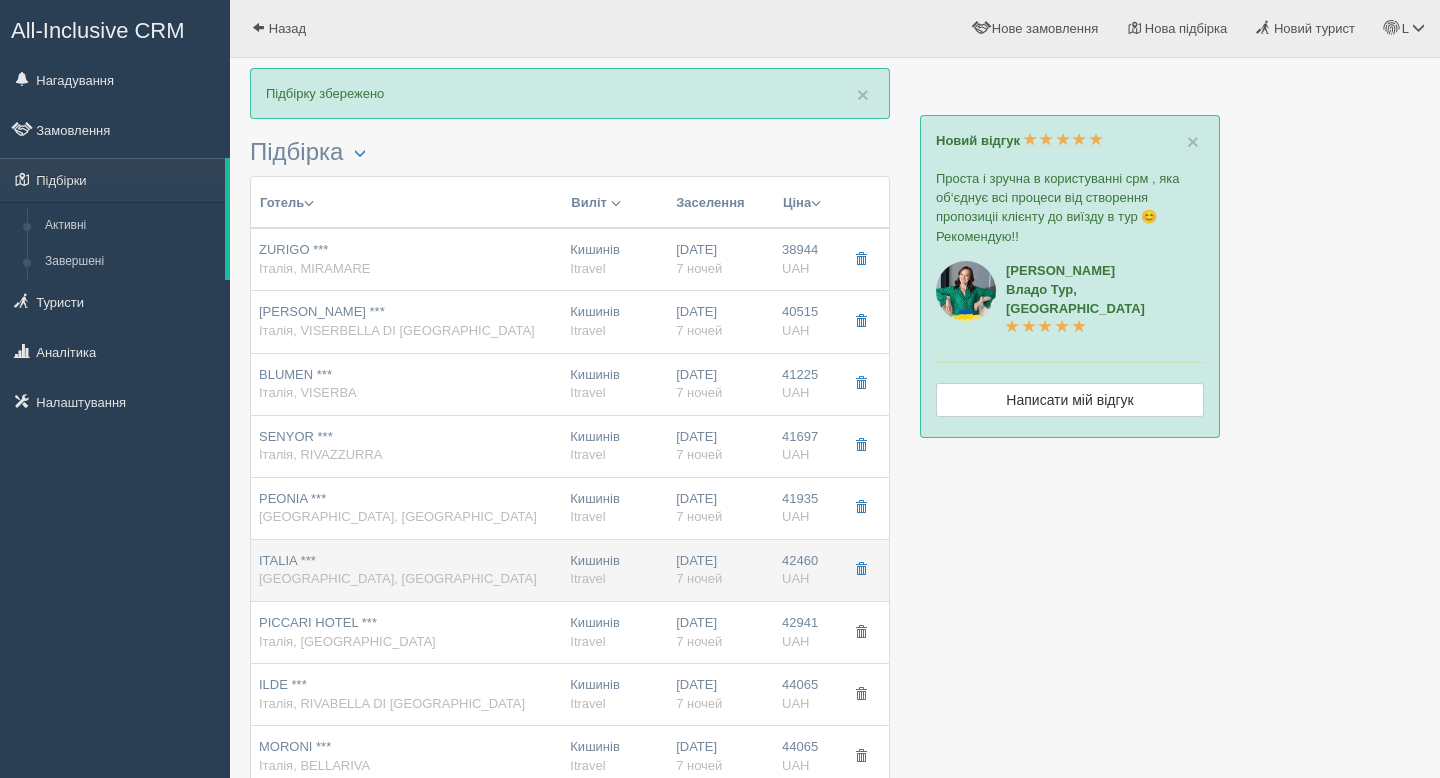 click on "[GEOGRAPHIC_DATA], [GEOGRAPHIC_DATA]" at bounding box center (398, 578) 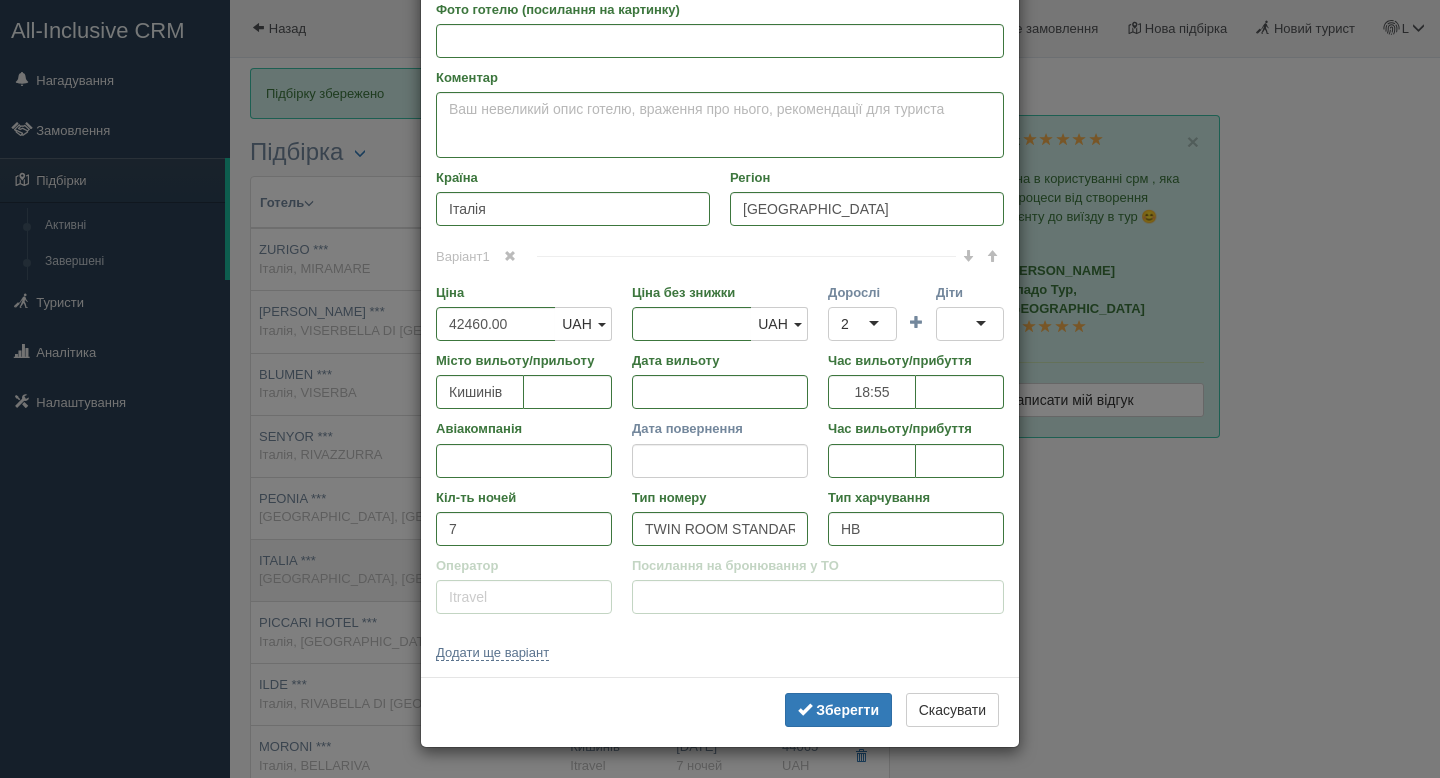 scroll, scrollTop: 0, scrollLeft: 0, axis: both 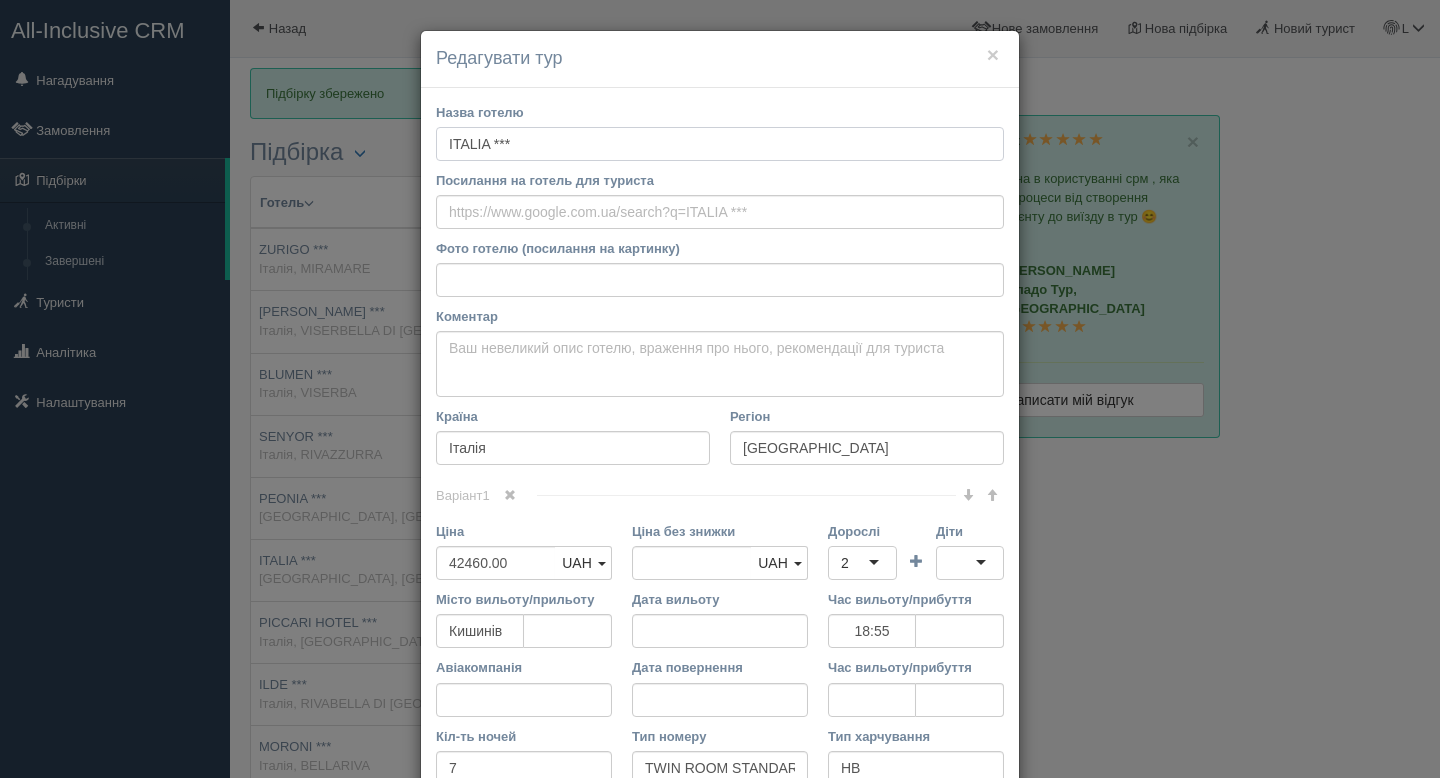 drag, startPoint x: 526, startPoint y: 149, endPoint x: 414, endPoint y: 149, distance: 112 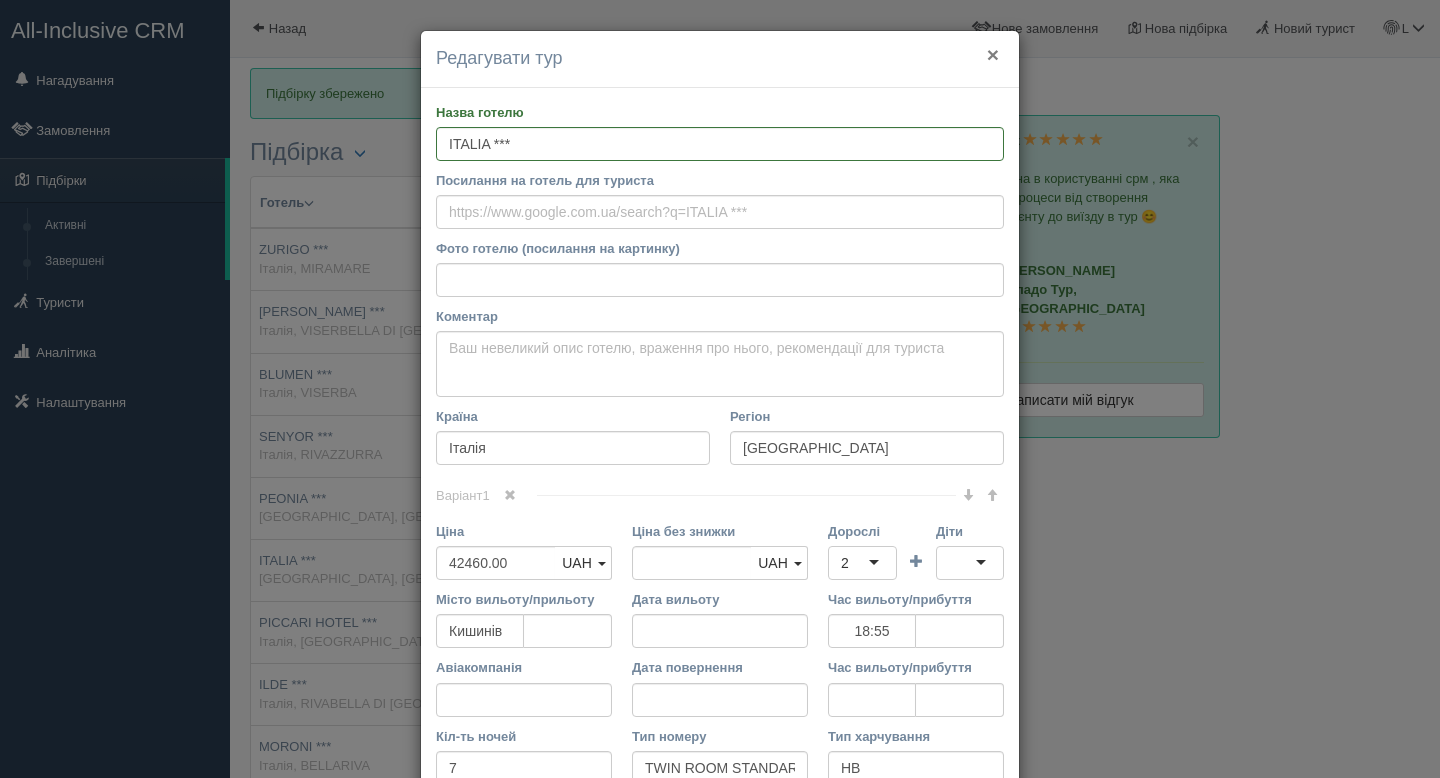 click on "×" at bounding box center (993, 54) 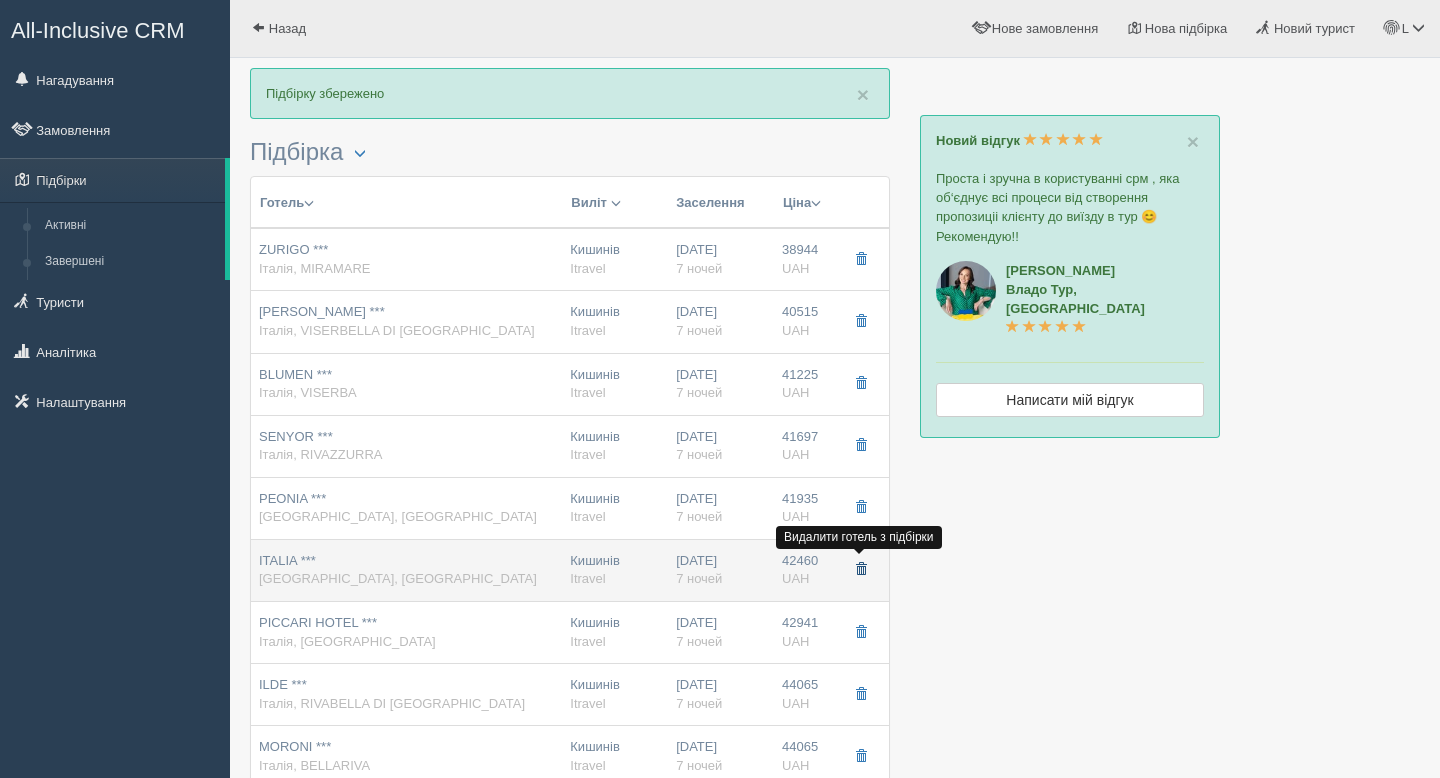 click at bounding box center [861, 569] 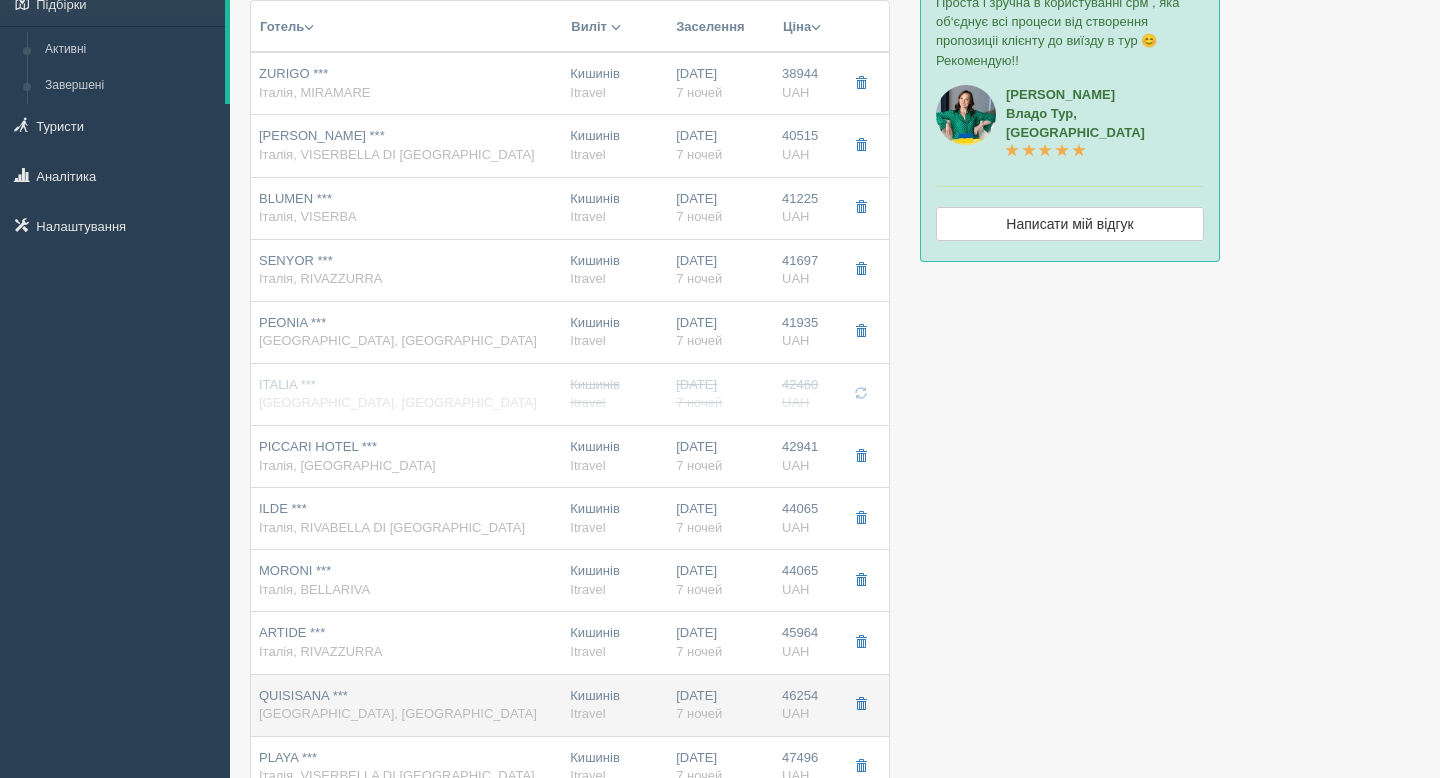 scroll, scrollTop: 187, scrollLeft: 0, axis: vertical 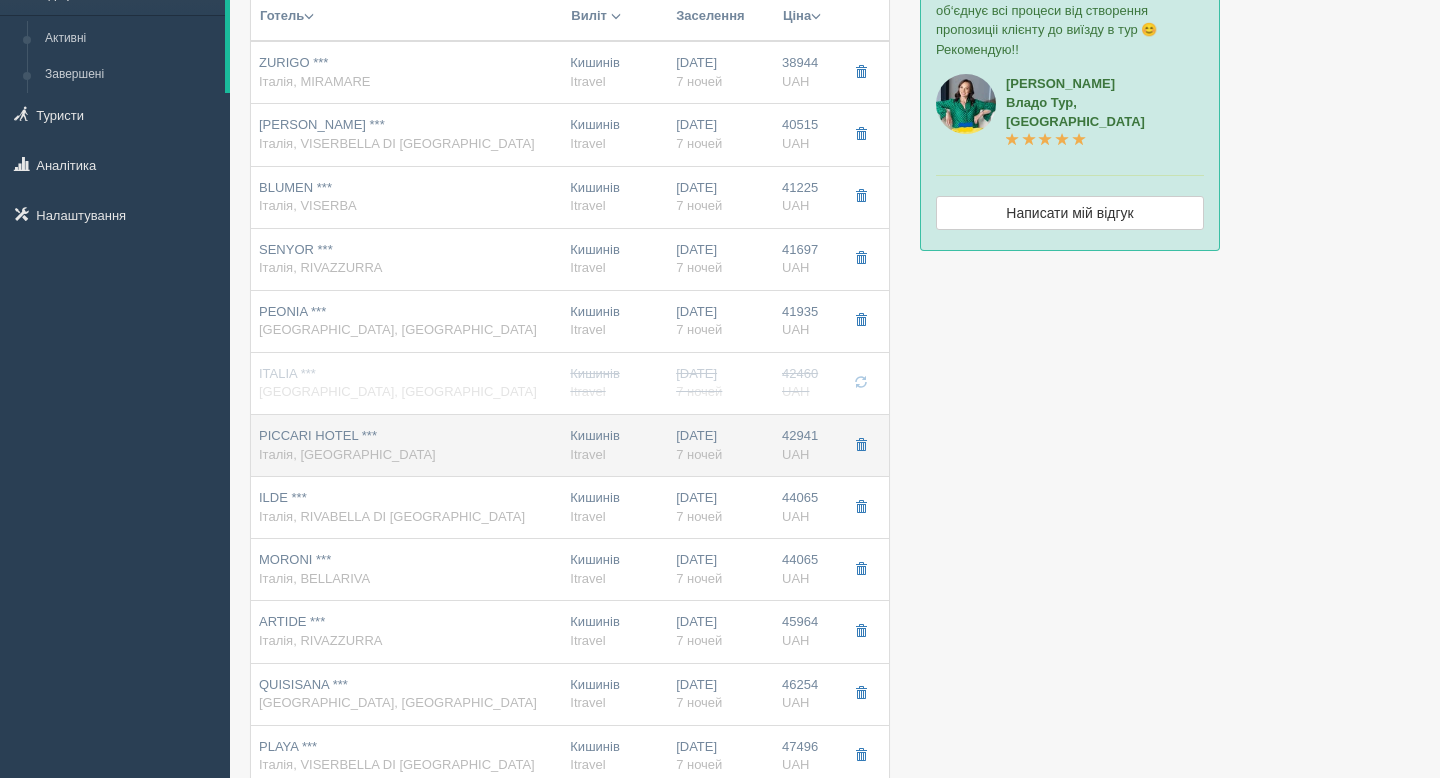 click on "PICCARI HOTEL ***
[GEOGRAPHIC_DATA], [GEOGRAPHIC_DATA]" at bounding box center (406, 445) 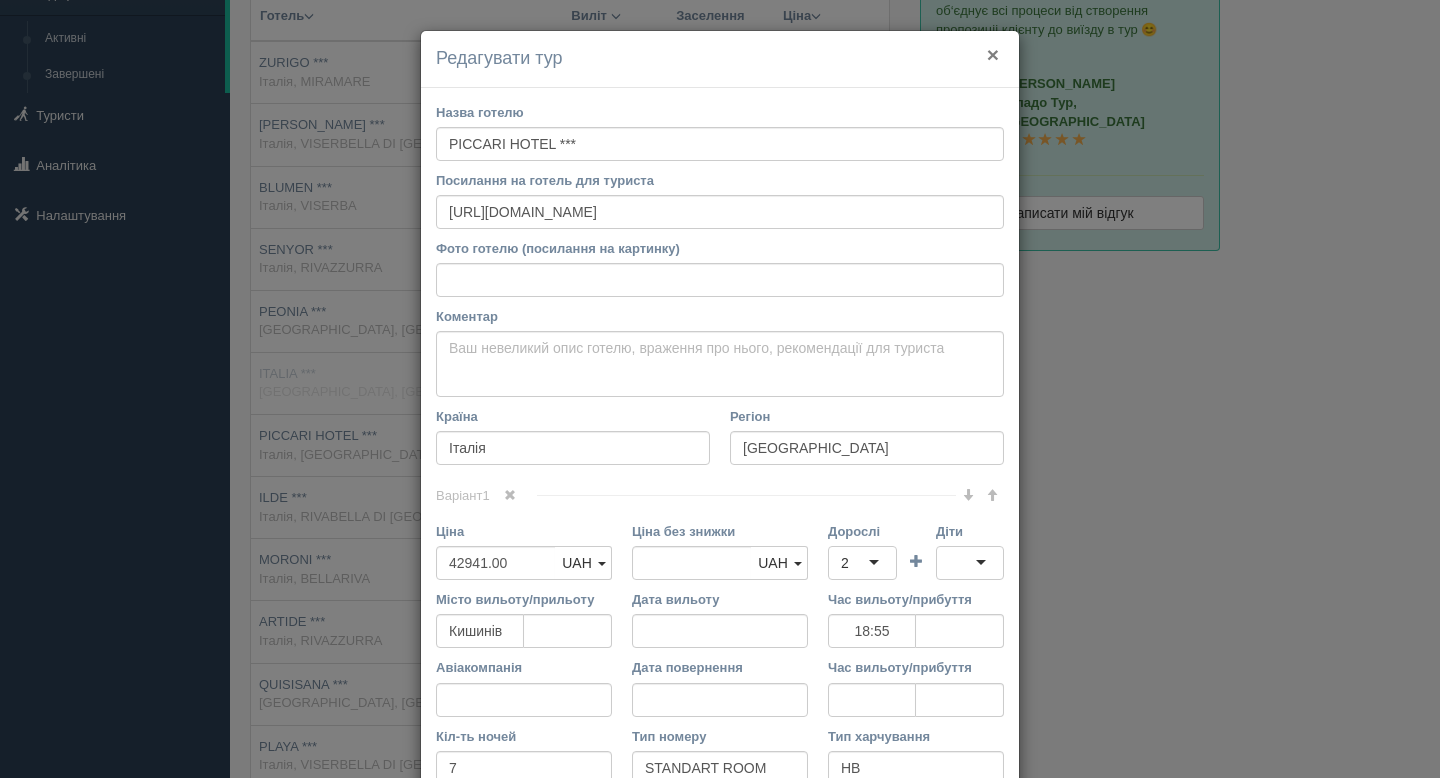 click on "×" at bounding box center (993, 54) 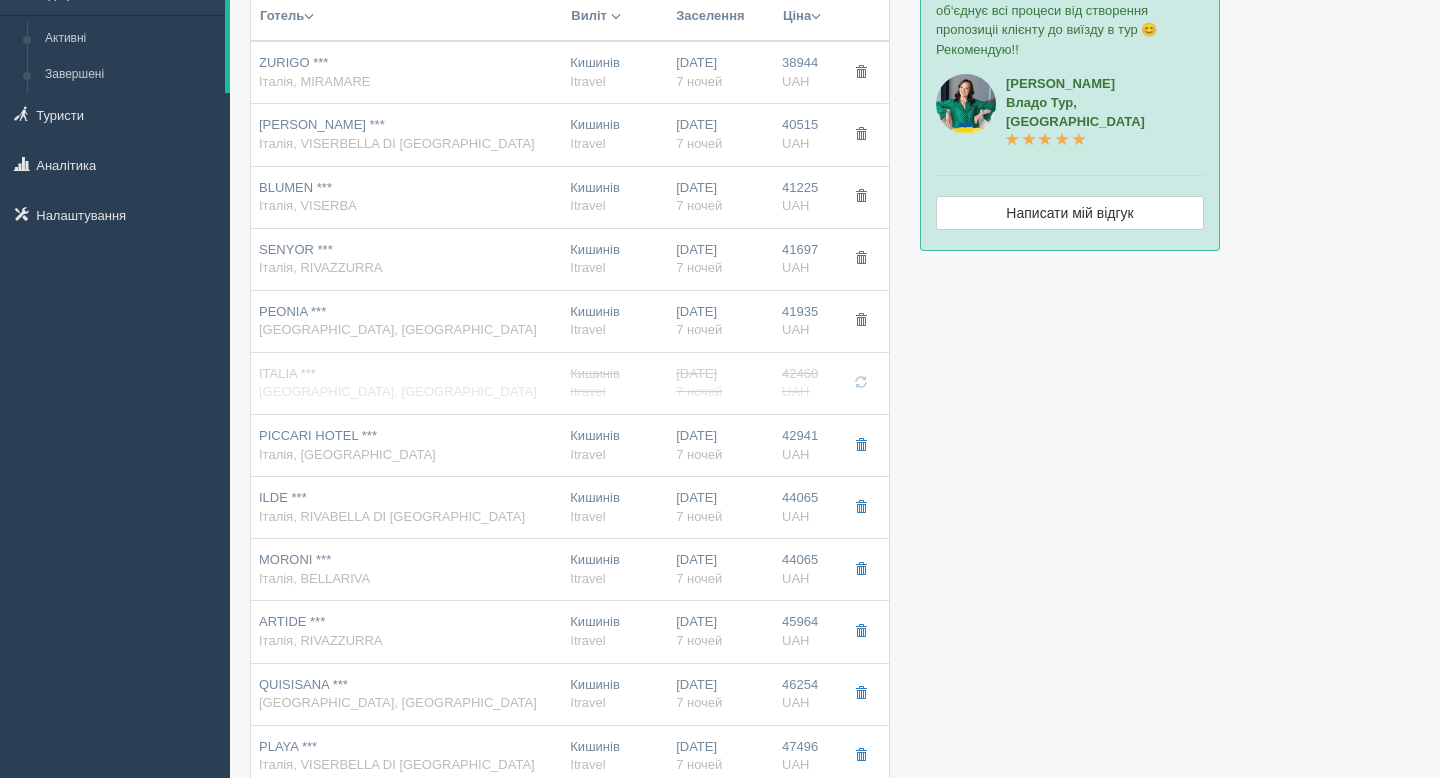 click on "ILDE ***
[GEOGRAPHIC_DATA], RIVABELLA DI [GEOGRAPHIC_DATA]" at bounding box center [406, 507] 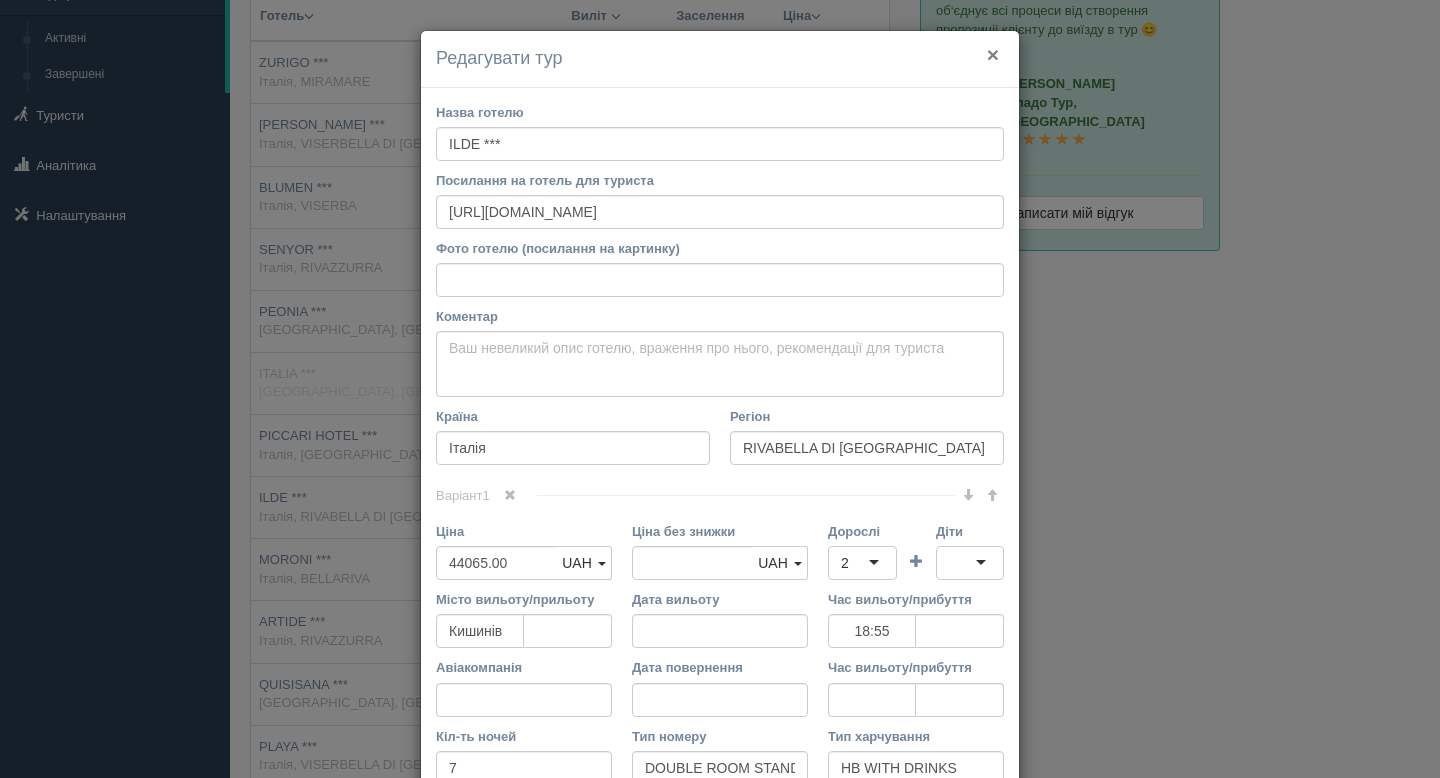 click on "×" at bounding box center [993, 54] 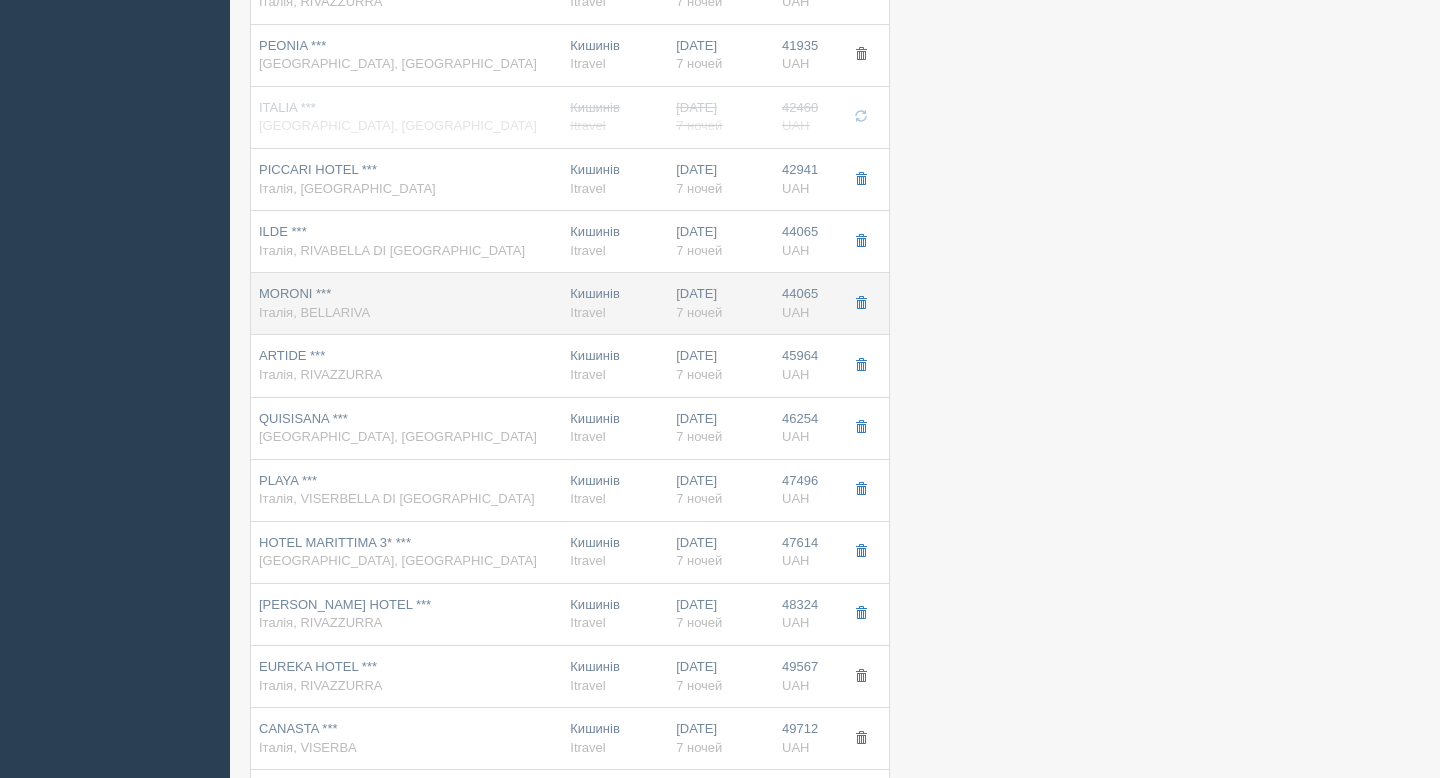 scroll, scrollTop: 456, scrollLeft: 0, axis: vertical 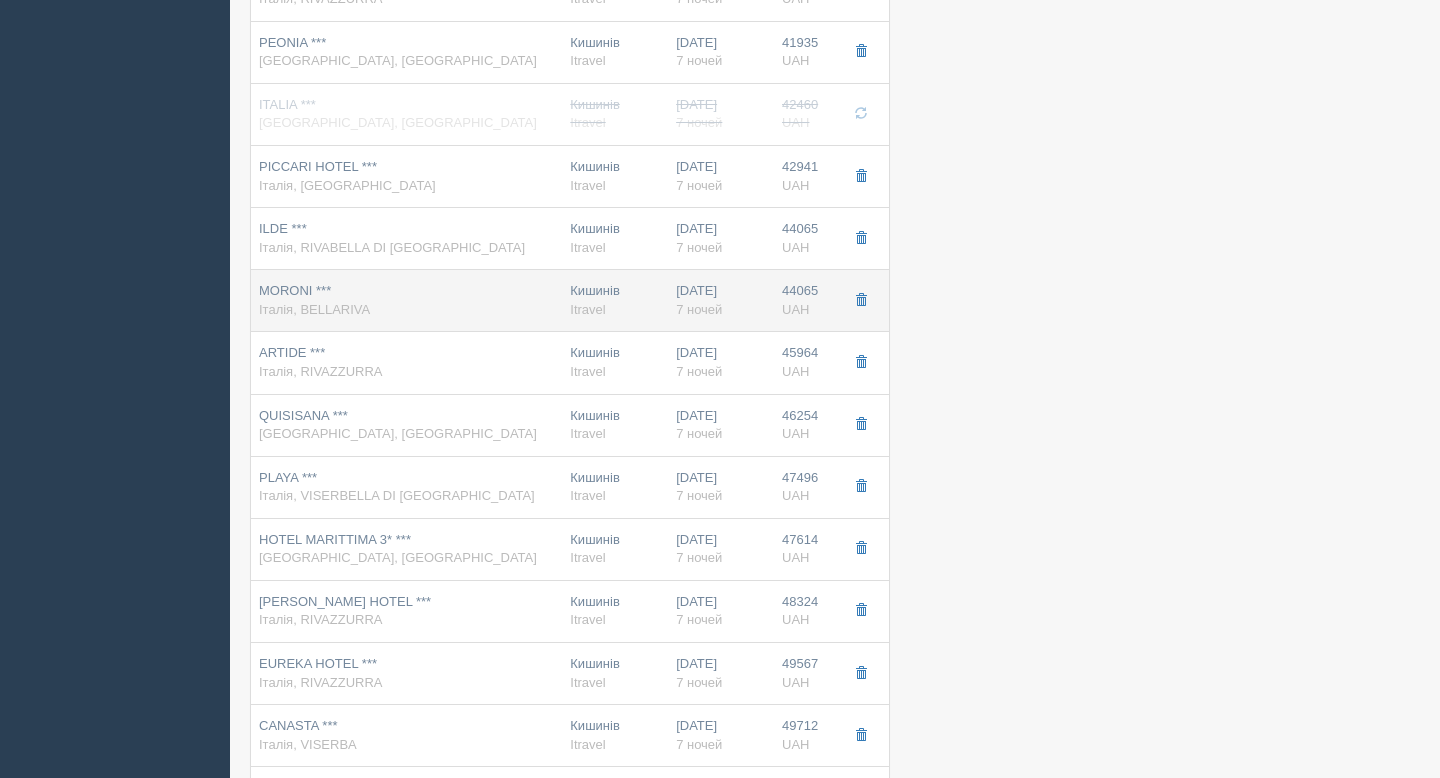 click on "MORONI ***
Італія, BELLARIVA" at bounding box center (406, 300) 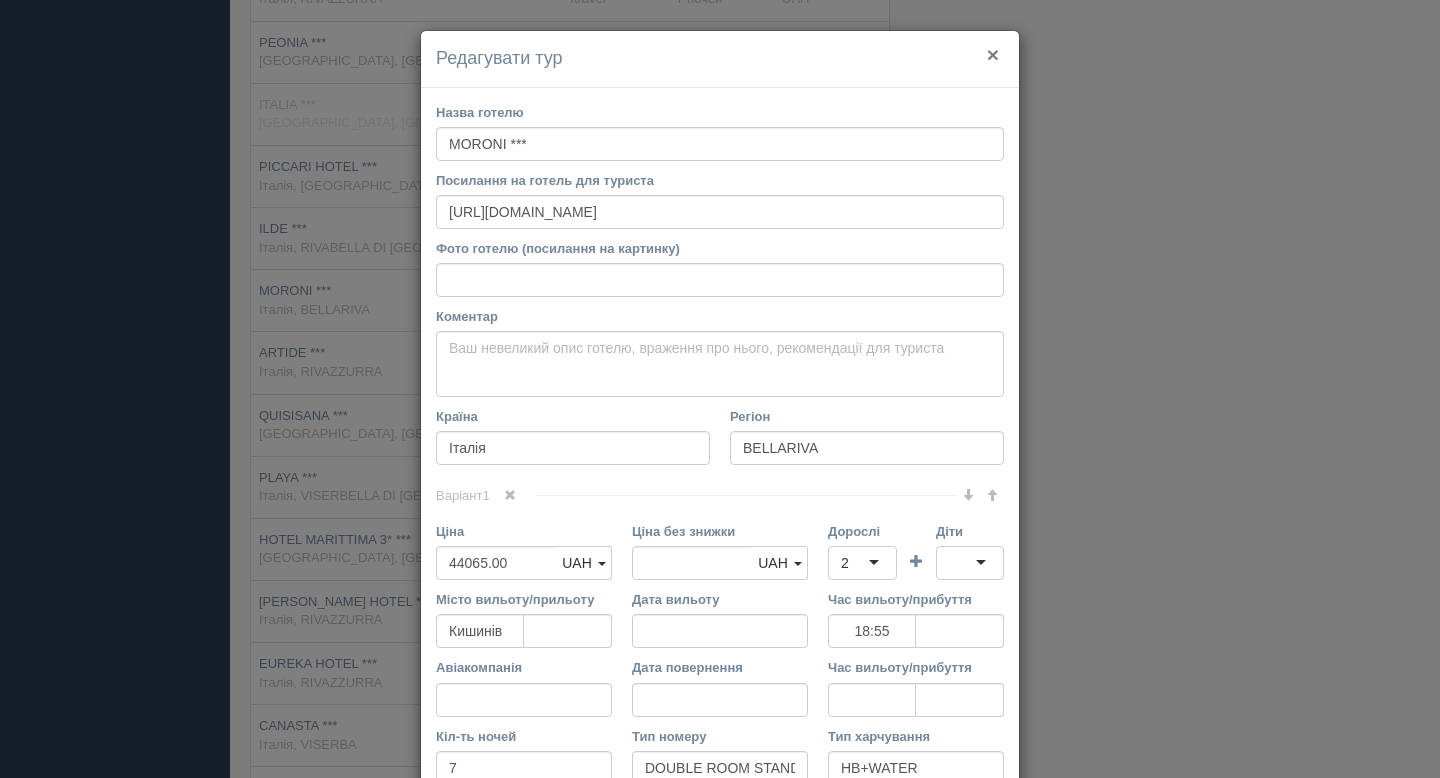 click on "×" at bounding box center [993, 54] 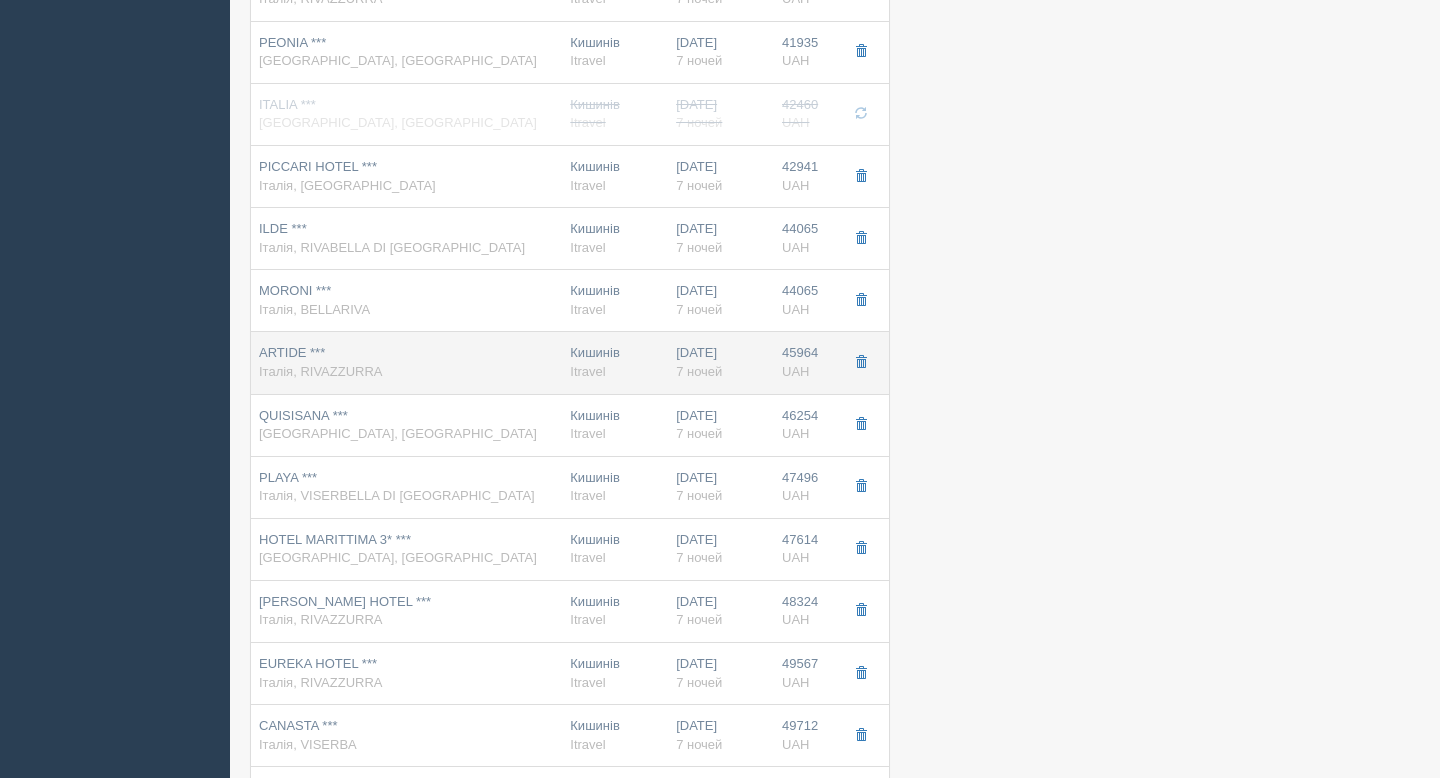 click on "ARTIDE ***
Італія, [GEOGRAPHIC_DATA]" at bounding box center [406, 362] 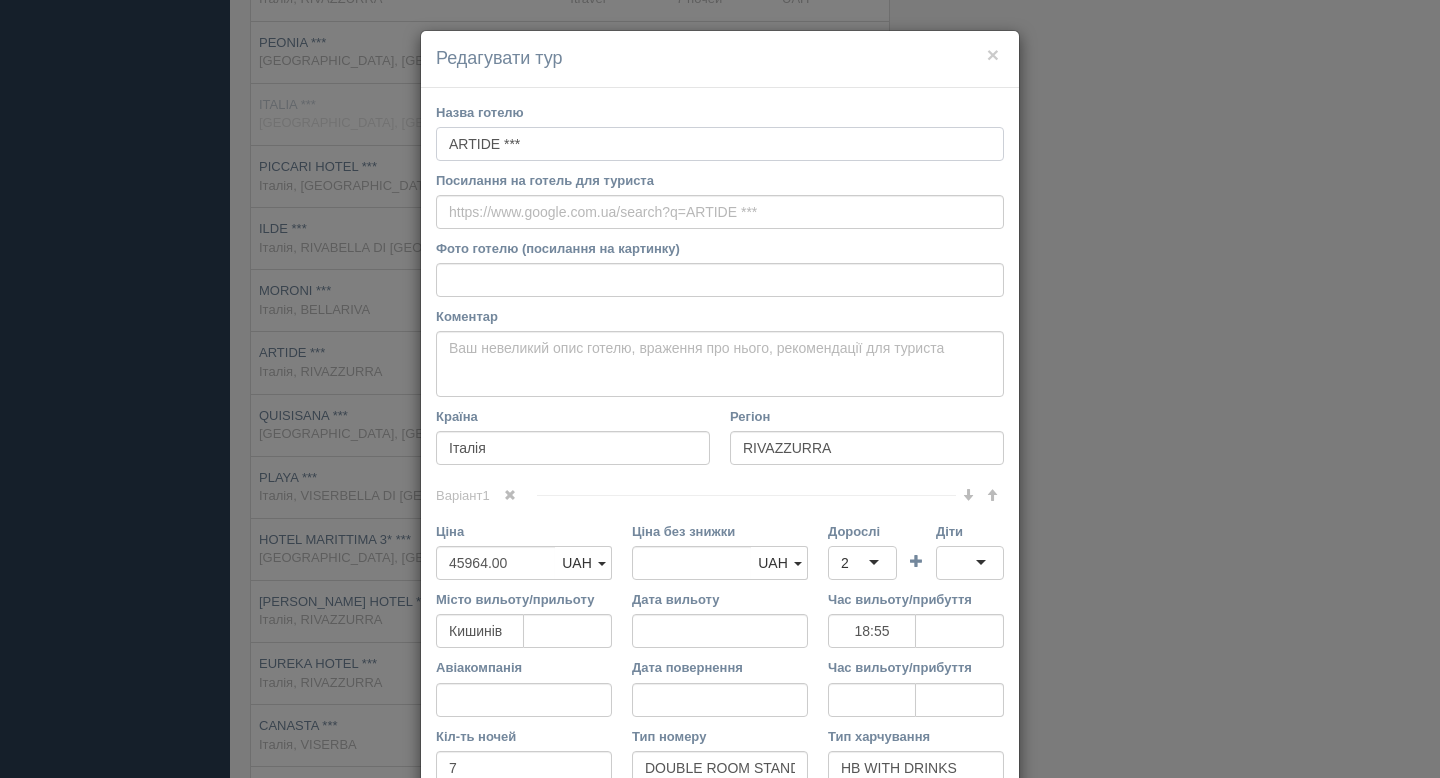 drag, startPoint x: 541, startPoint y: 143, endPoint x: 419, endPoint y: 143, distance: 122 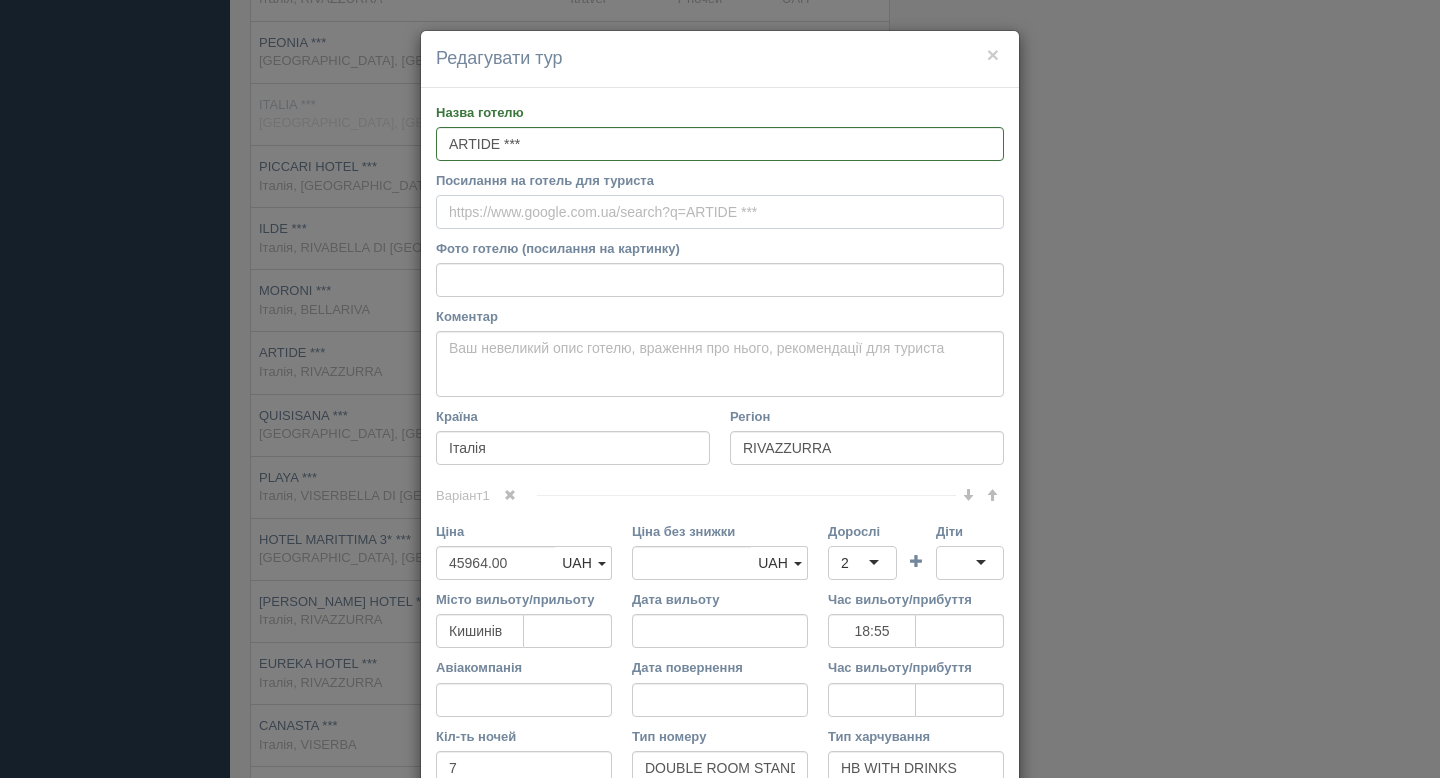 click on "Посилання на готель для туриста" at bounding box center [720, 212] 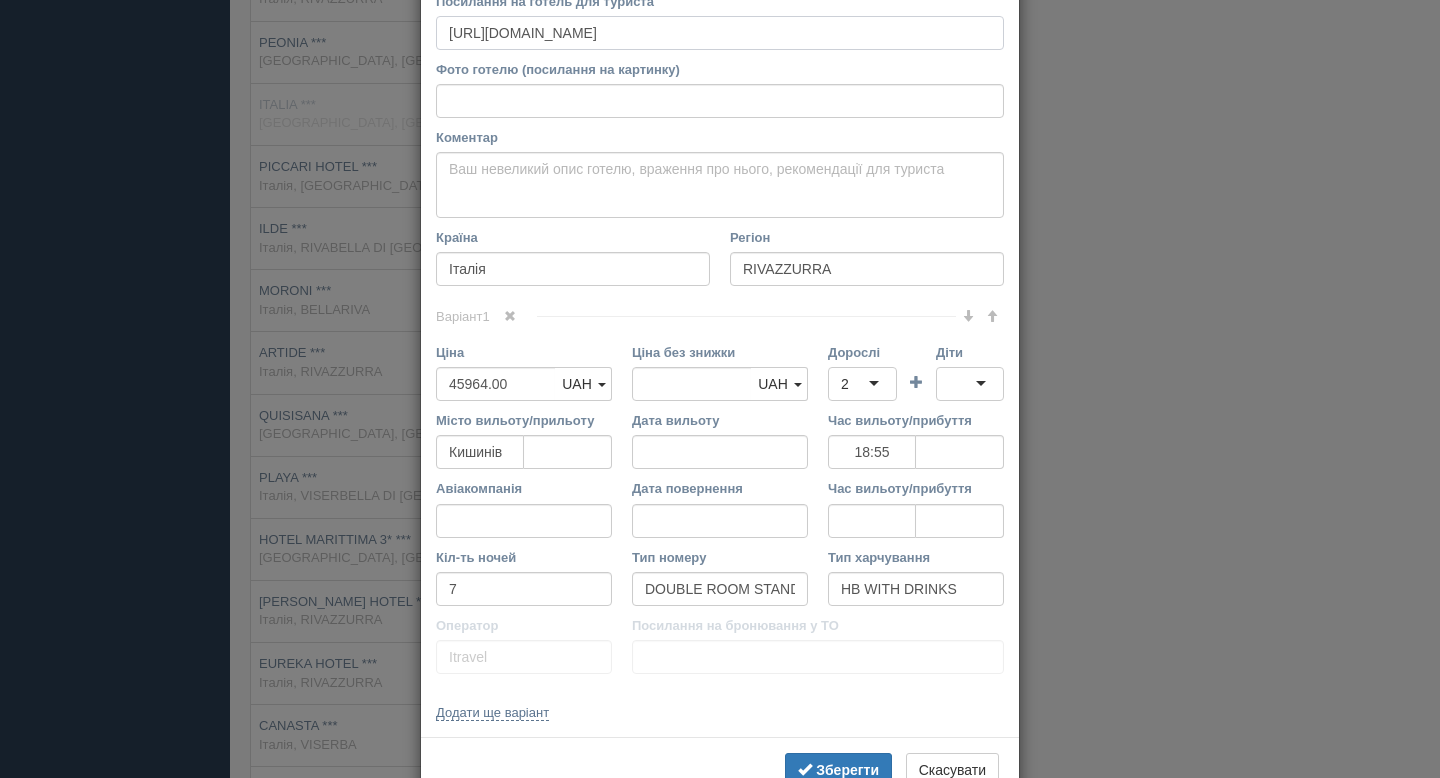 scroll, scrollTop: 239, scrollLeft: 0, axis: vertical 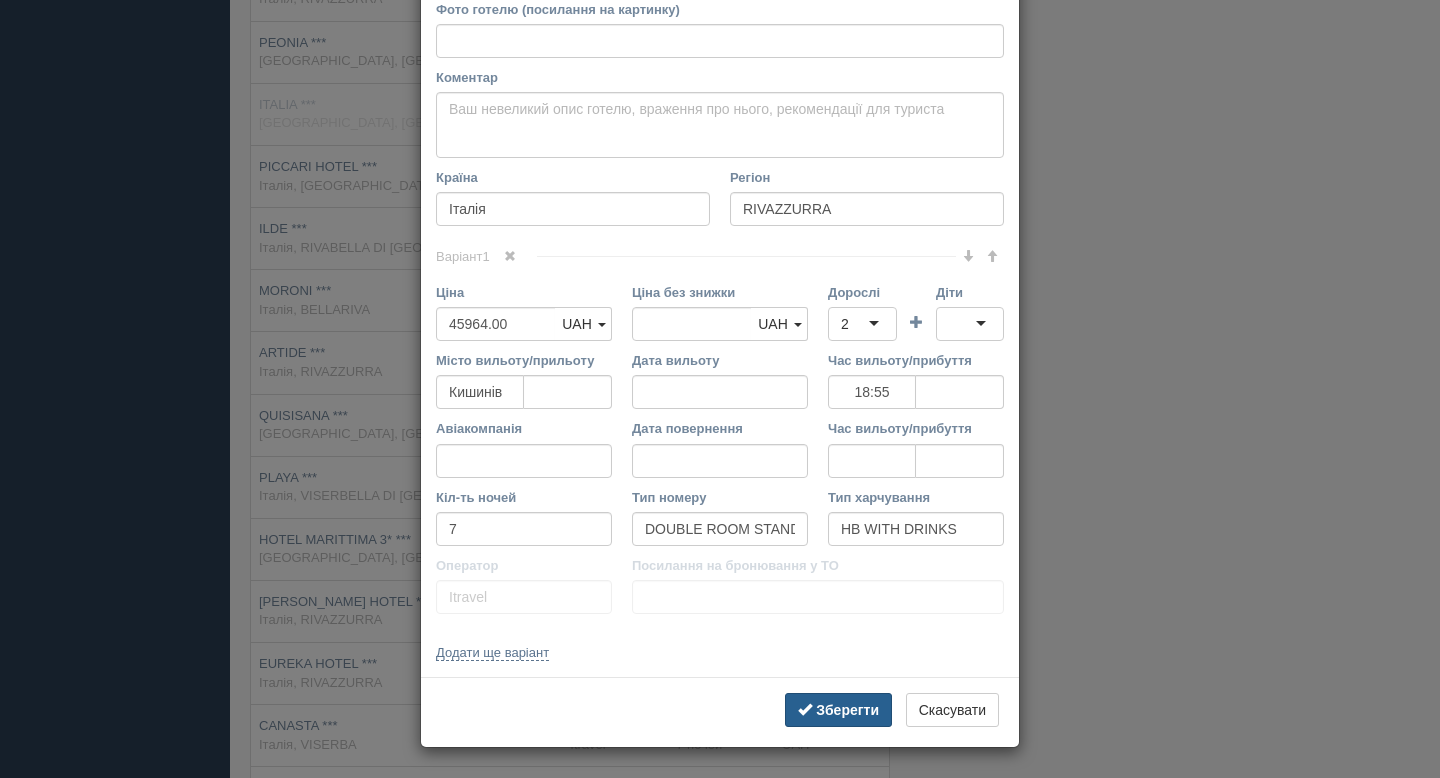 type on "[URL][DOMAIN_NAME]" 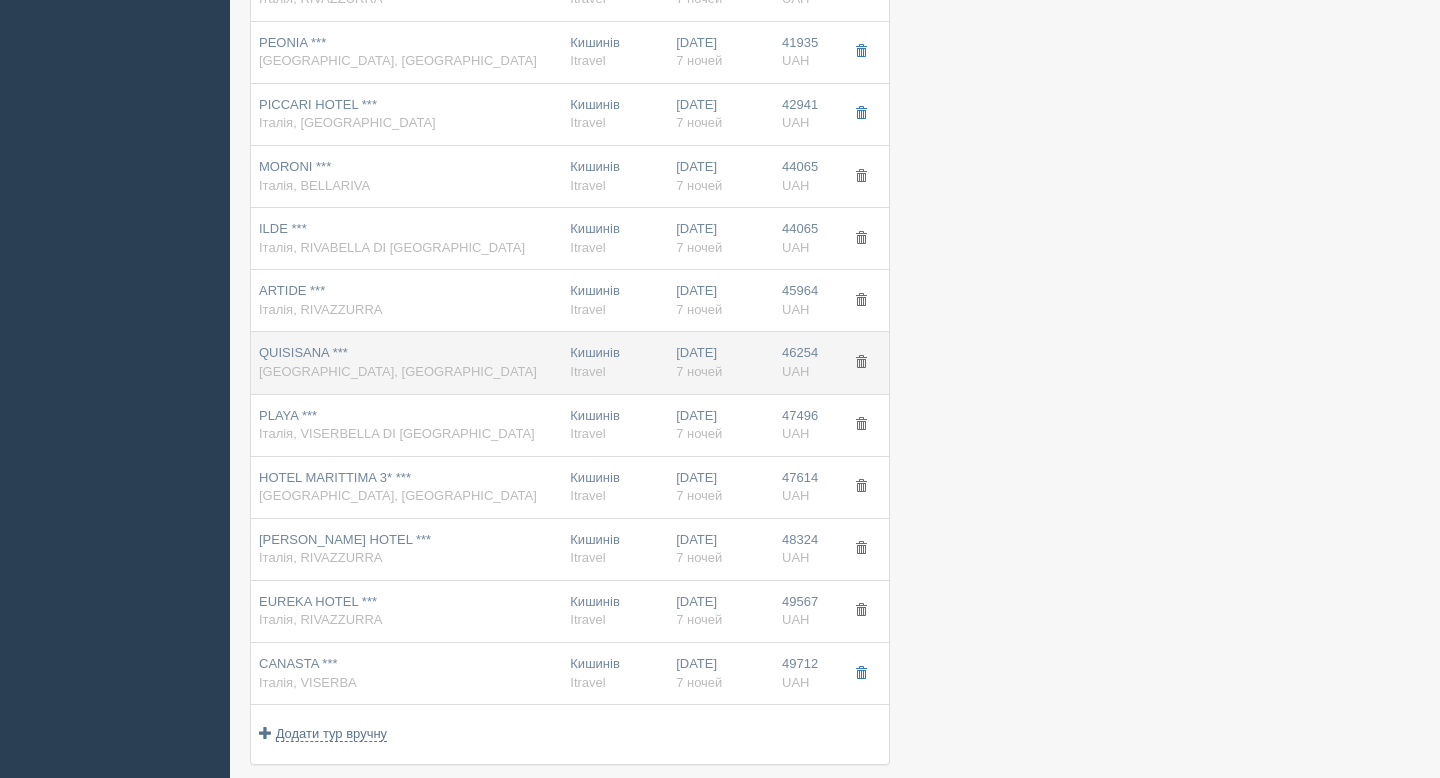 click on "QUISISANA ***
[GEOGRAPHIC_DATA], [GEOGRAPHIC_DATA]" at bounding box center (398, 362) 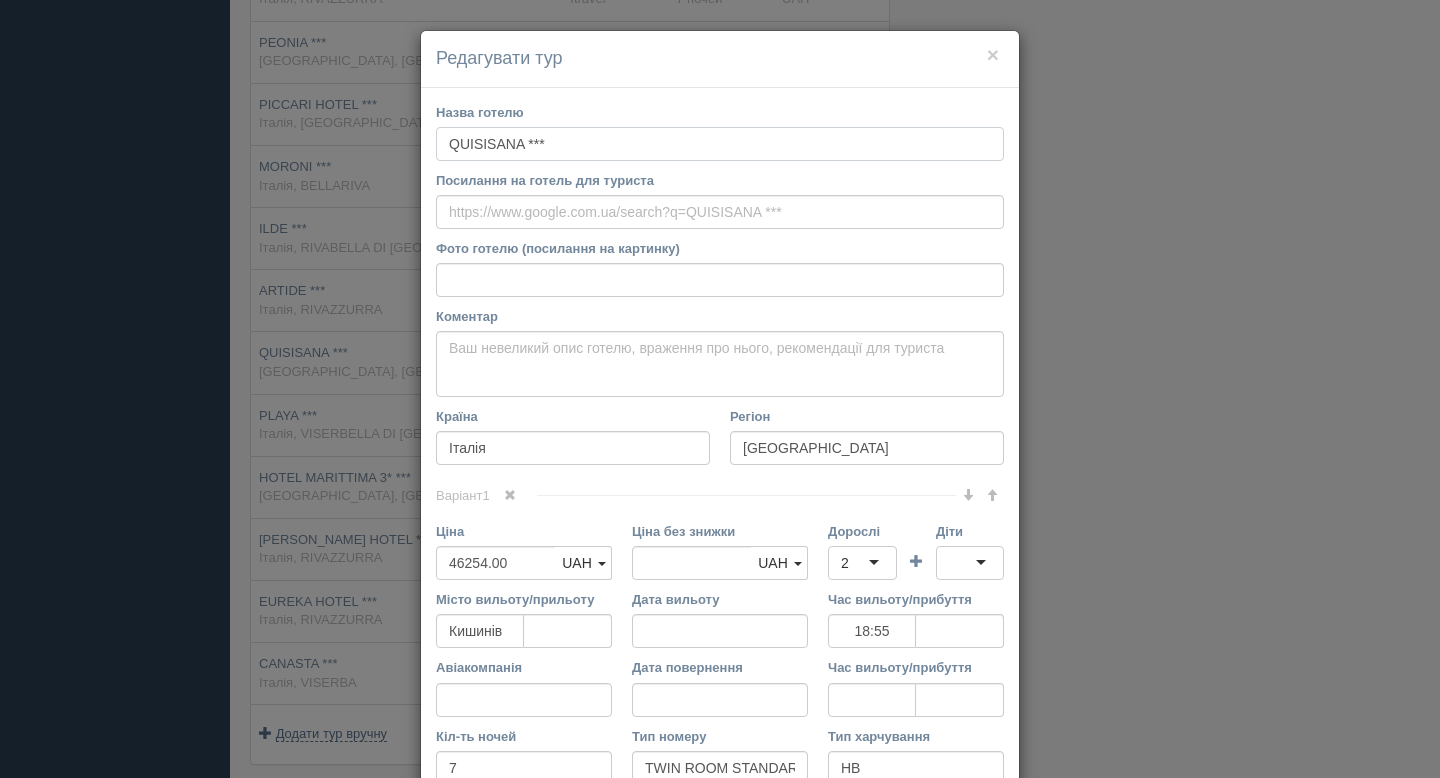 drag, startPoint x: 566, startPoint y: 143, endPoint x: 398, endPoint y: 143, distance: 168 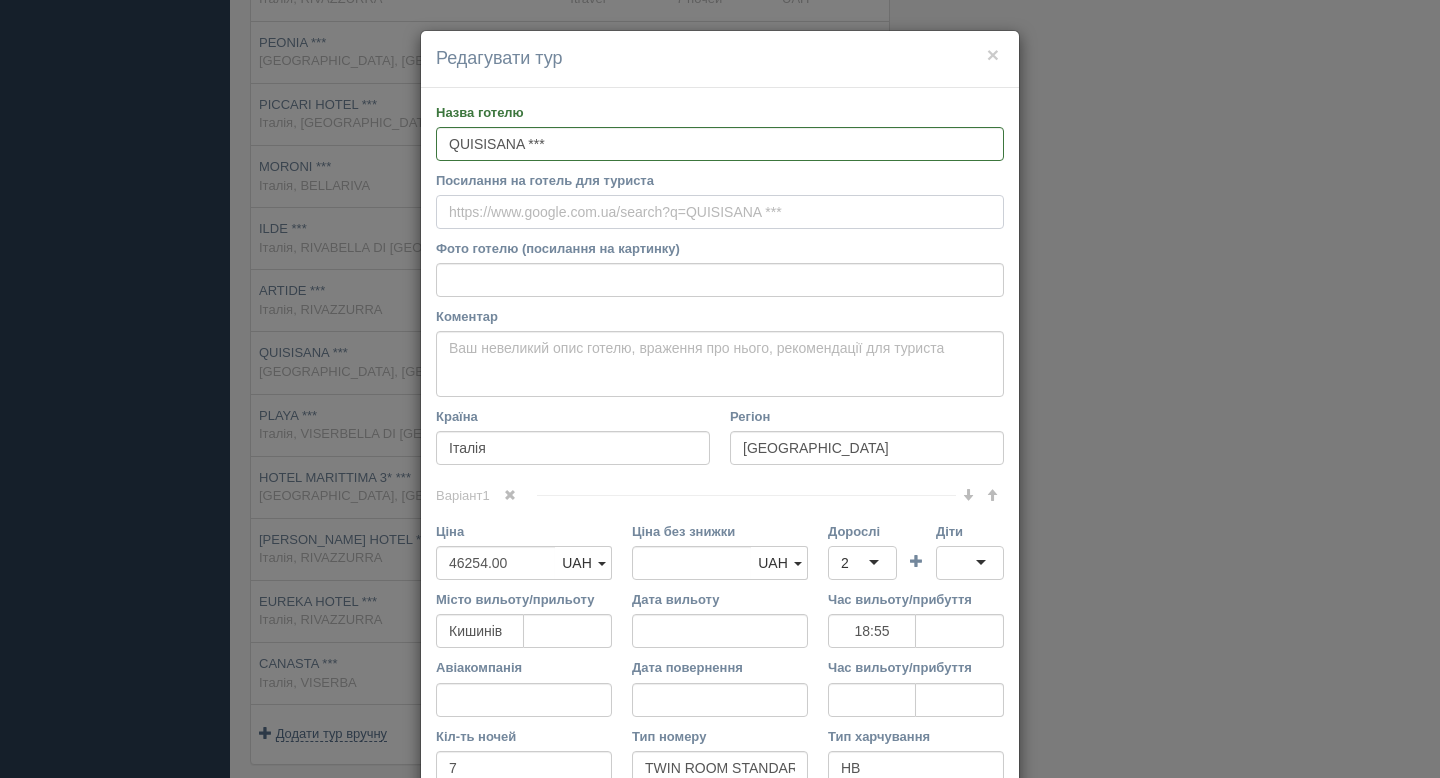 click on "Посилання на готель для туриста" at bounding box center [720, 212] 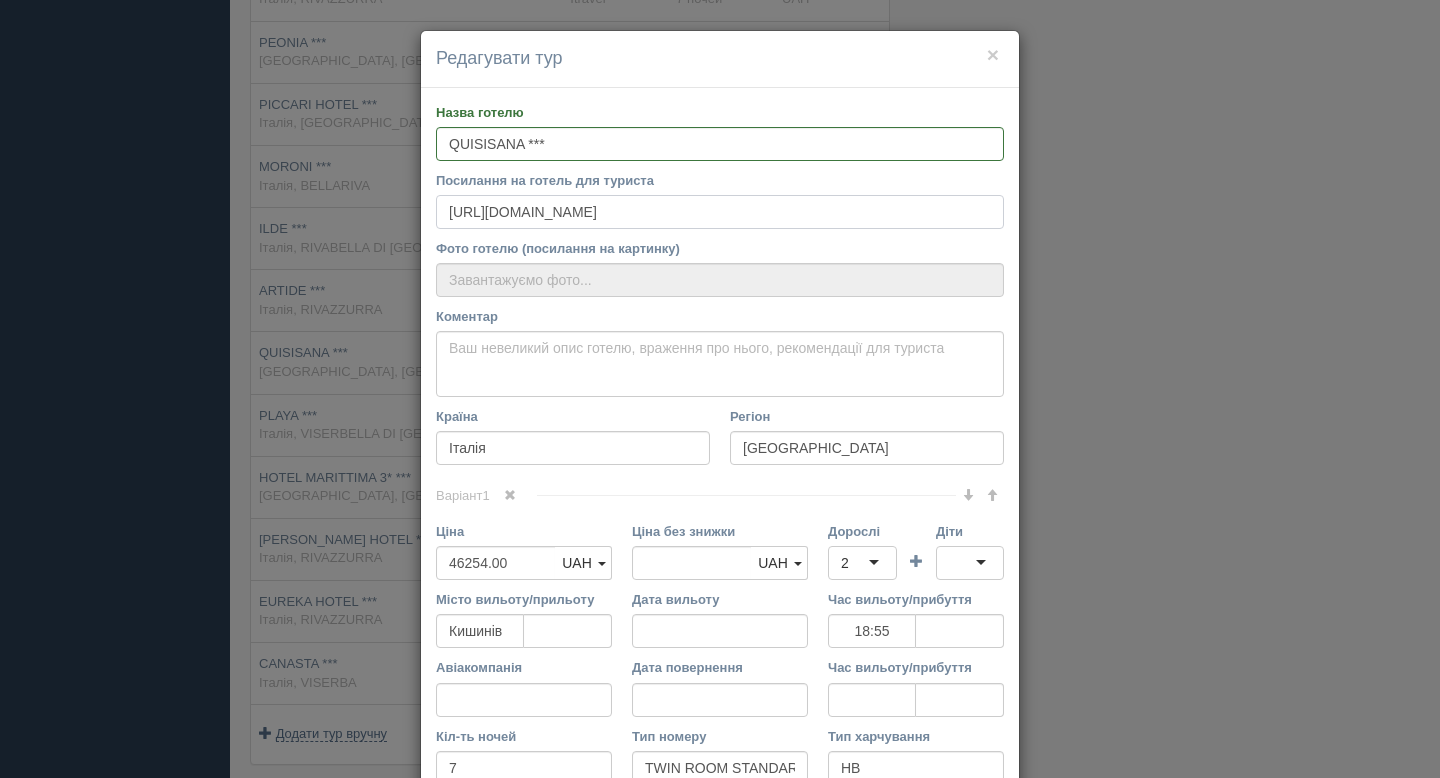 type 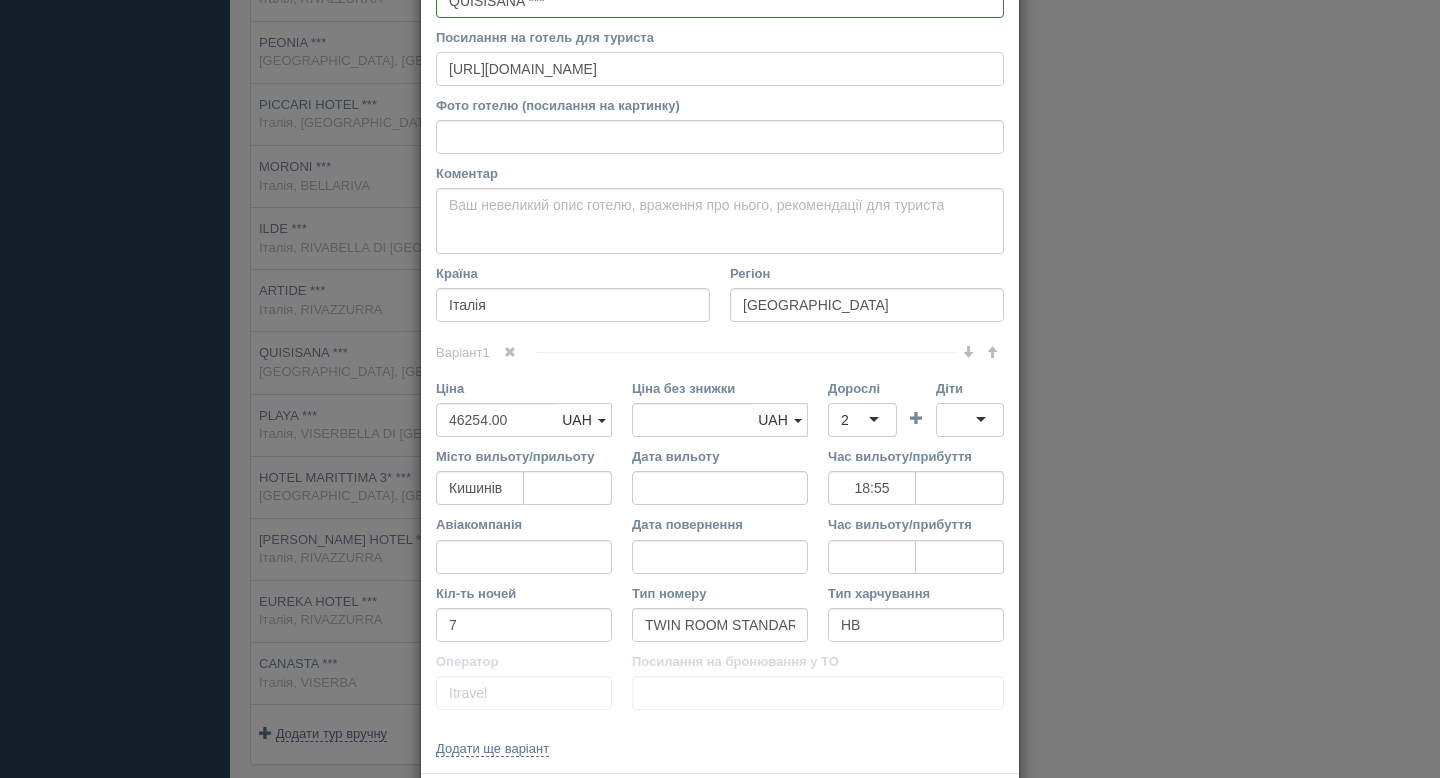 scroll, scrollTop: 239, scrollLeft: 0, axis: vertical 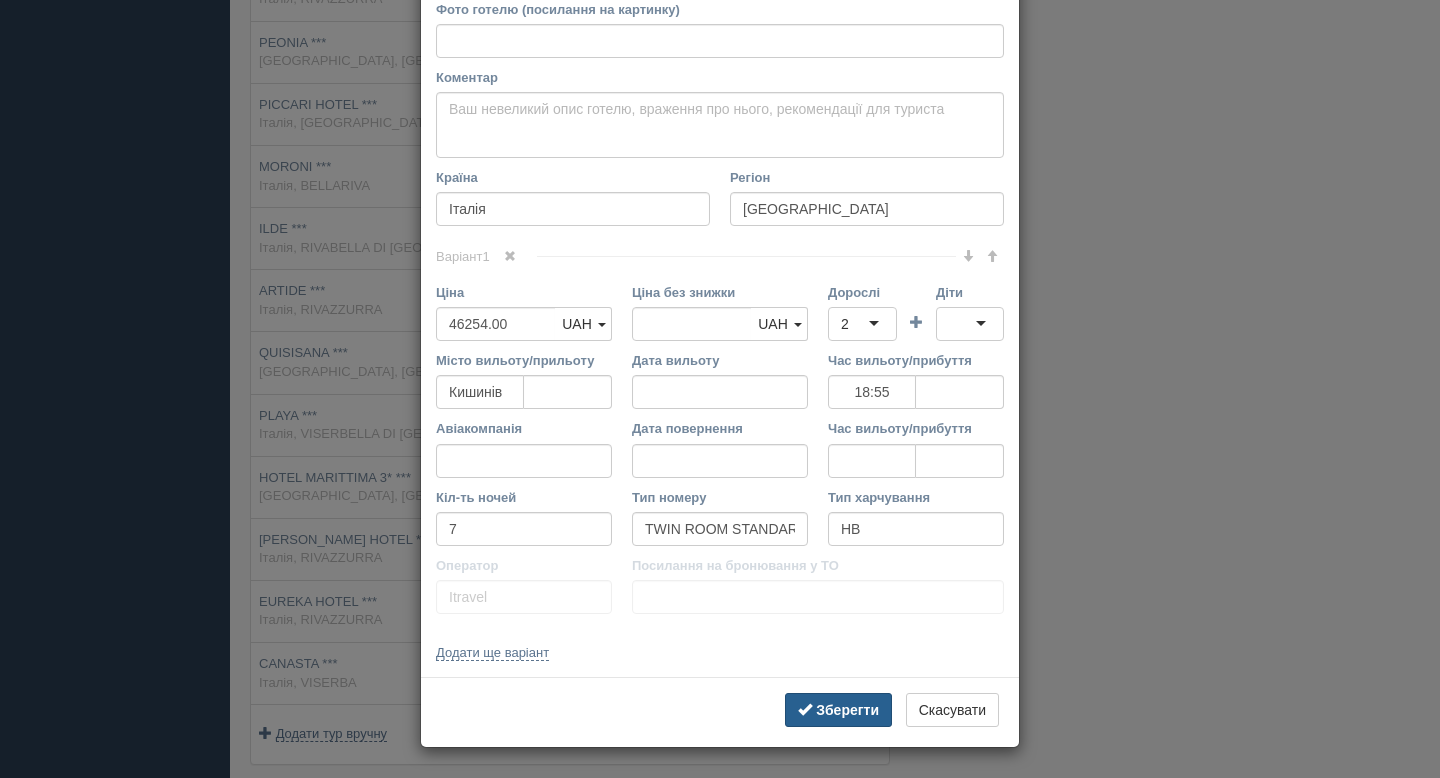 type on "[URL][DOMAIN_NAME]" 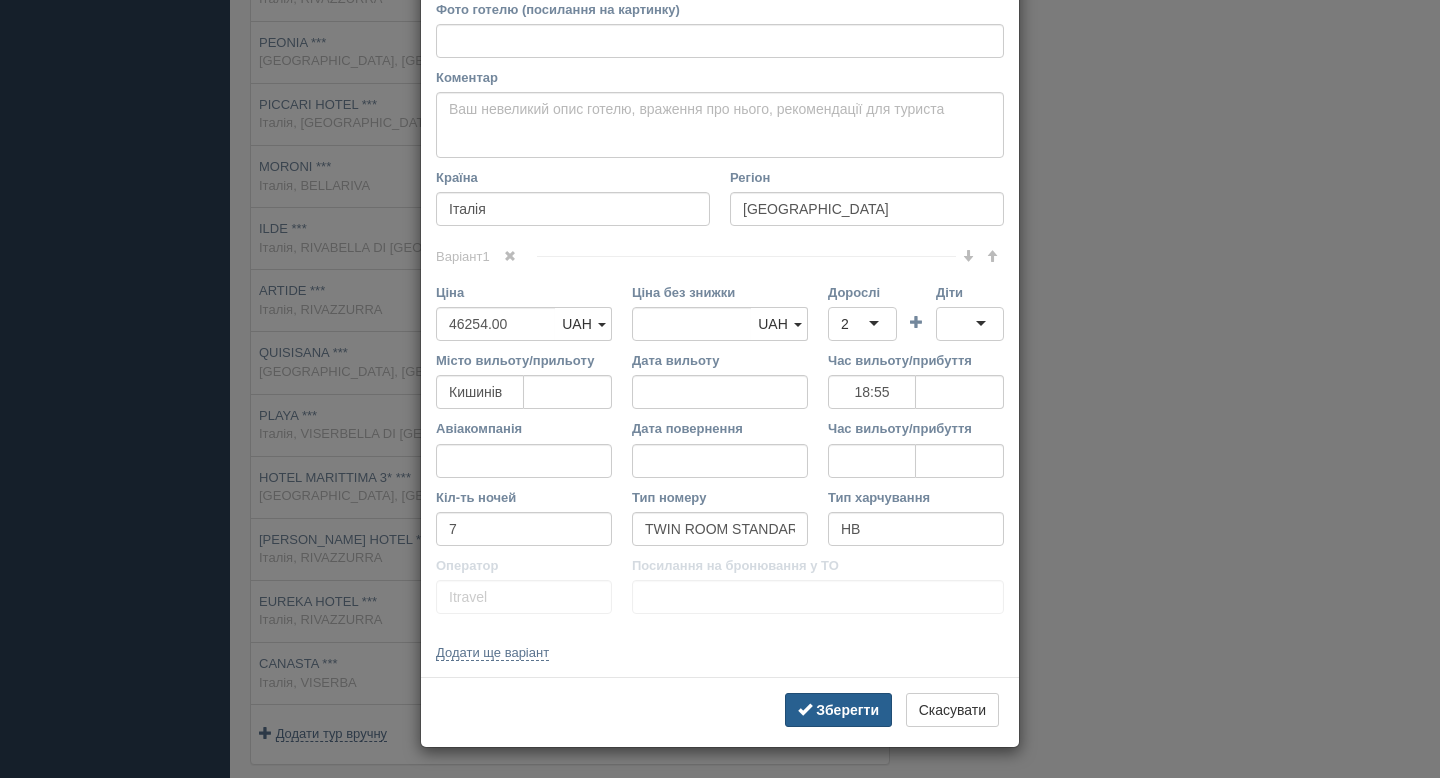 click on "Зберегти" at bounding box center (847, 710) 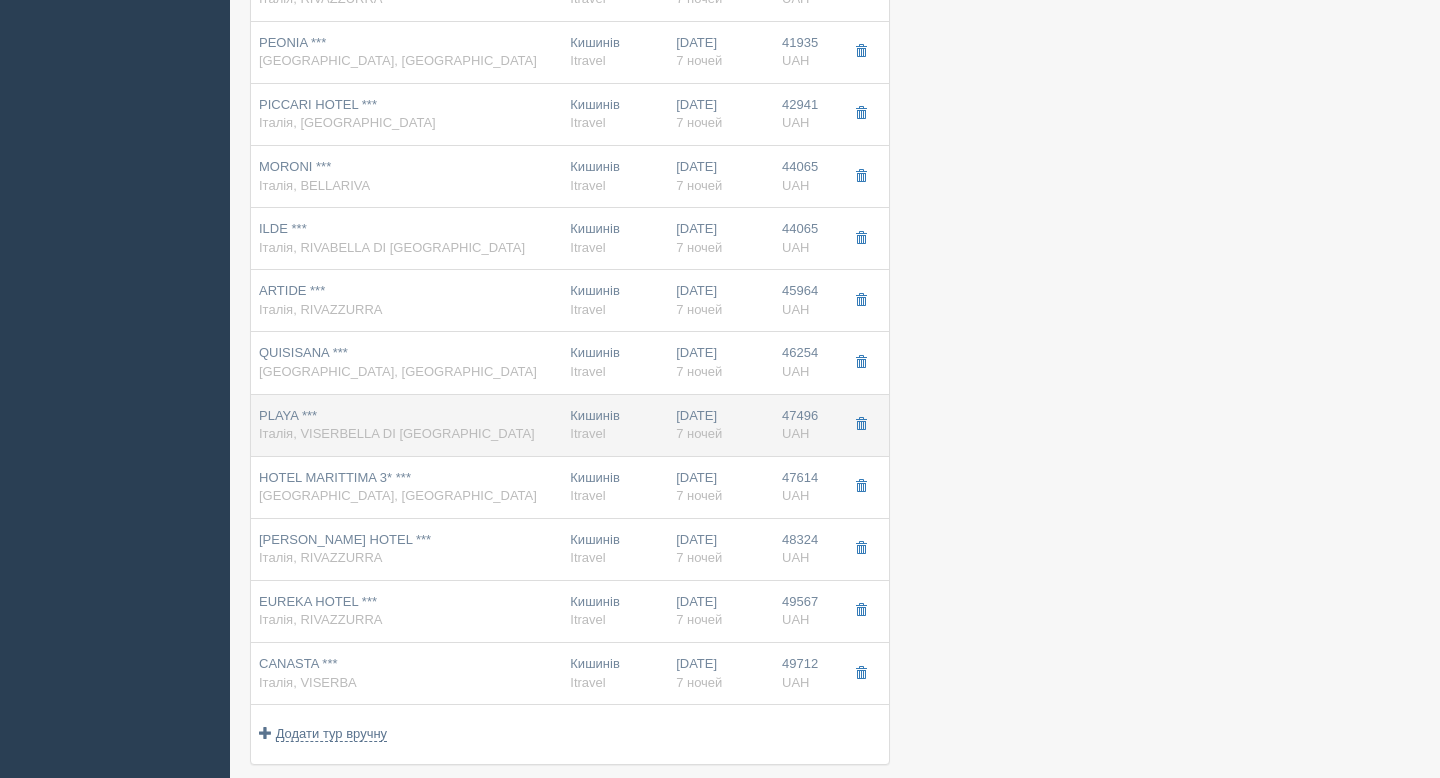 click on "PLAYA ***
Італія, VISERBELLA DI [GEOGRAPHIC_DATA]" at bounding box center (397, 425) 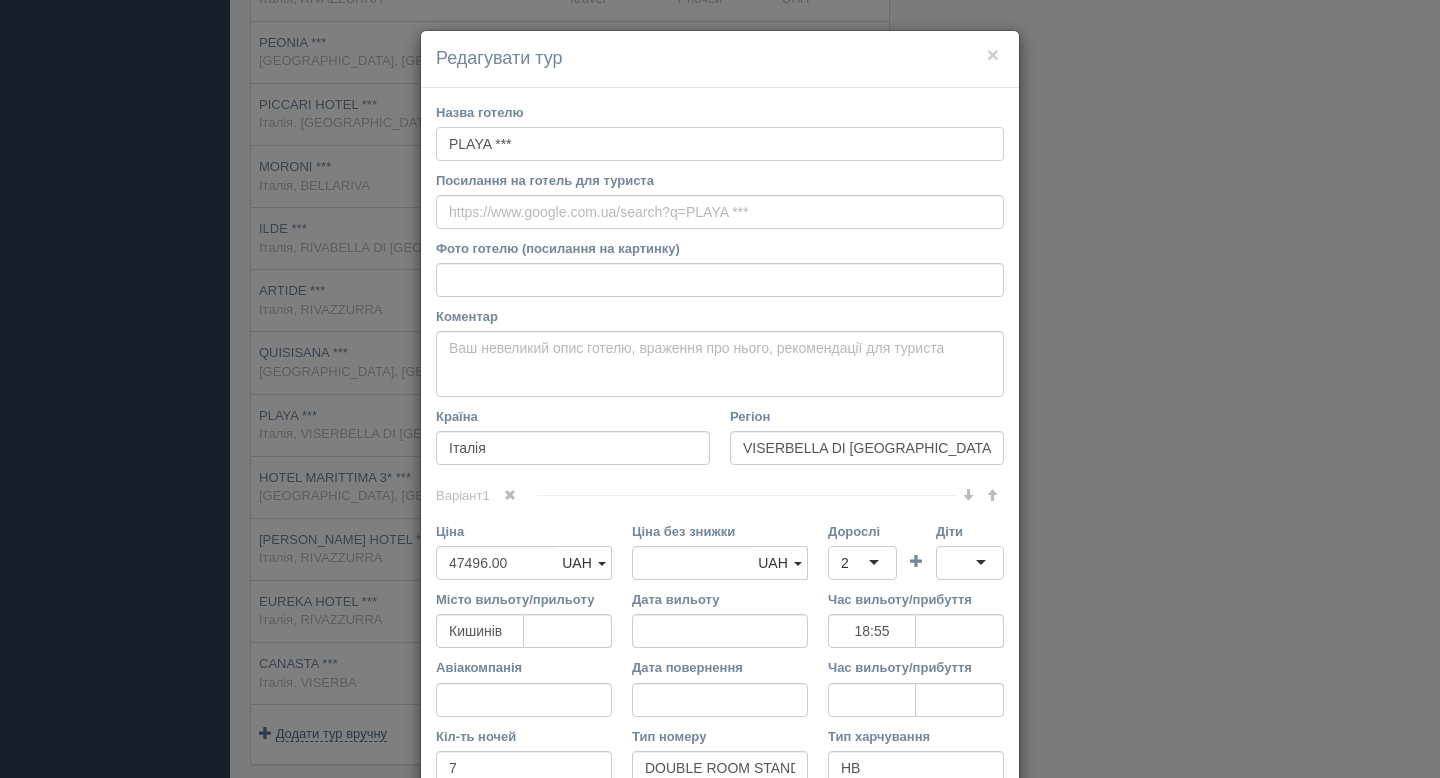 drag, startPoint x: 528, startPoint y: 143, endPoint x: 415, endPoint y: 143, distance: 113 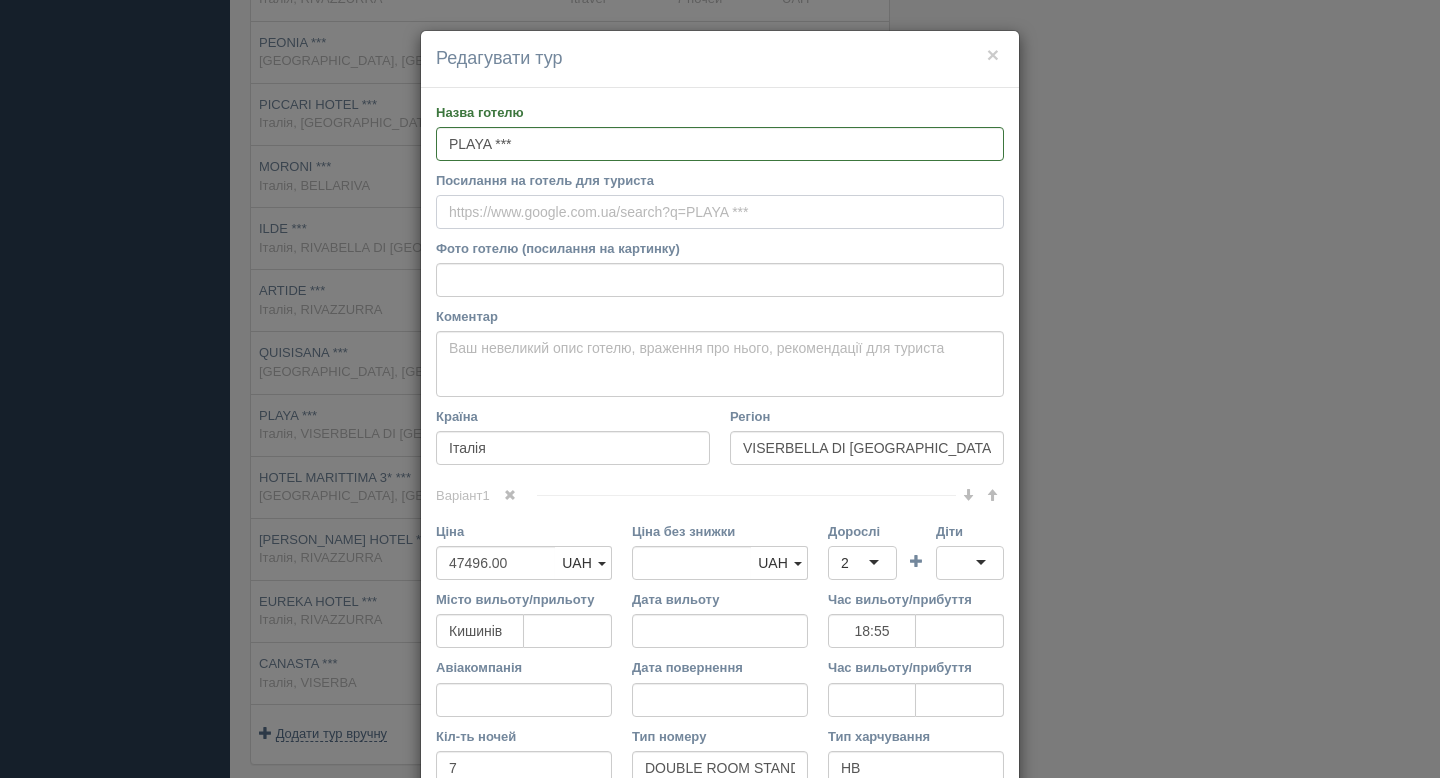 click on "Посилання на готель для туриста" at bounding box center (720, 212) 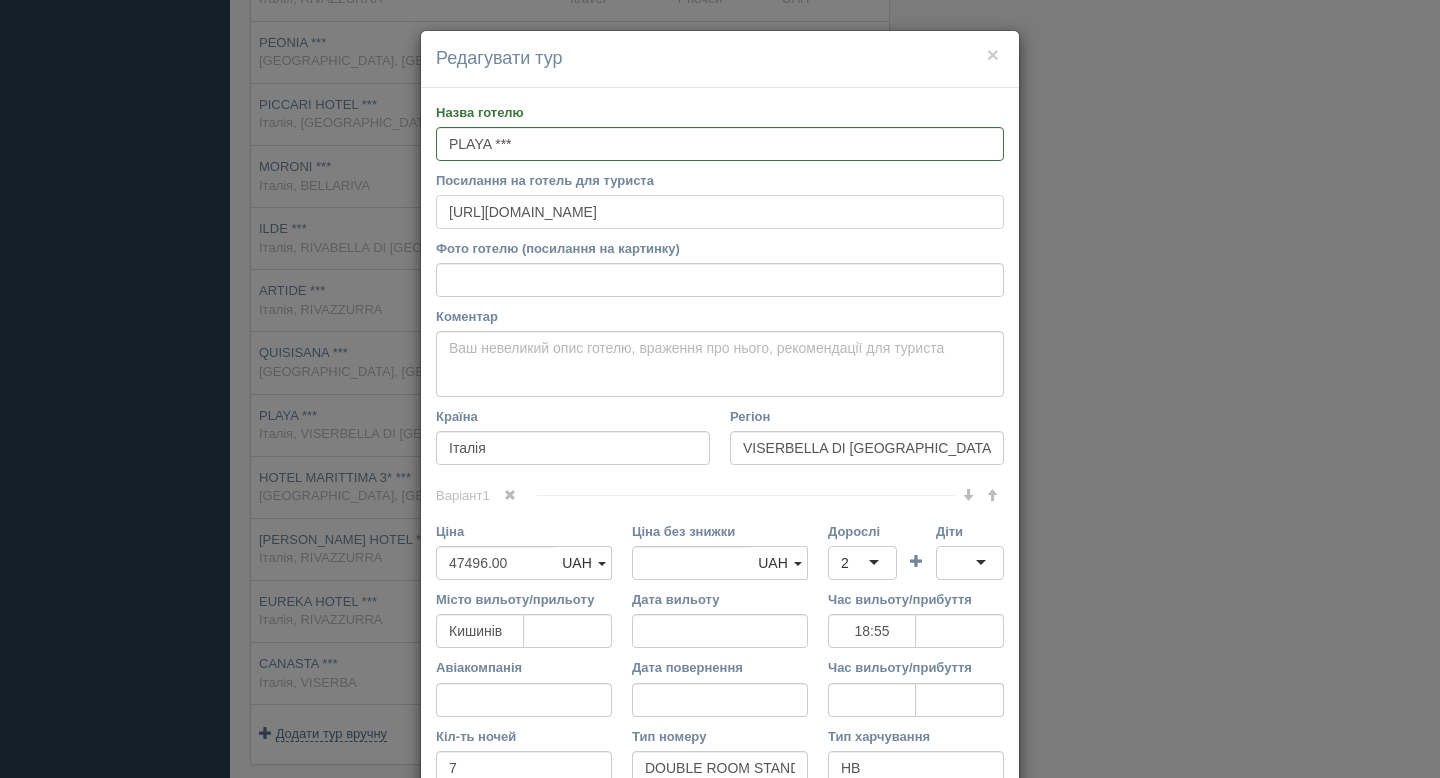 scroll, scrollTop: 239, scrollLeft: 0, axis: vertical 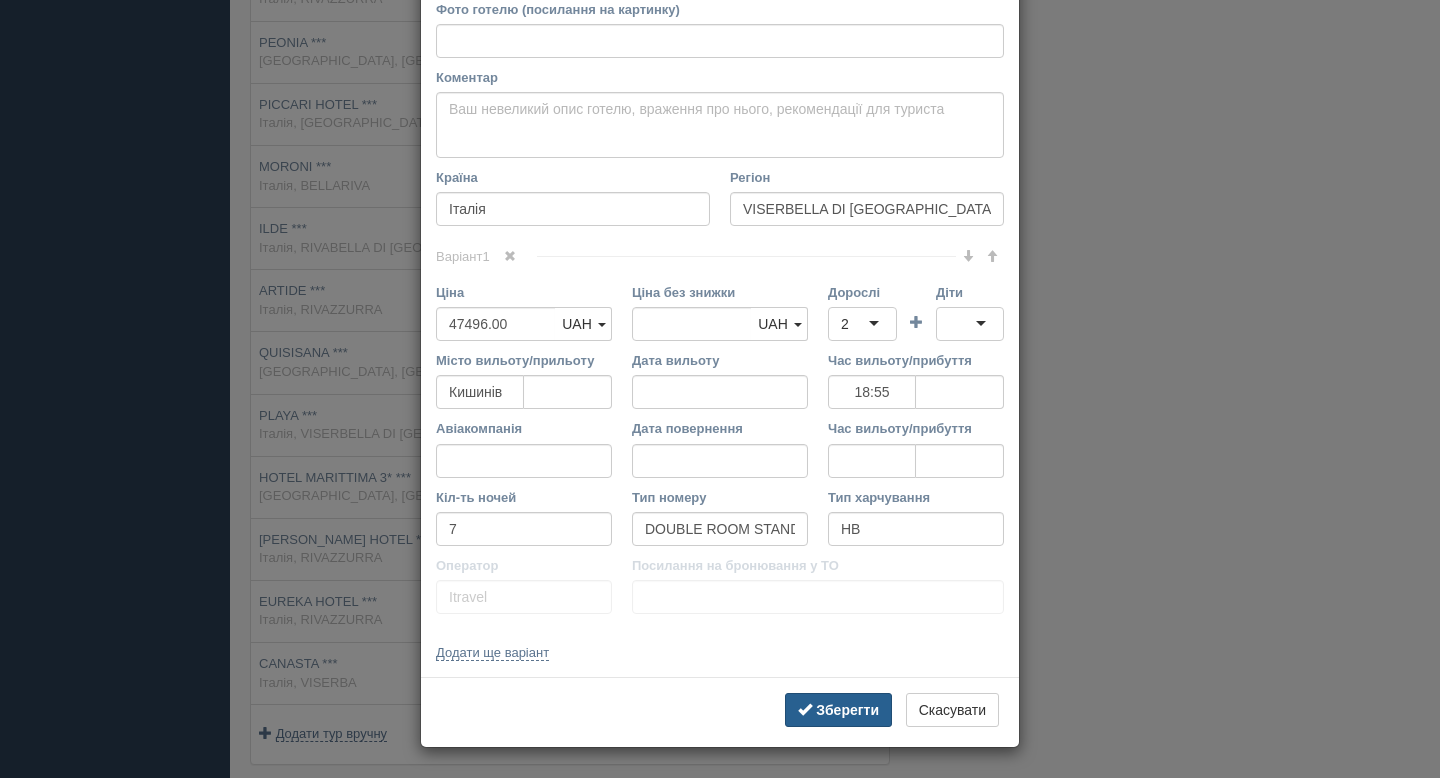 type on "[URL][DOMAIN_NAME]" 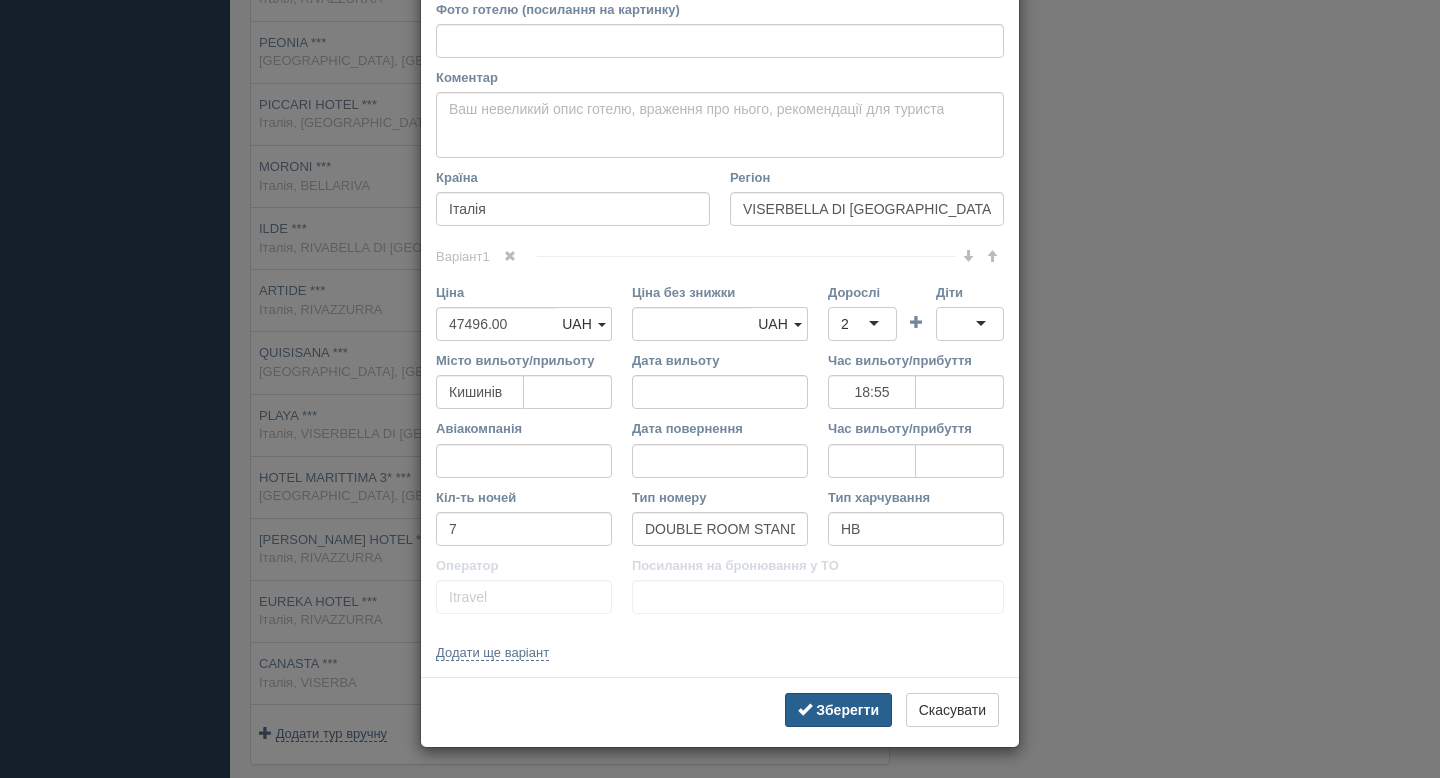 click on "Зберегти" at bounding box center (838, 710) 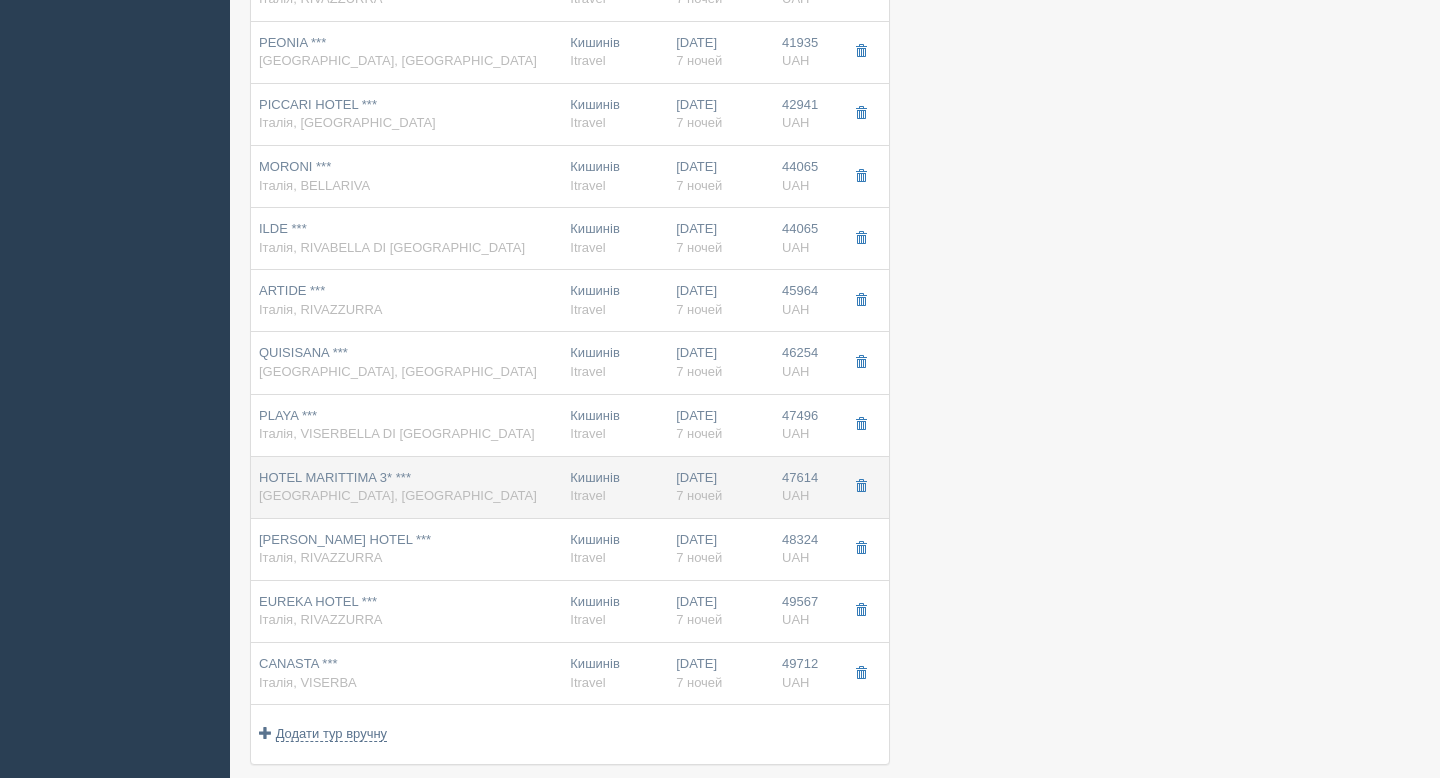 click on "[GEOGRAPHIC_DATA], [GEOGRAPHIC_DATA]" at bounding box center [398, 495] 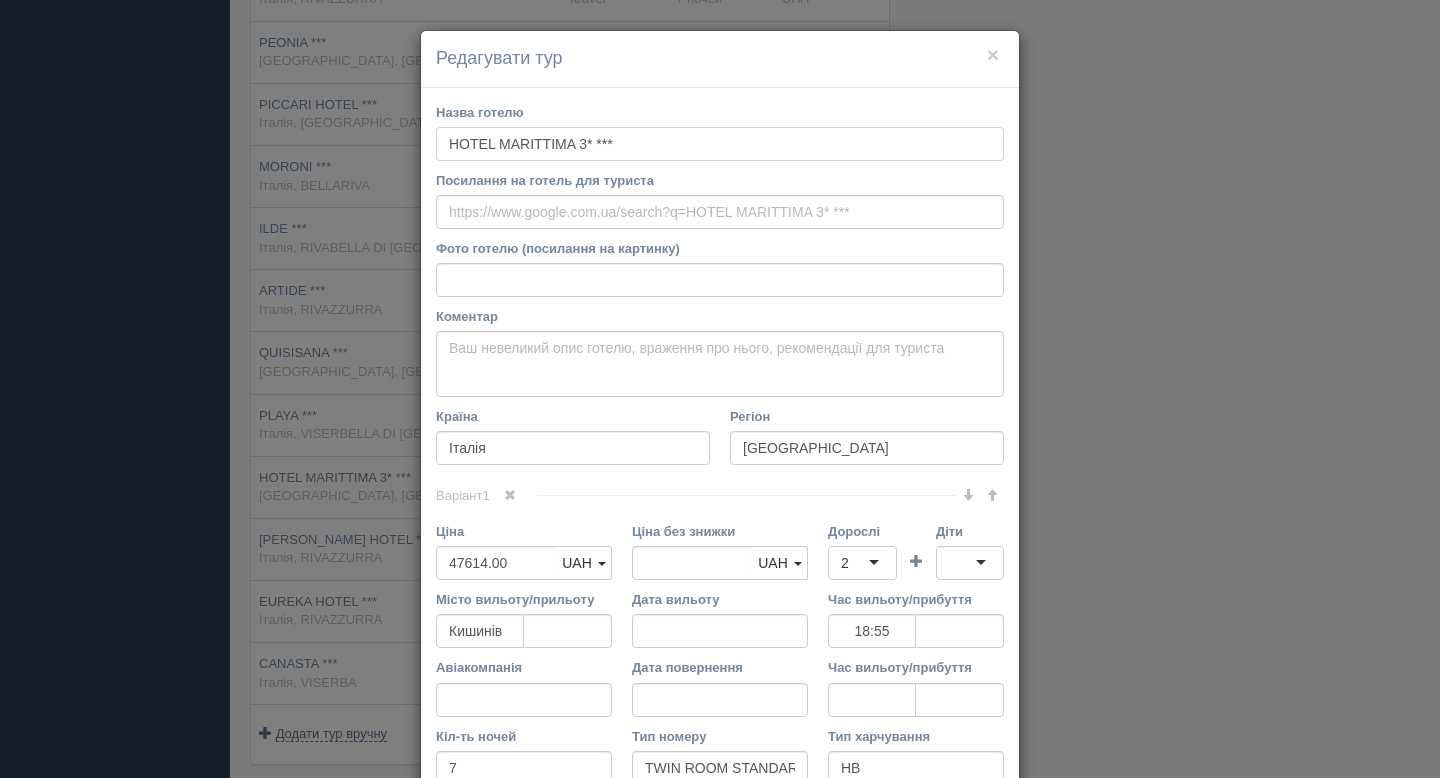 drag, startPoint x: 640, startPoint y: 146, endPoint x: 419, endPoint y: 146, distance: 221 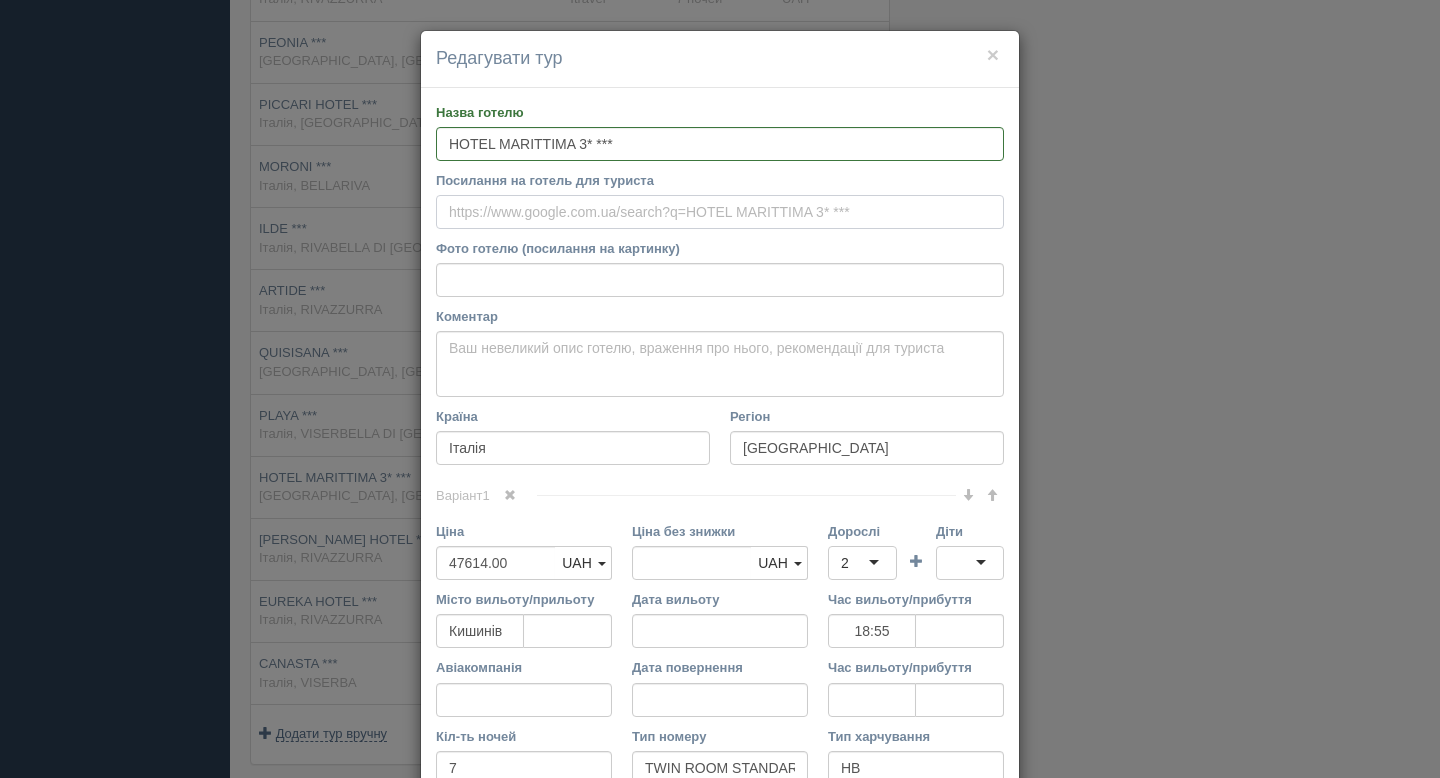 click on "Посилання на готель для туриста" at bounding box center (720, 212) 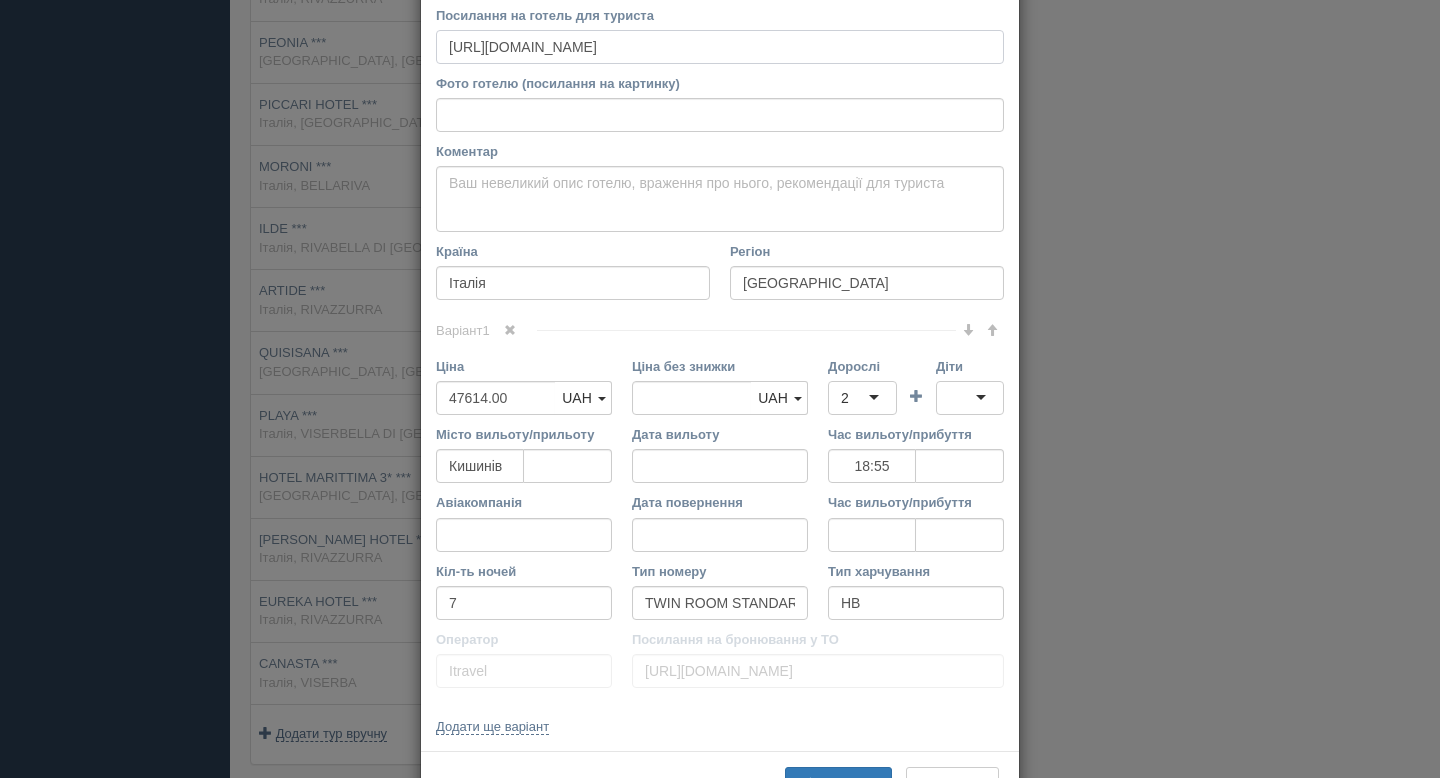 scroll, scrollTop: 239, scrollLeft: 0, axis: vertical 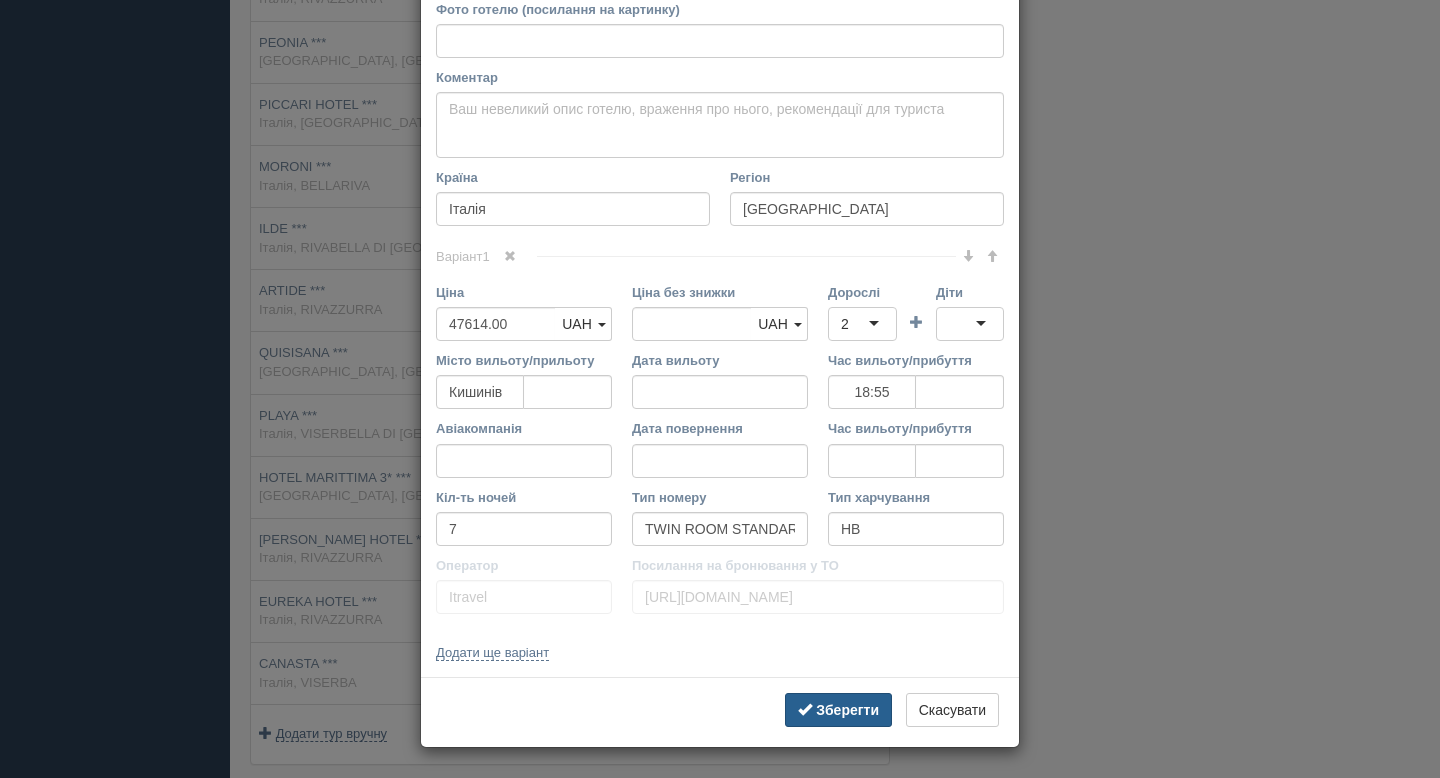 type on "[URL][DOMAIN_NAME]" 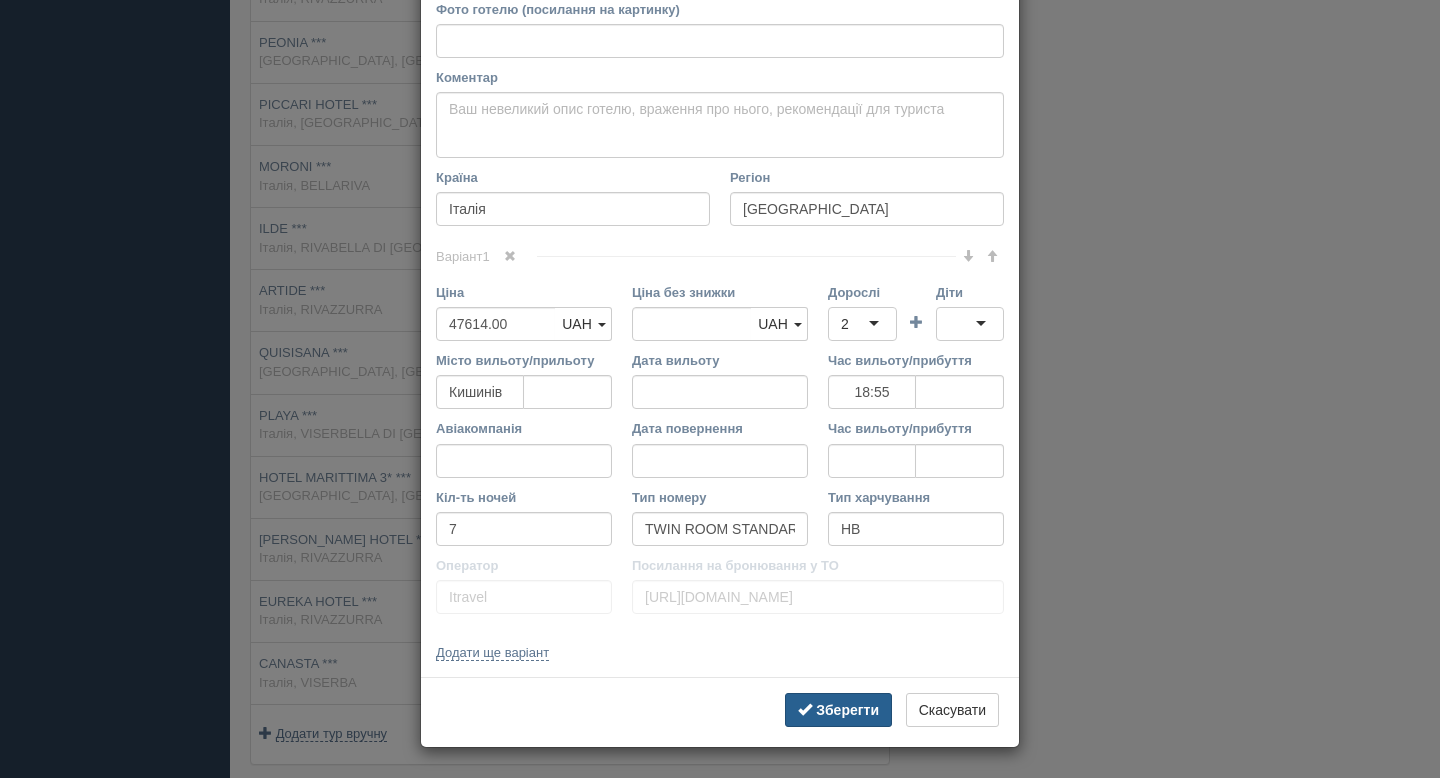 click on "Зберегти" at bounding box center [847, 710] 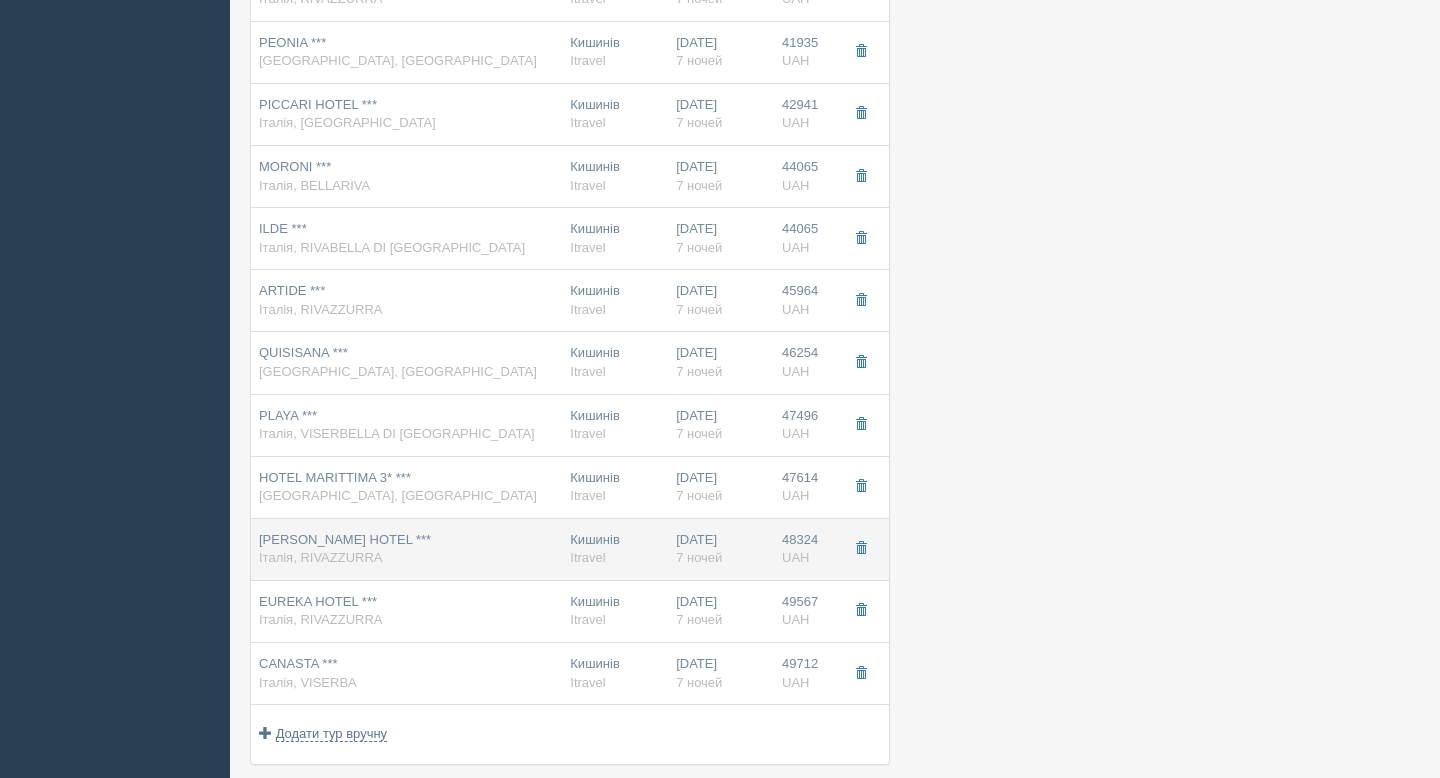 click on "[PERSON_NAME] HOTEL ***
Італія, [GEOGRAPHIC_DATA]" at bounding box center [406, 549] 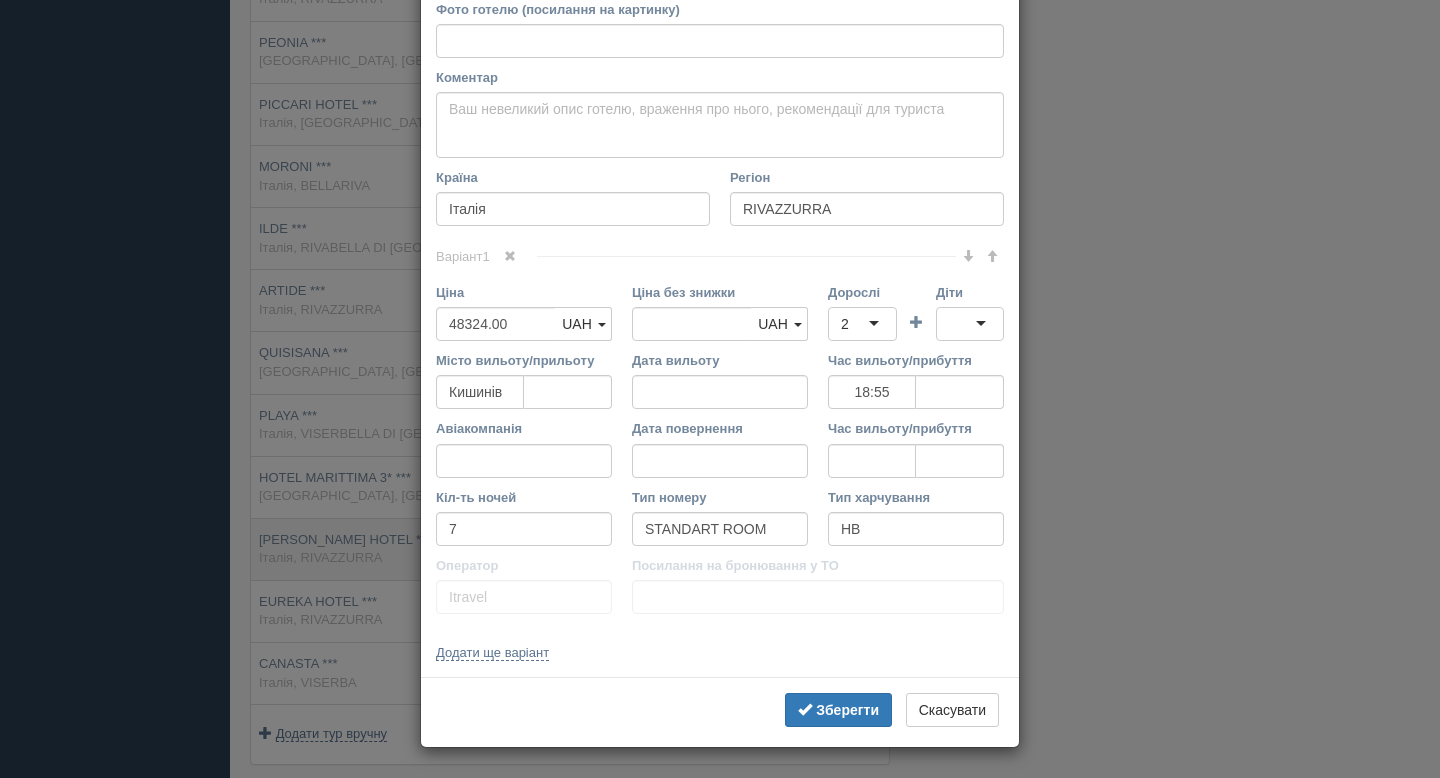 scroll, scrollTop: 0, scrollLeft: 0, axis: both 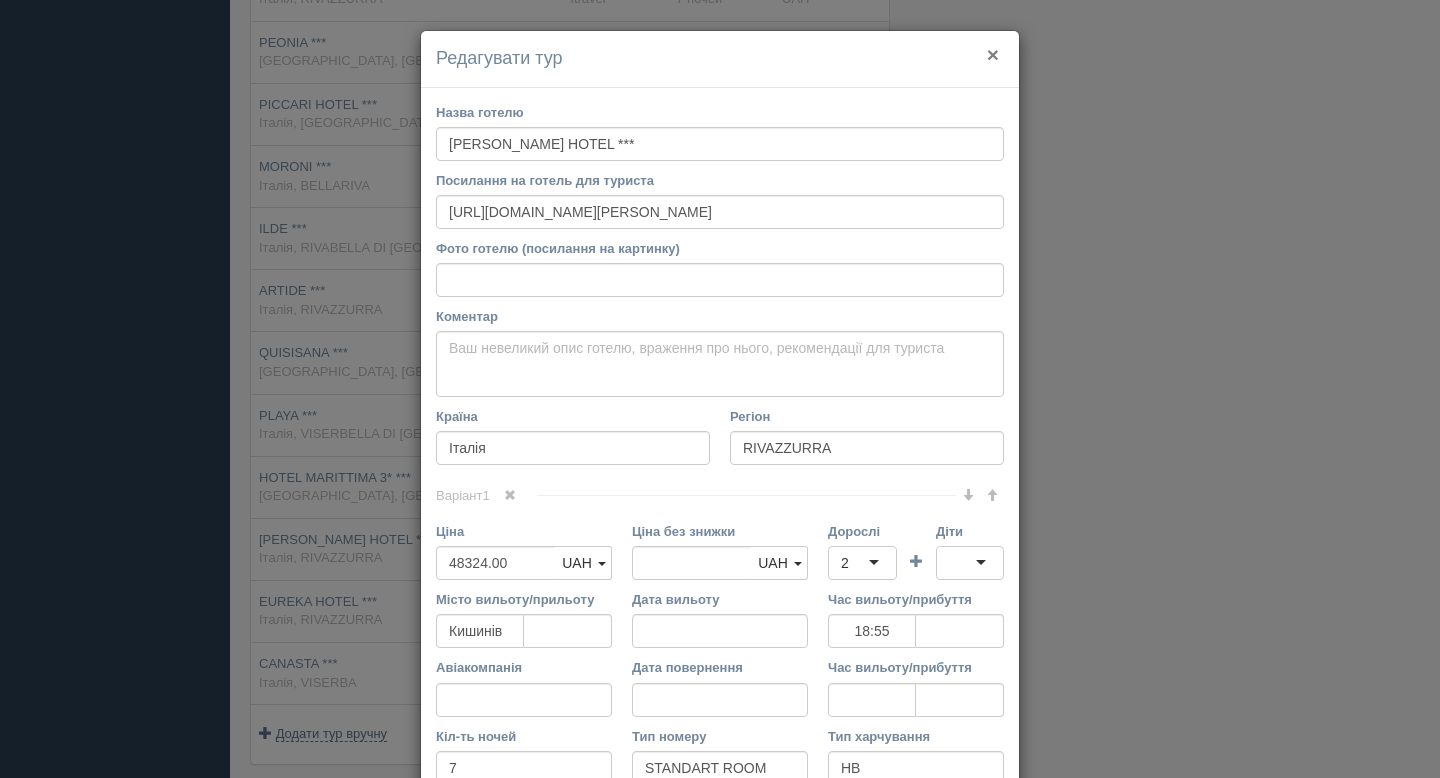 click on "×" at bounding box center (993, 54) 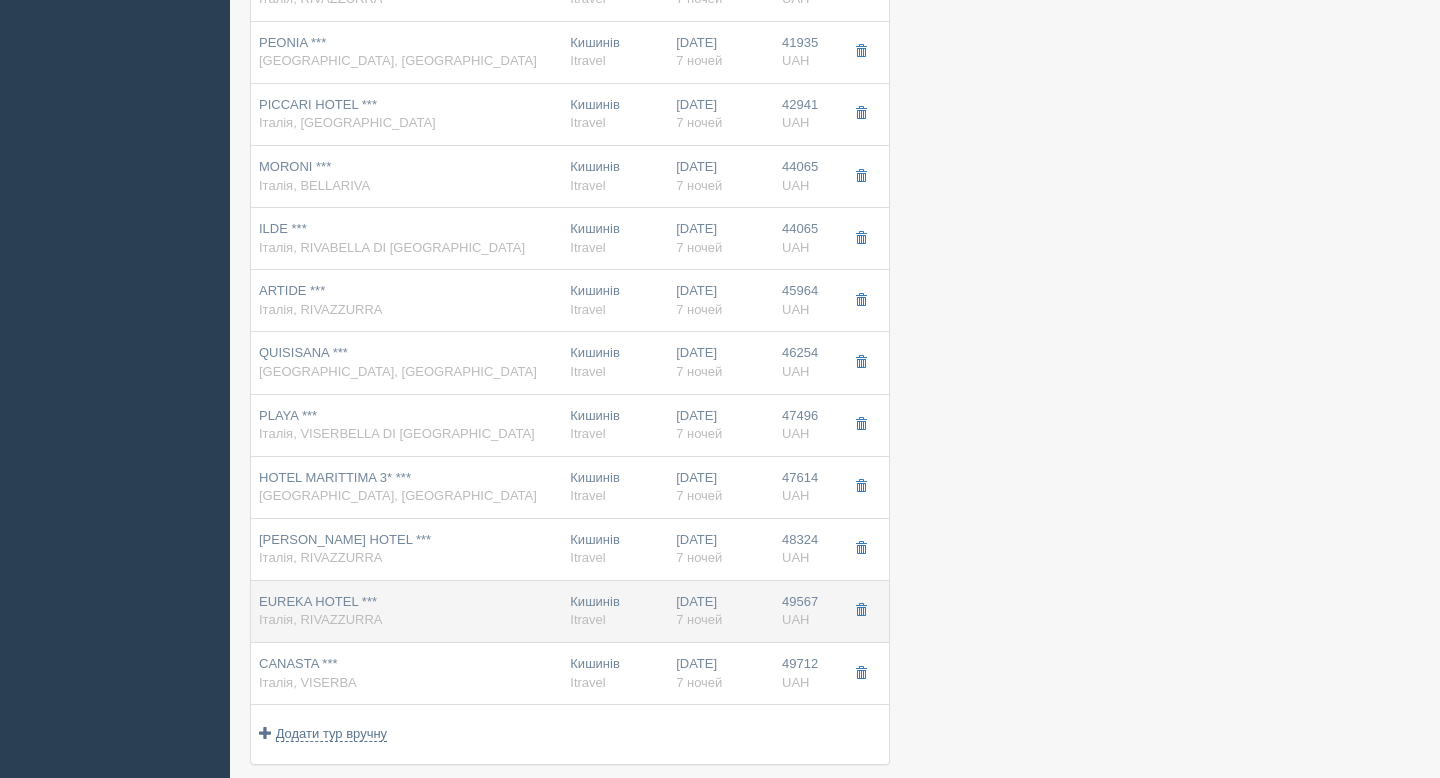 click on "EUREKA HOTEL ***
Італія, [GEOGRAPHIC_DATA]" at bounding box center [406, 611] 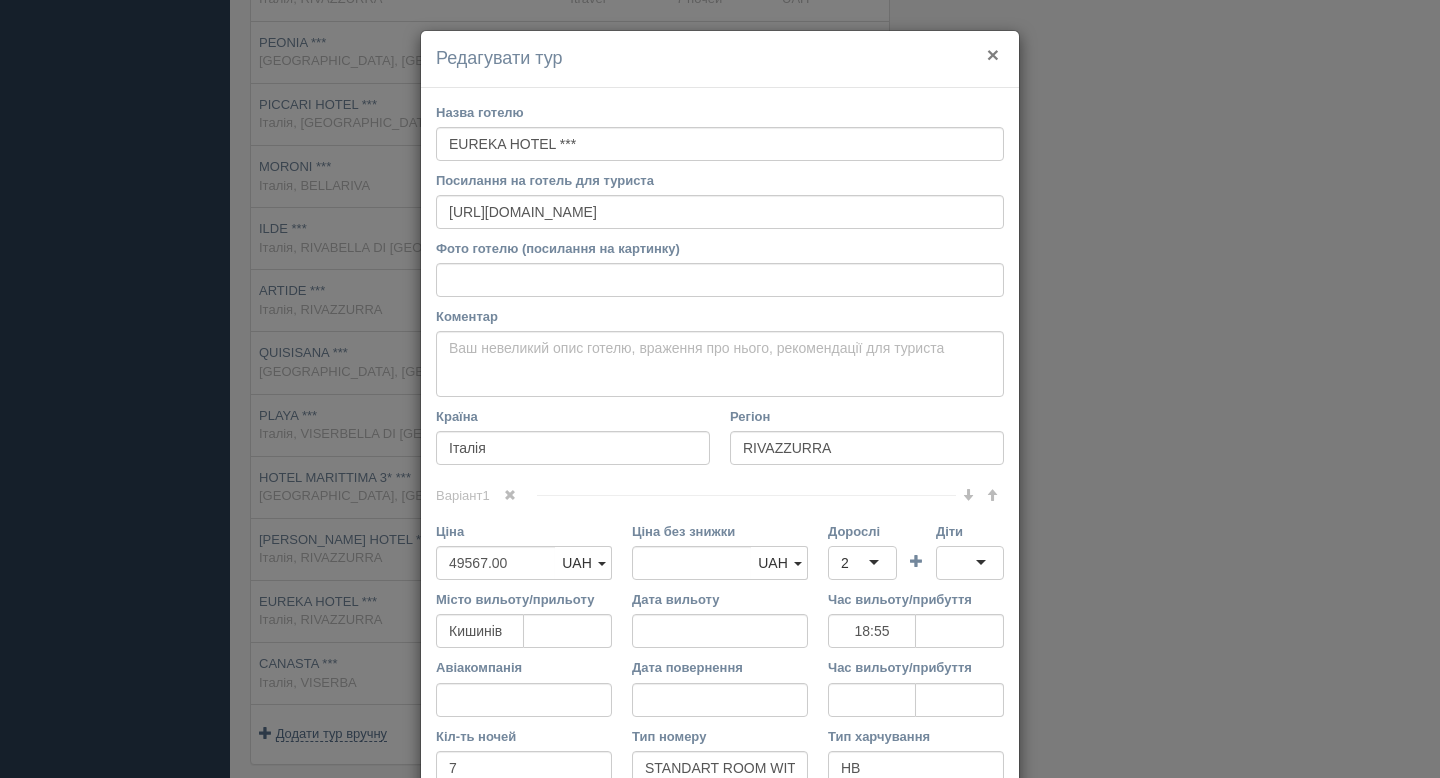 click on "×" at bounding box center (993, 54) 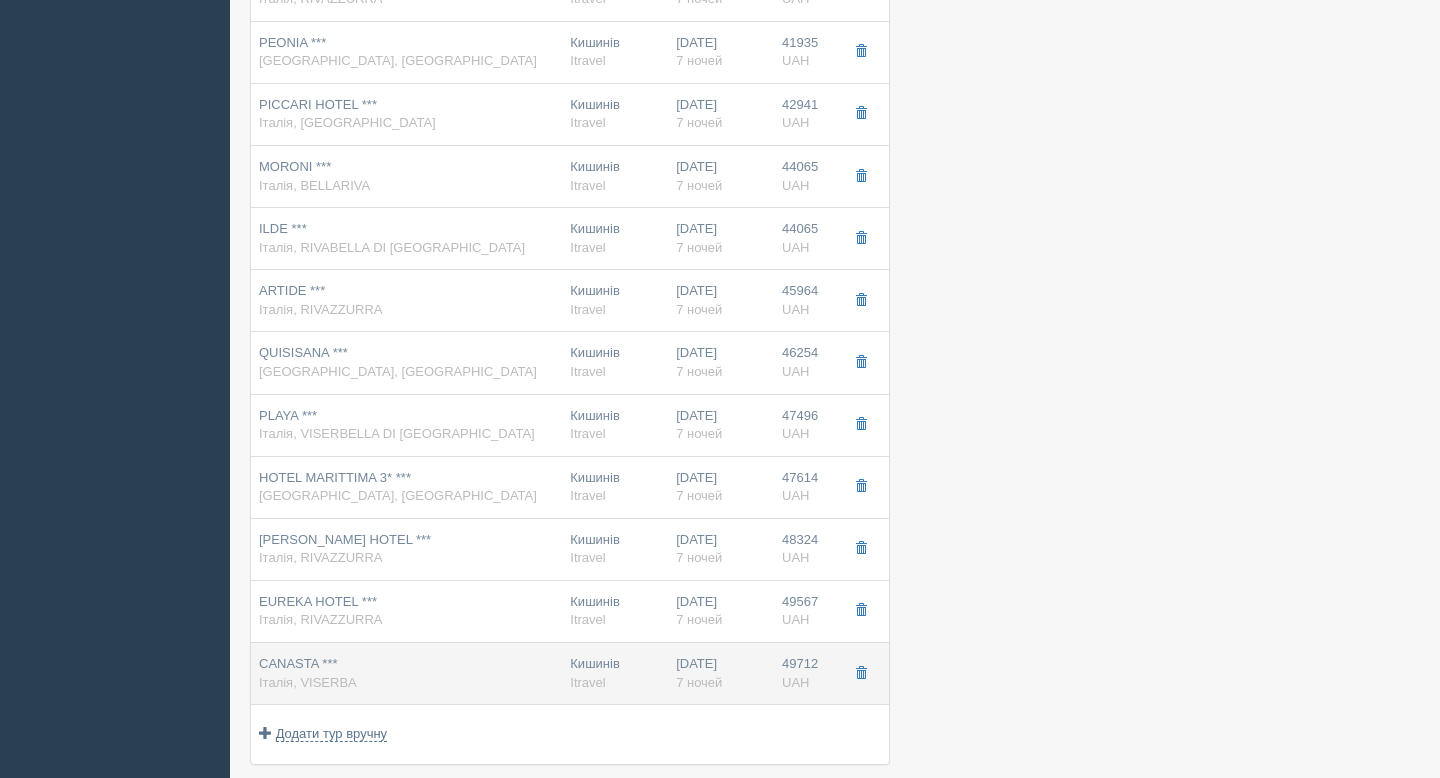 click on "CANASTA ***
Італія, VISERBA" at bounding box center [406, 673] 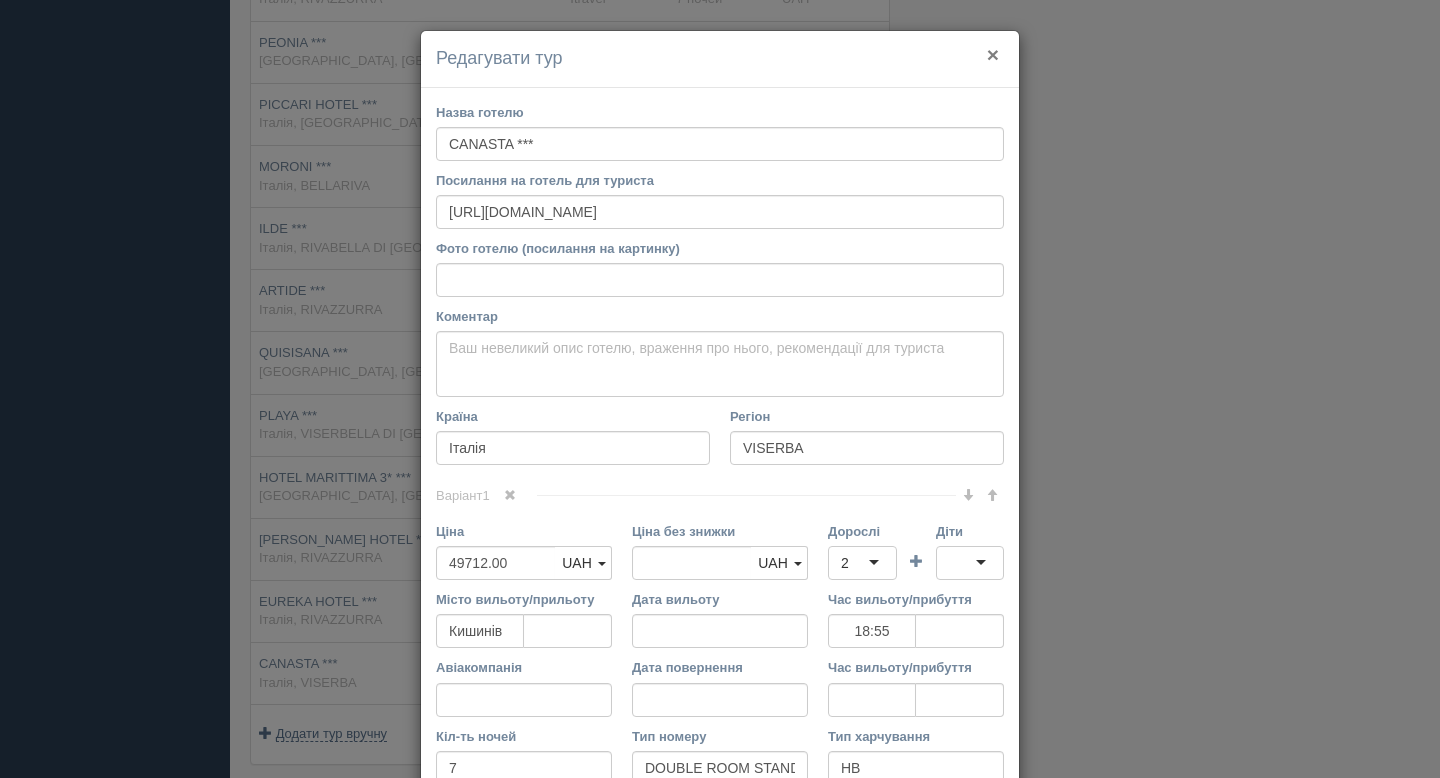 click on "×" at bounding box center [993, 54] 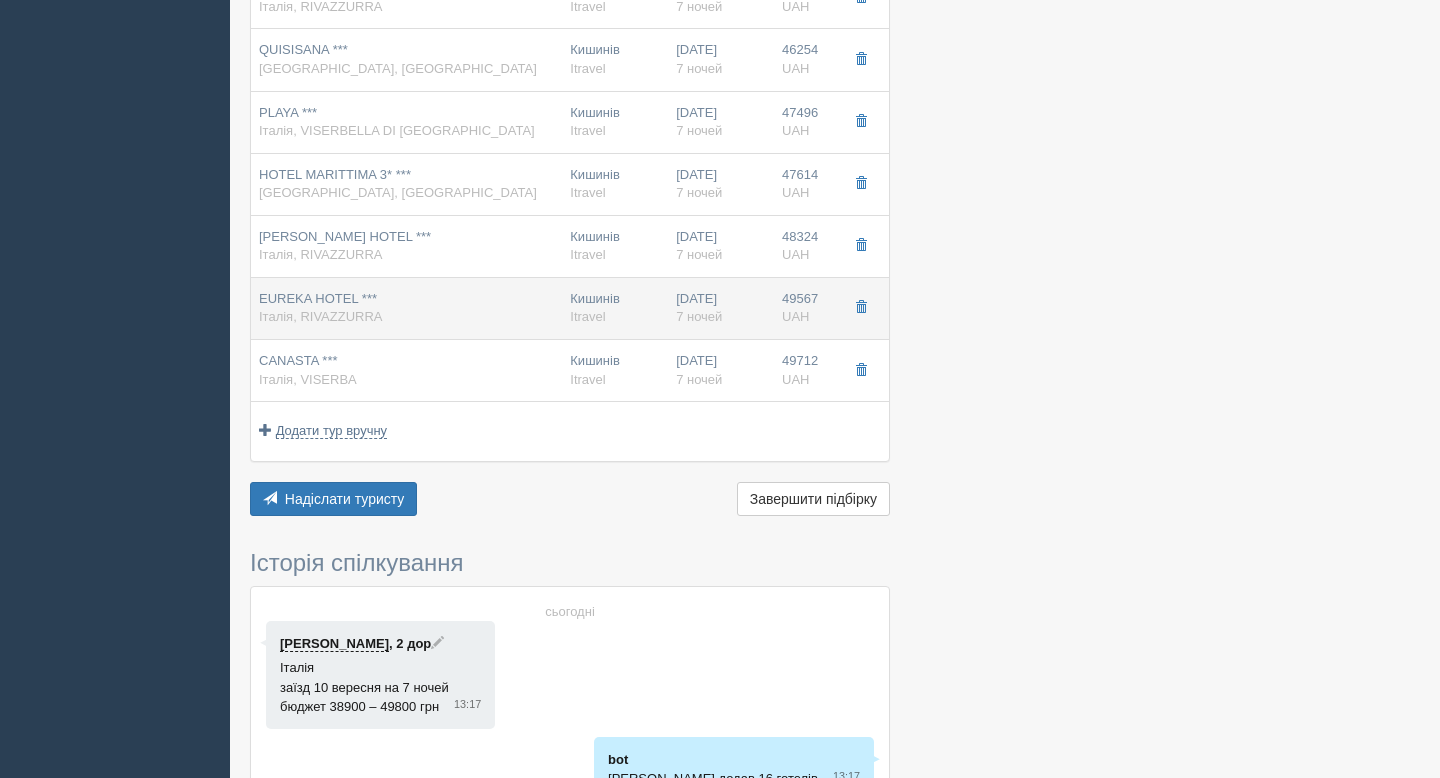 scroll, scrollTop: 770, scrollLeft: 0, axis: vertical 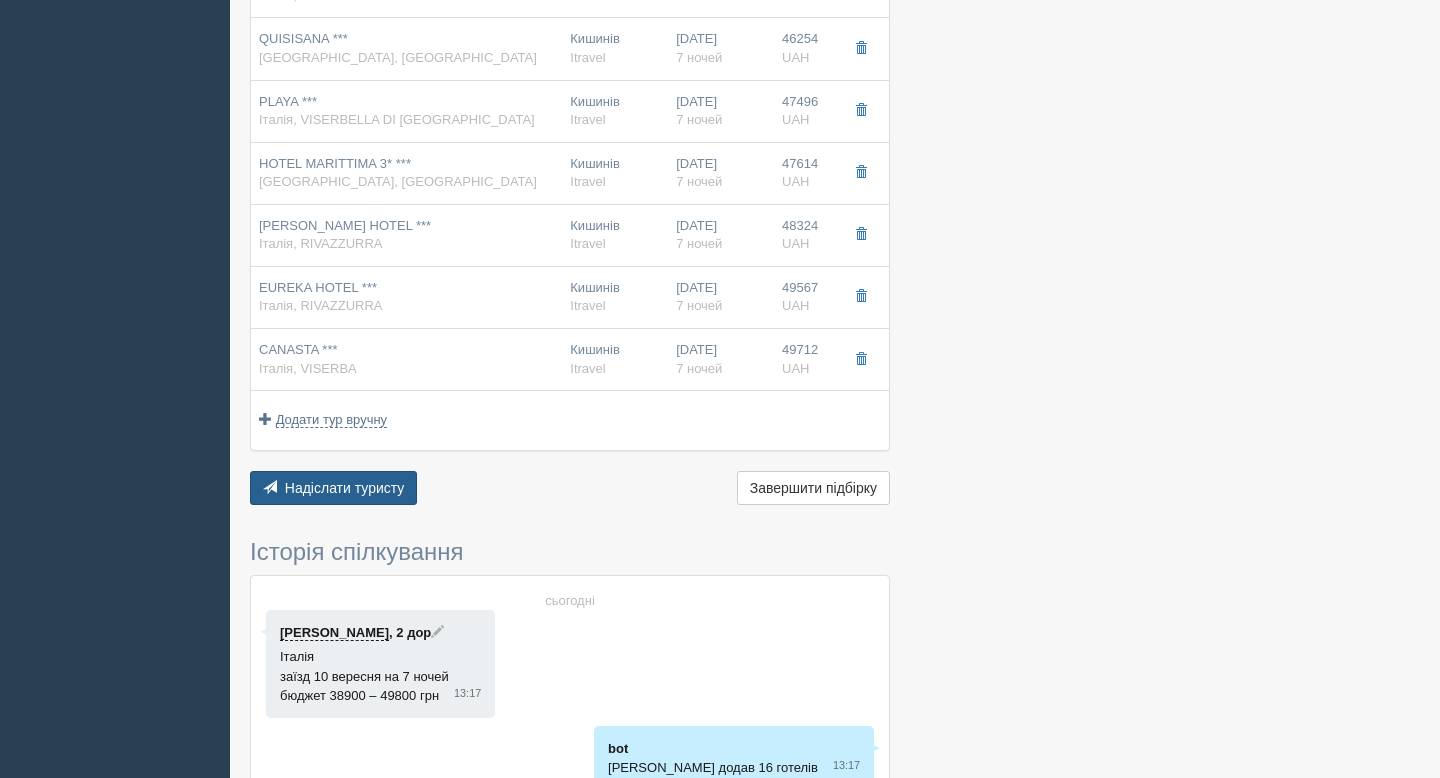 click on "Надіслати туристу" at bounding box center [345, 488] 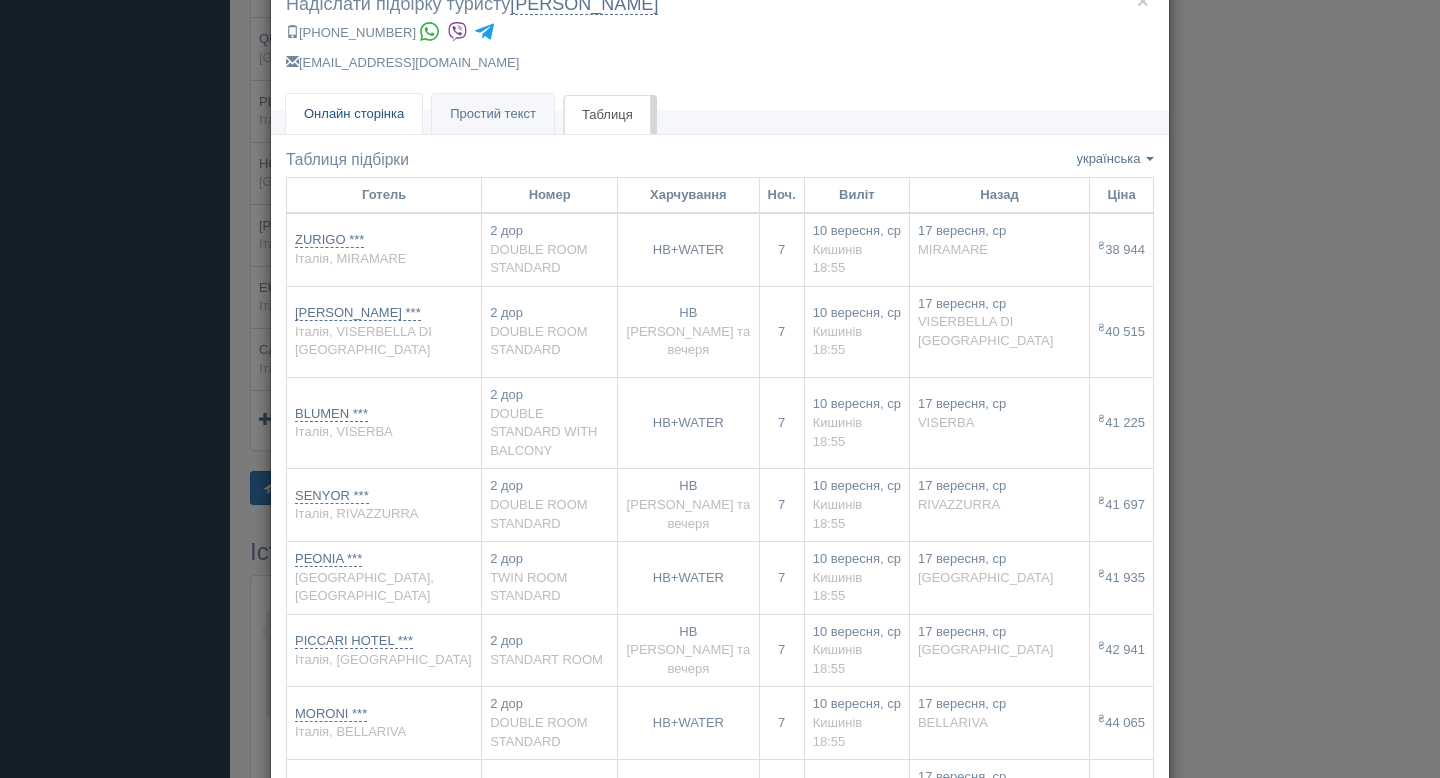 scroll, scrollTop: 43, scrollLeft: 0, axis: vertical 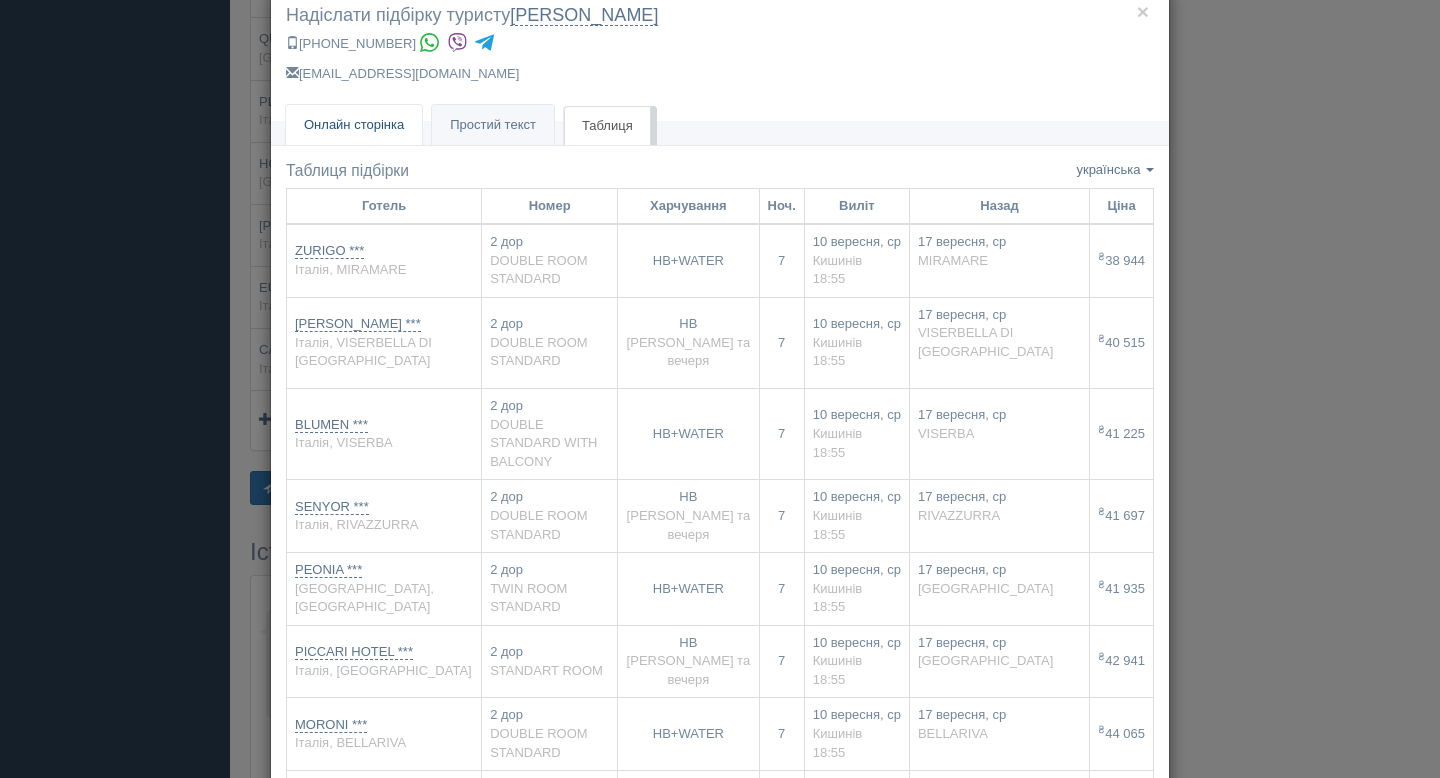 click on "Онлайн сторінка" at bounding box center [354, 124] 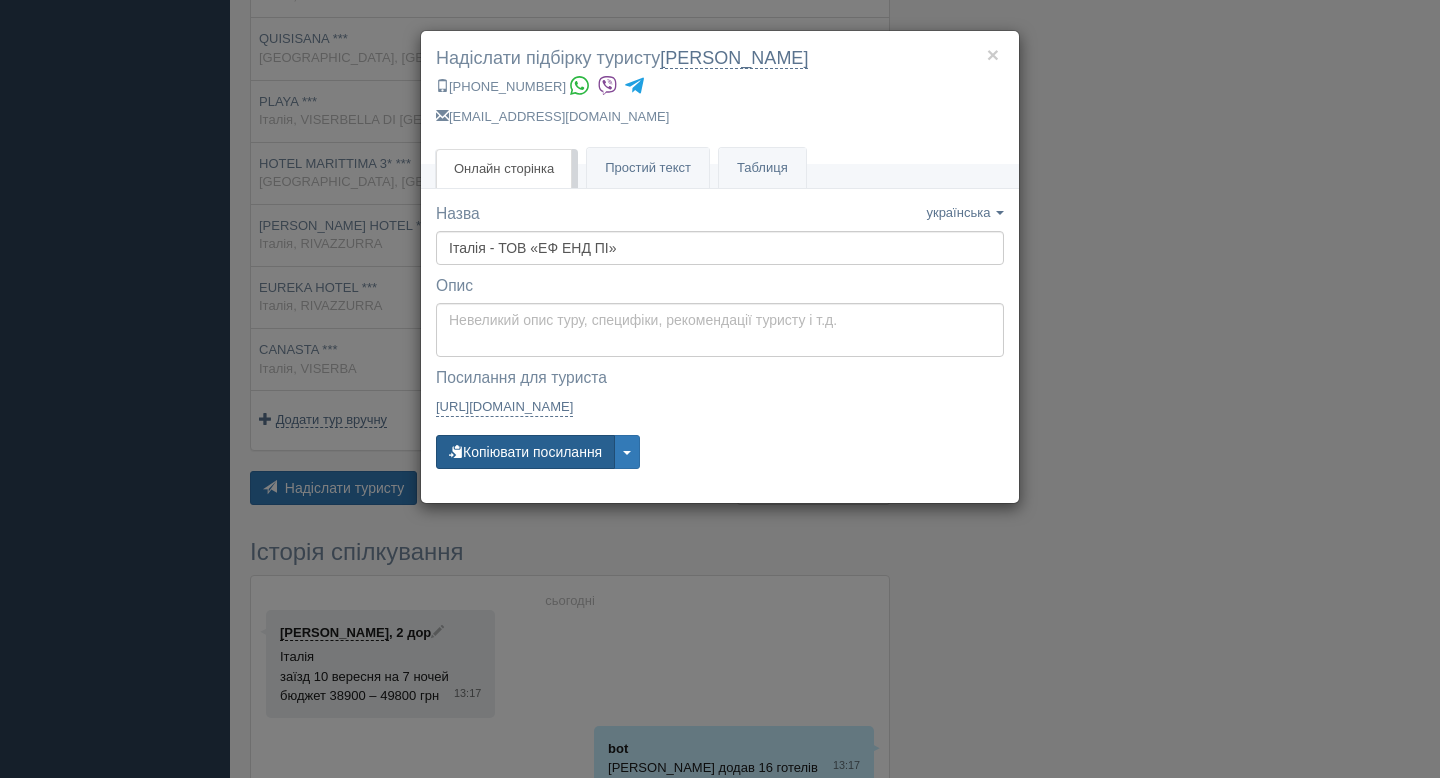 click on "Копіювати посилання" at bounding box center (525, 452) 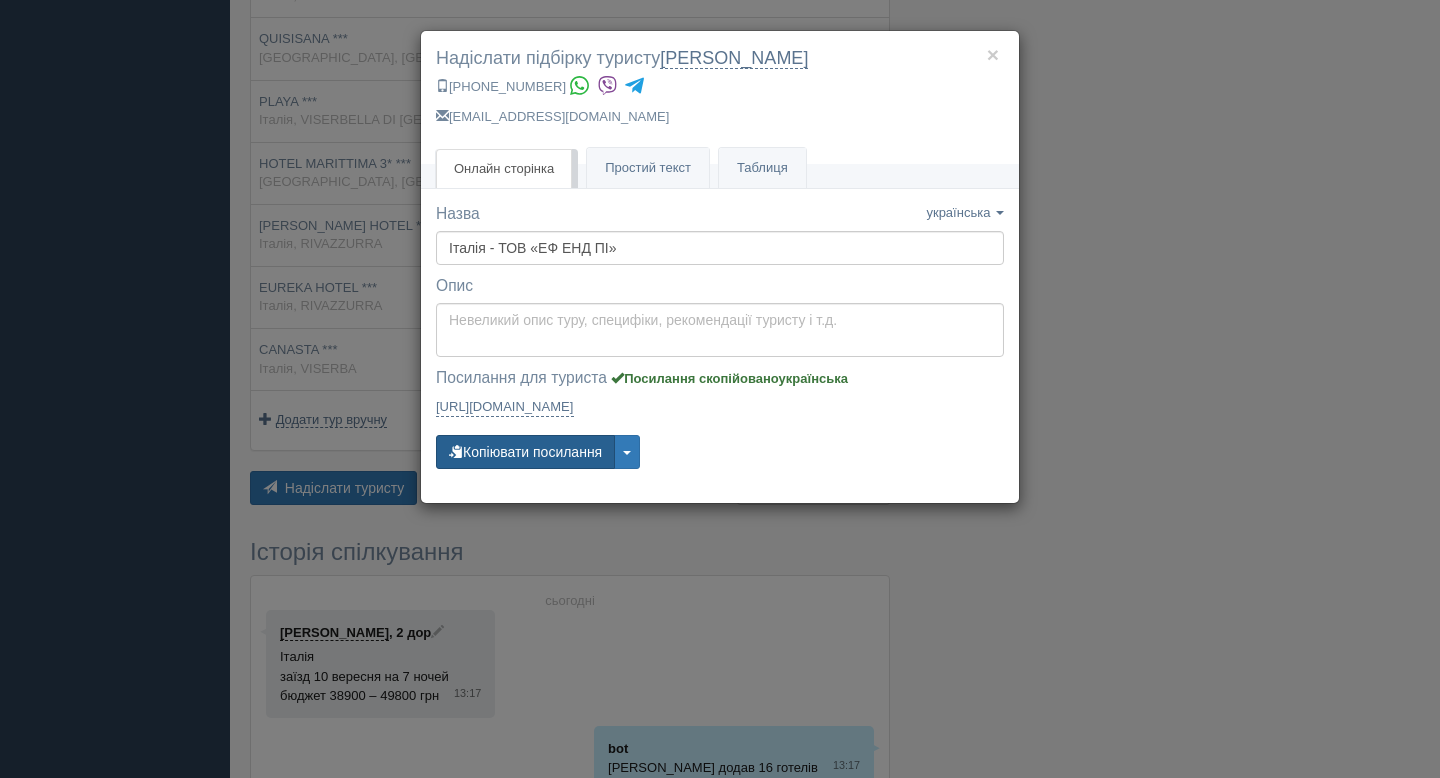 click on "Копіювати посилання" at bounding box center (525, 452) 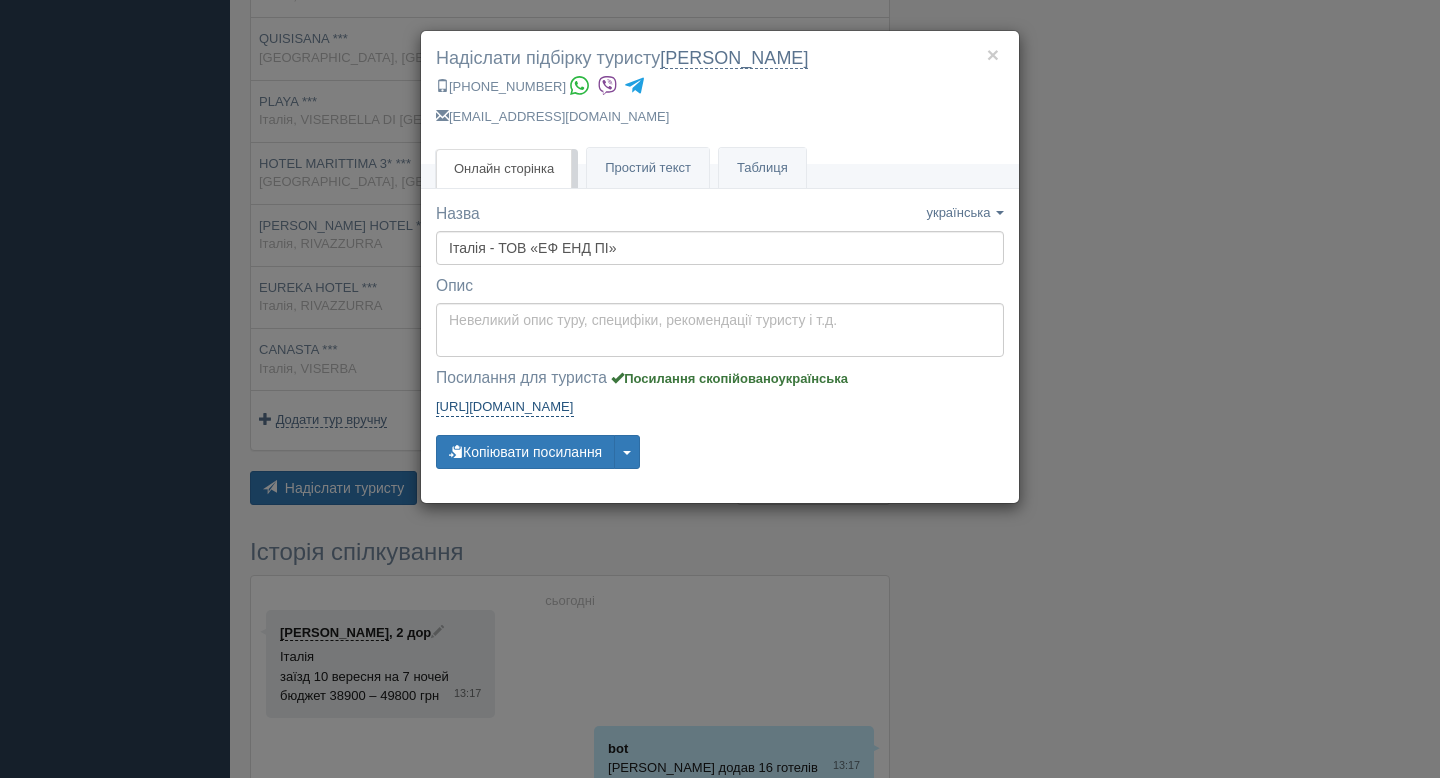 click on "[URL][DOMAIN_NAME]     [URL][DOMAIN_NAME]" at bounding box center [505, 407] 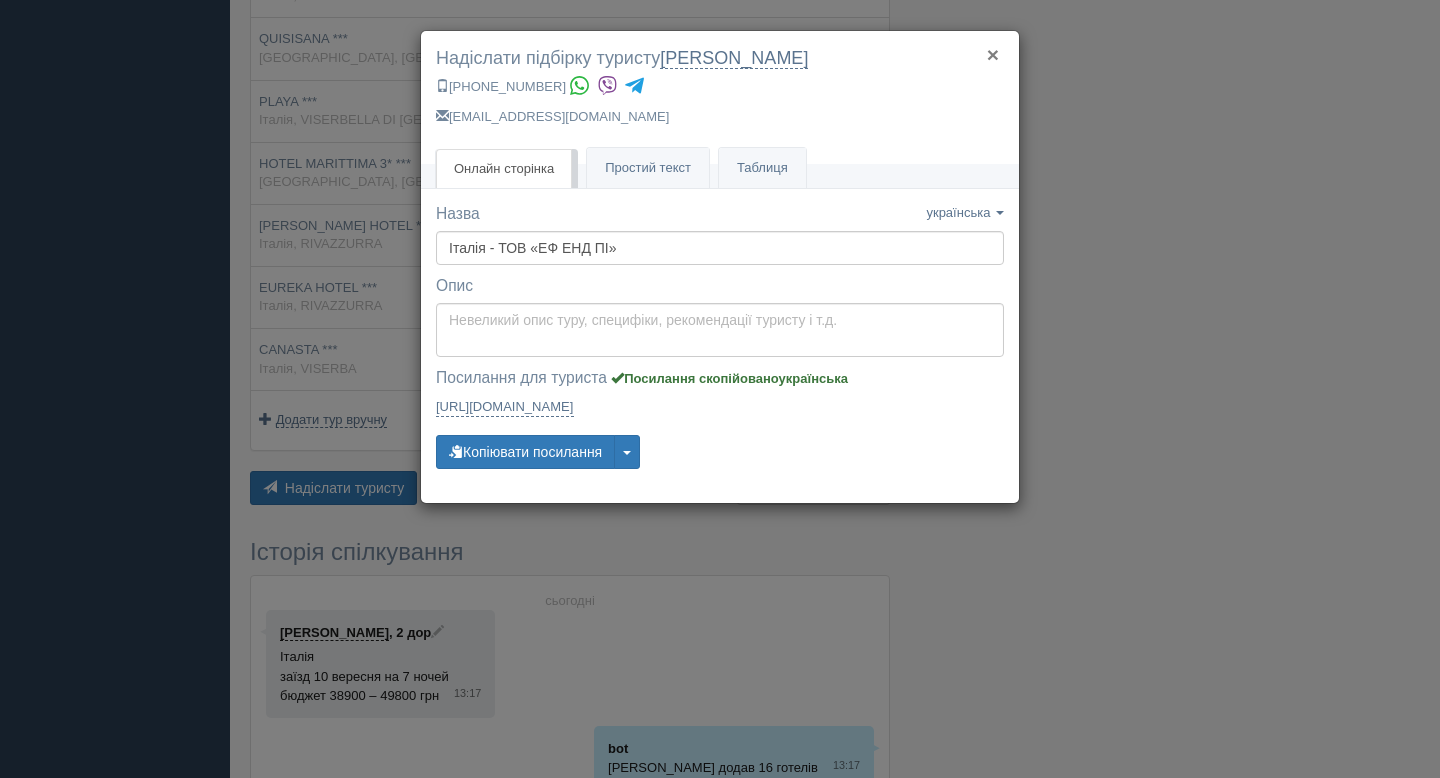 click on "×" at bounding box center (993, 54) 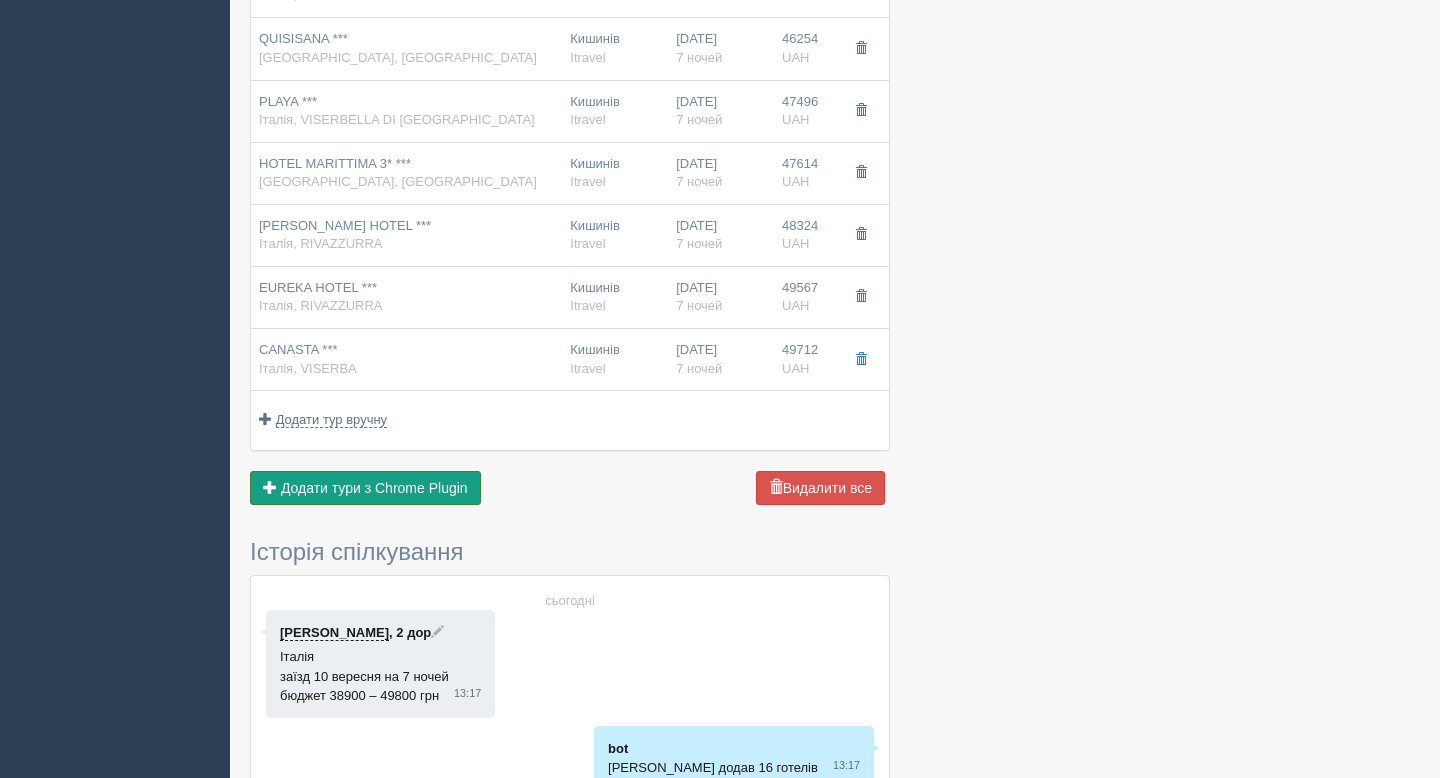 click on "Додати тури з Chrome Plugin" at bounding box center [374, 488] 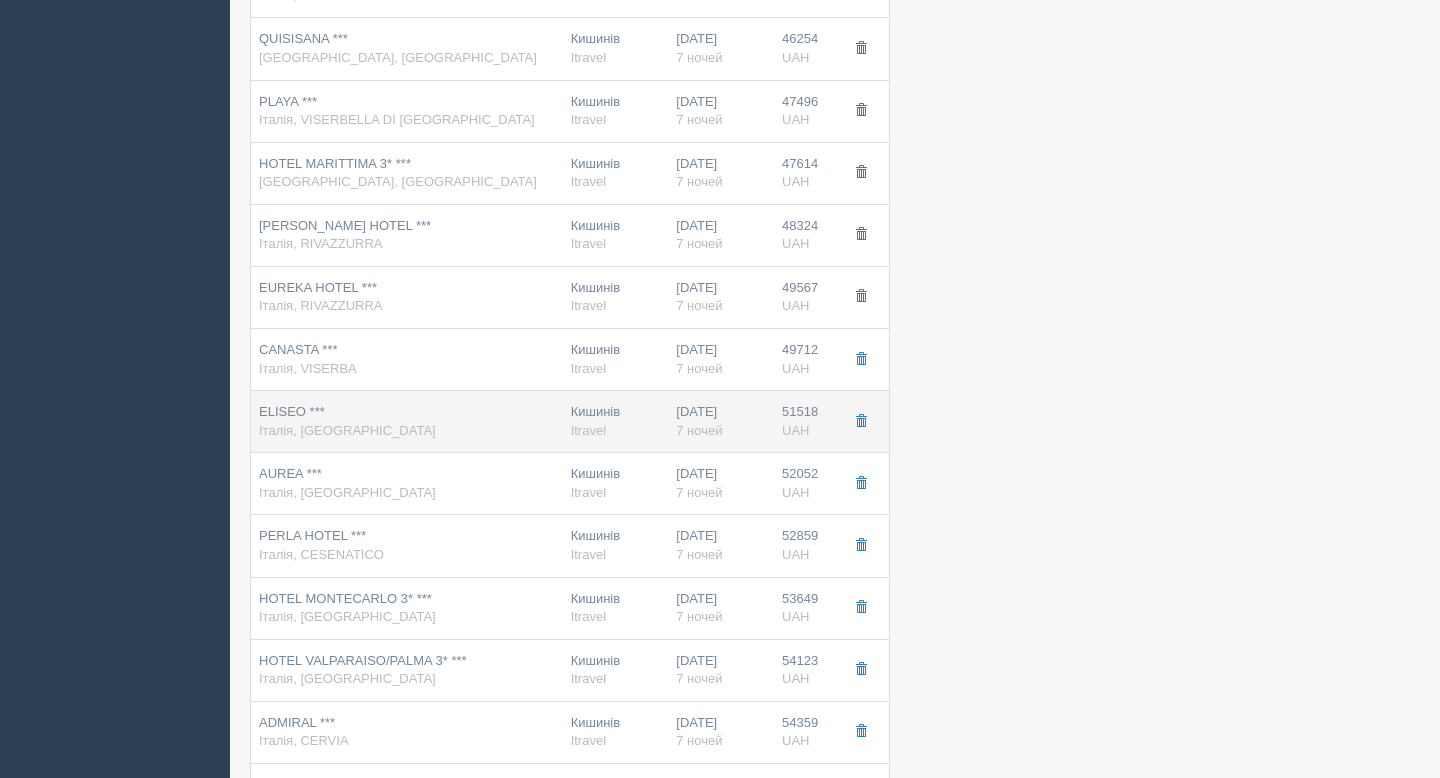 click on "ELISEO ***
Італія, [GEOGRAPHIC_DATA]" at bounding box center [407, 421] 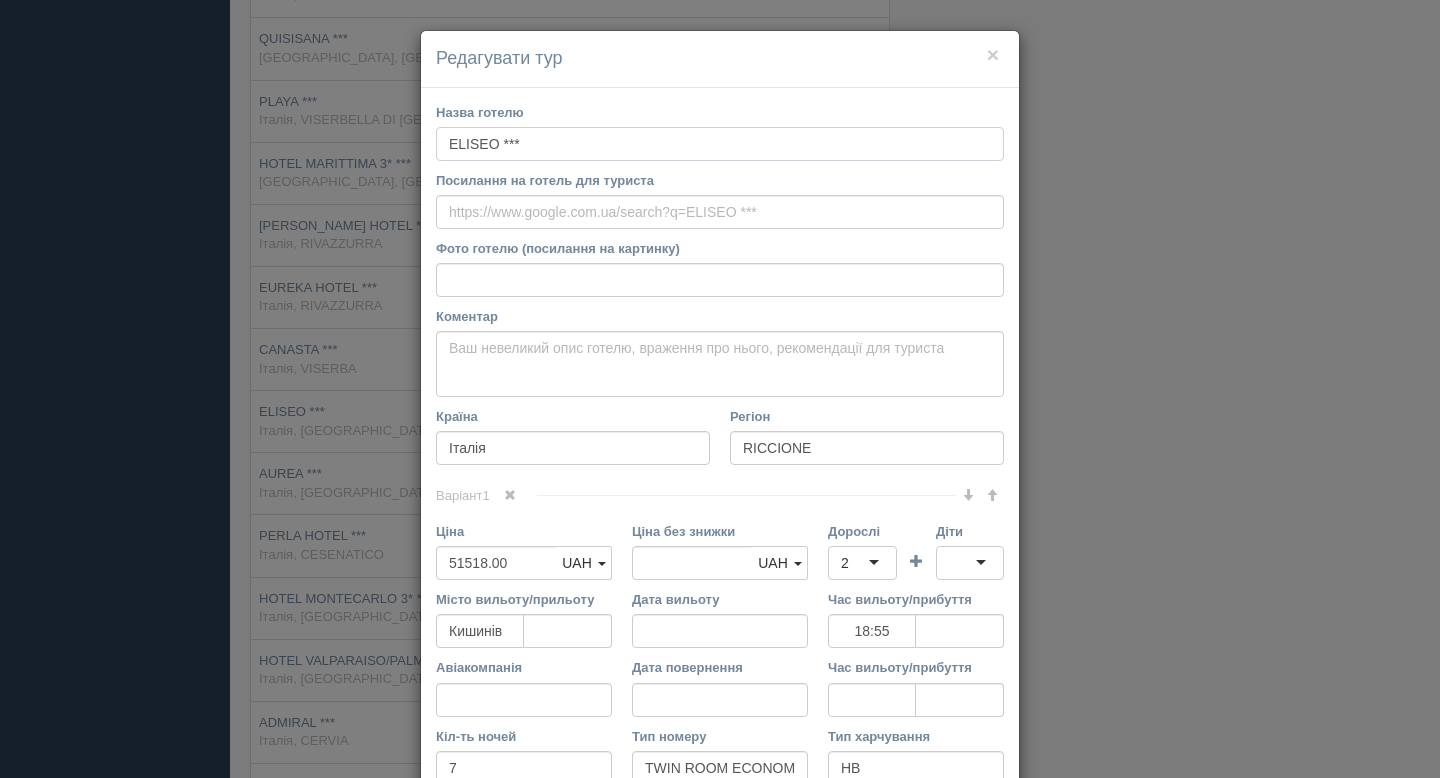 drag, startPoint x: 532, startPoint y: 143, endPoint x: 438, endPoint y: 142, distance: 94.00532 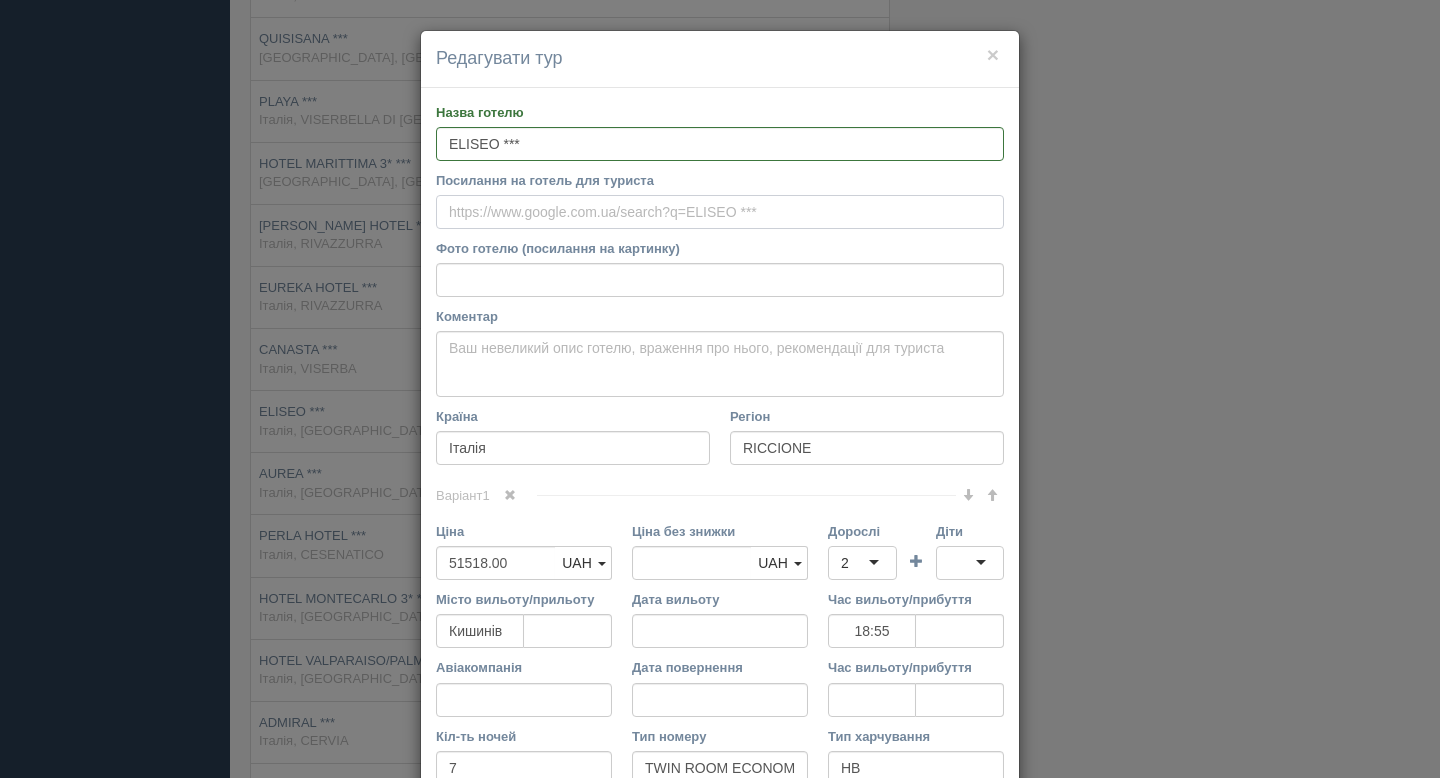 click on "Посилання на готель для туриста" at bounding box center (720, 212) 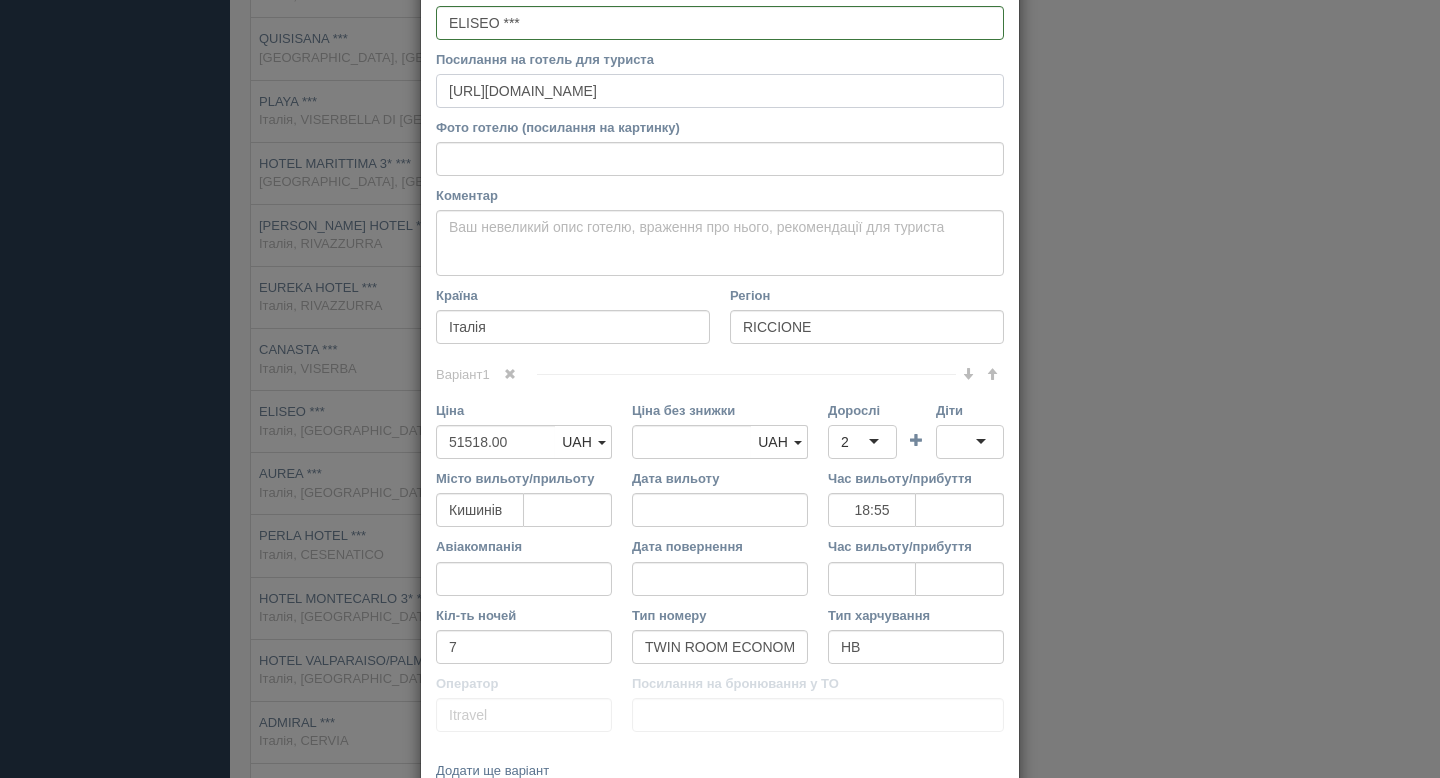 scroll, scrollTop: 239, scrollLeft: 0, axis: vertical 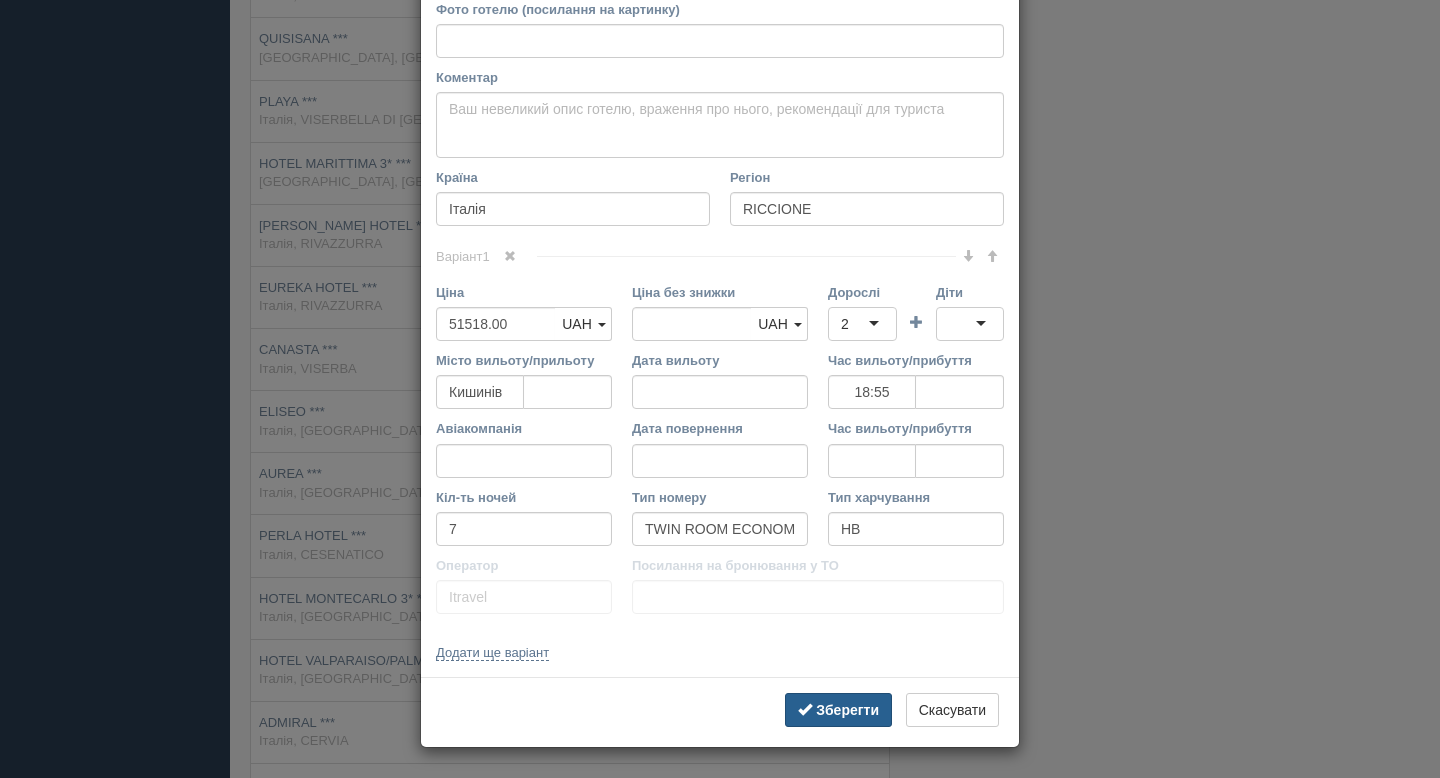 type on "[URL][DOMAIN_NAME]" 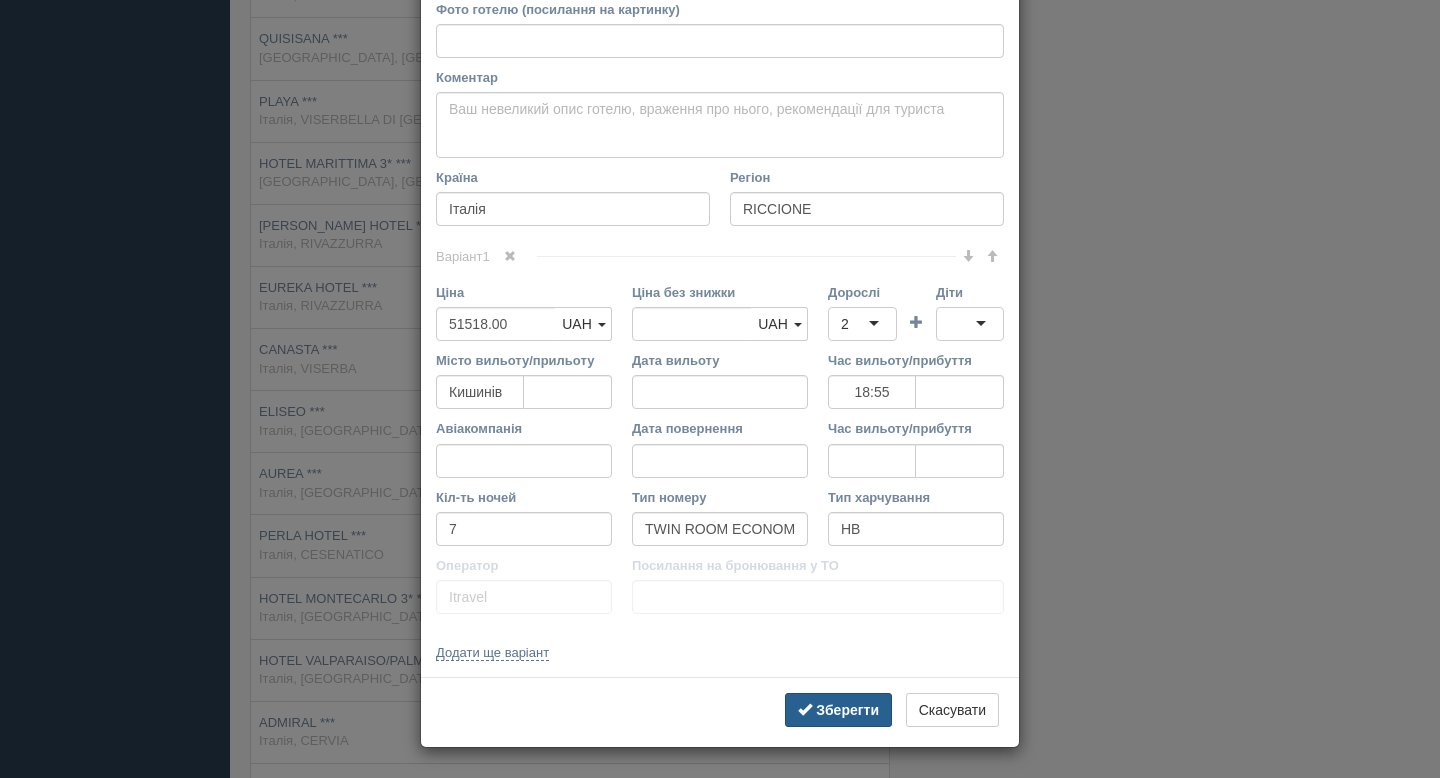 click on "Зберегти" at bounding box center [847, 710] 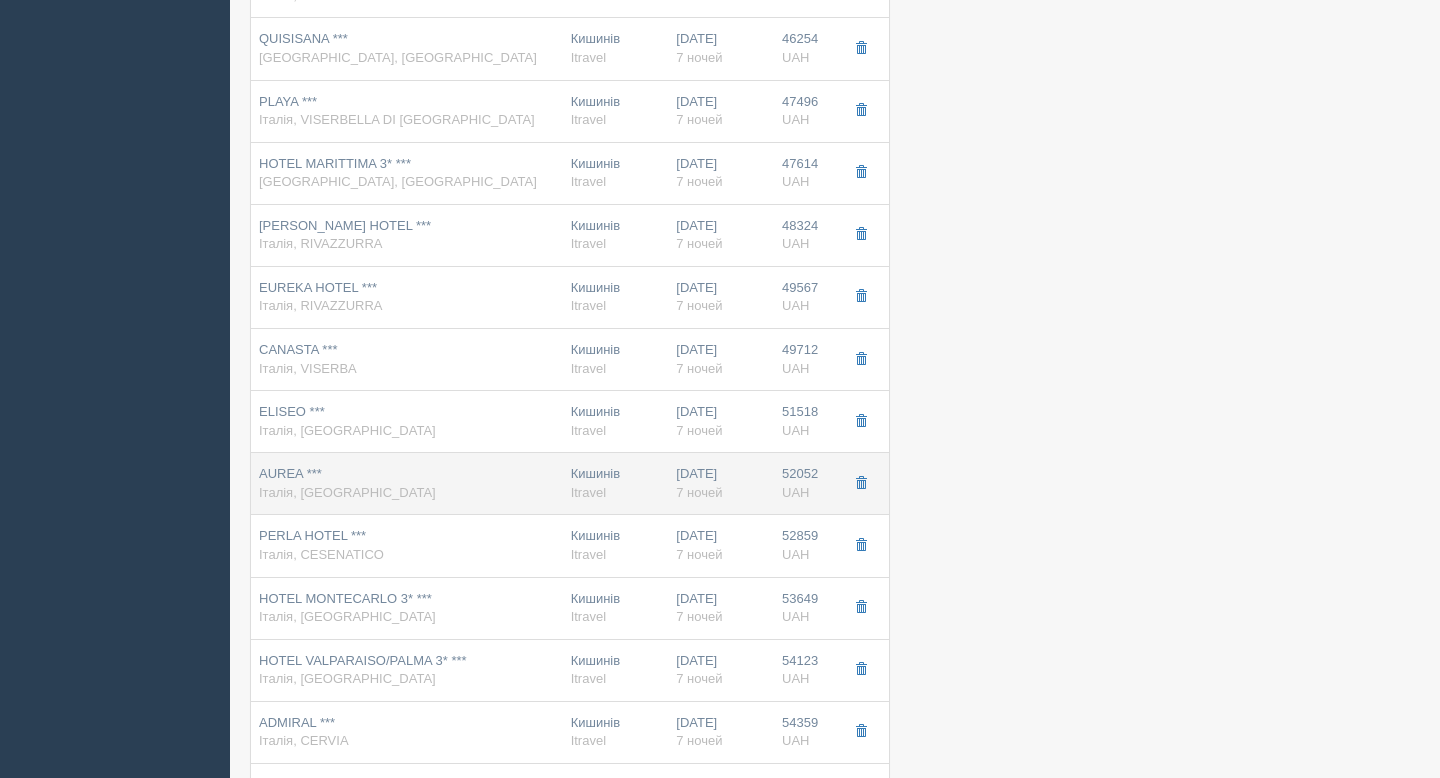 click on "AUREA ***
Італія, [GEOGRAPHIC_DATA]" at bounding box center (407, 483) 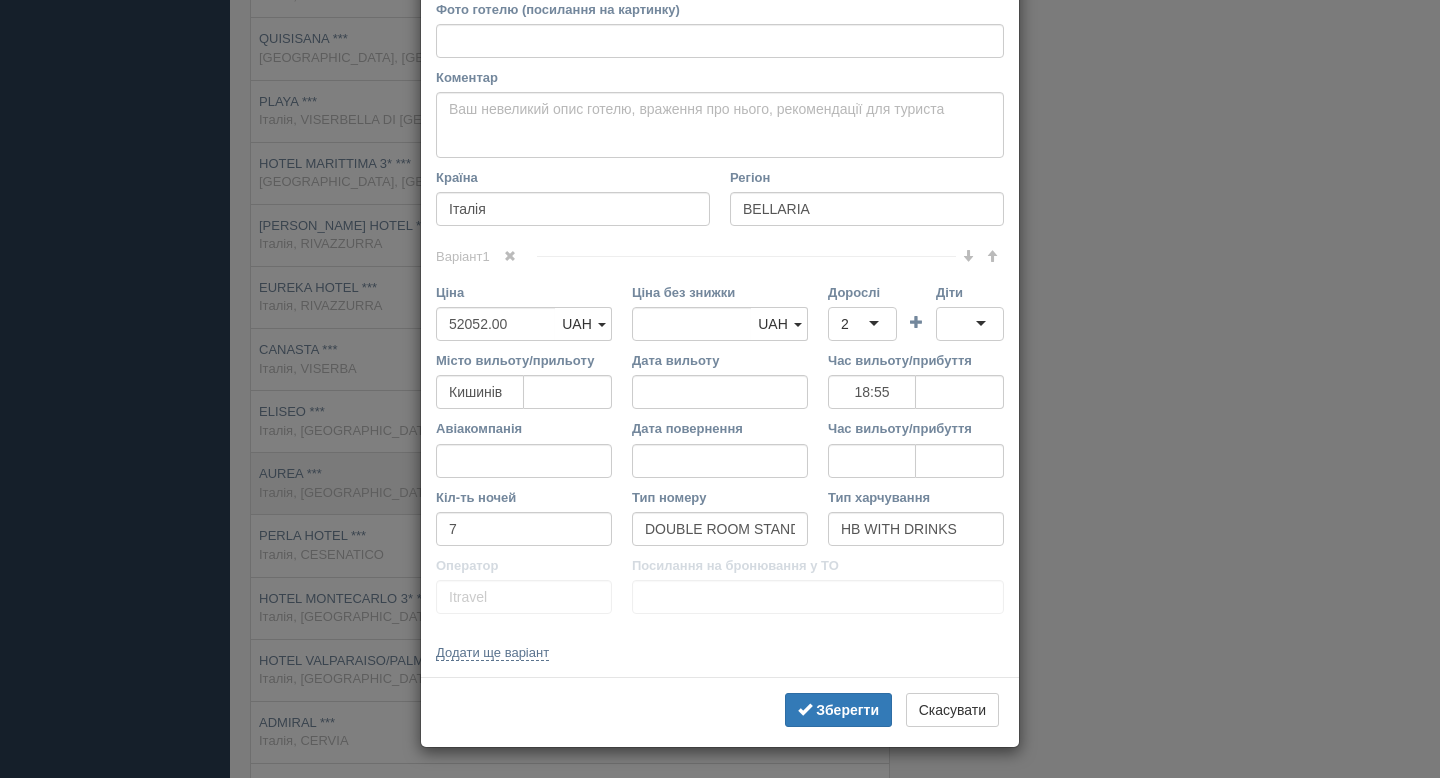 scroll, scrollTop: 0, scrollLeft: 0, axis: both 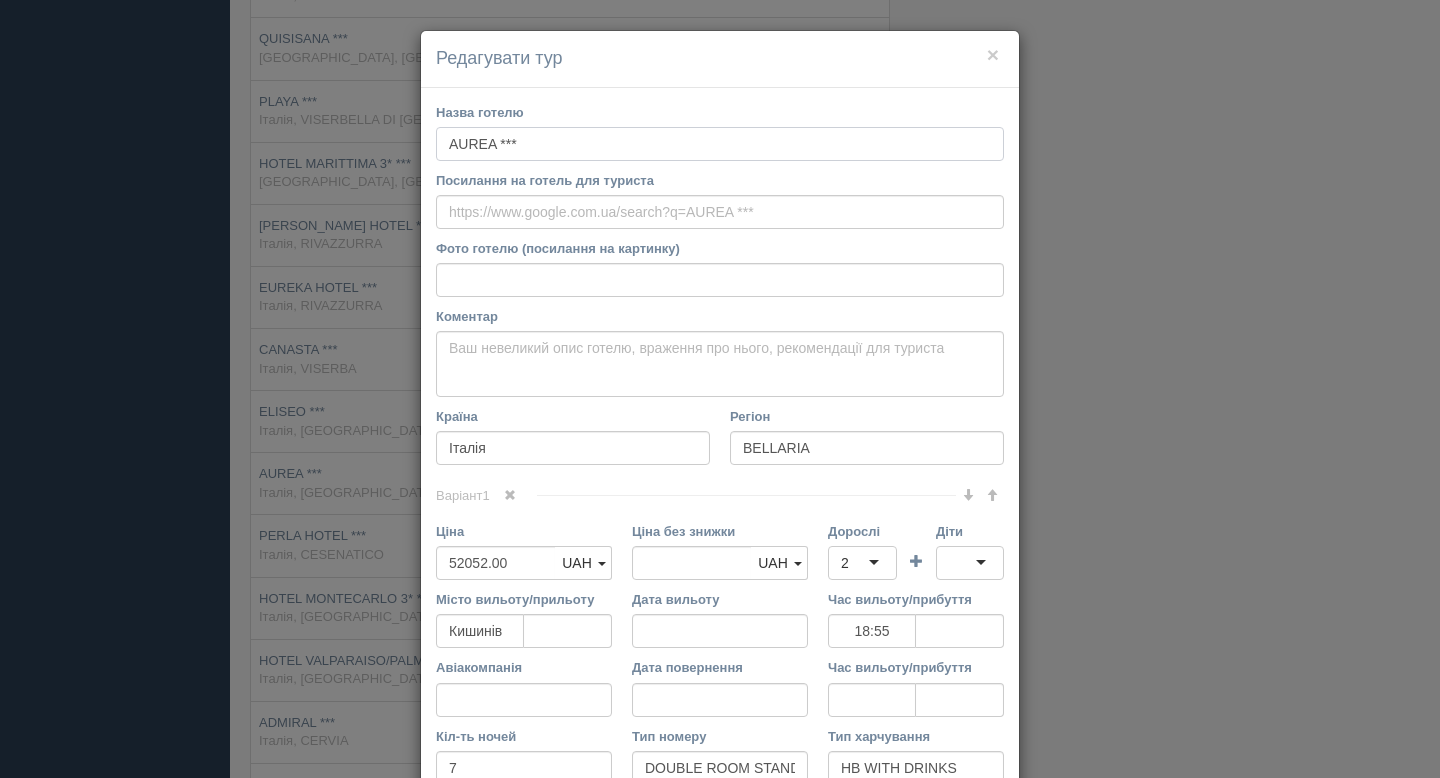 drag, startPoint x: 555, startPoint y: 152, endPoint x: 396, endPoint y: 151, distance: 159.00314 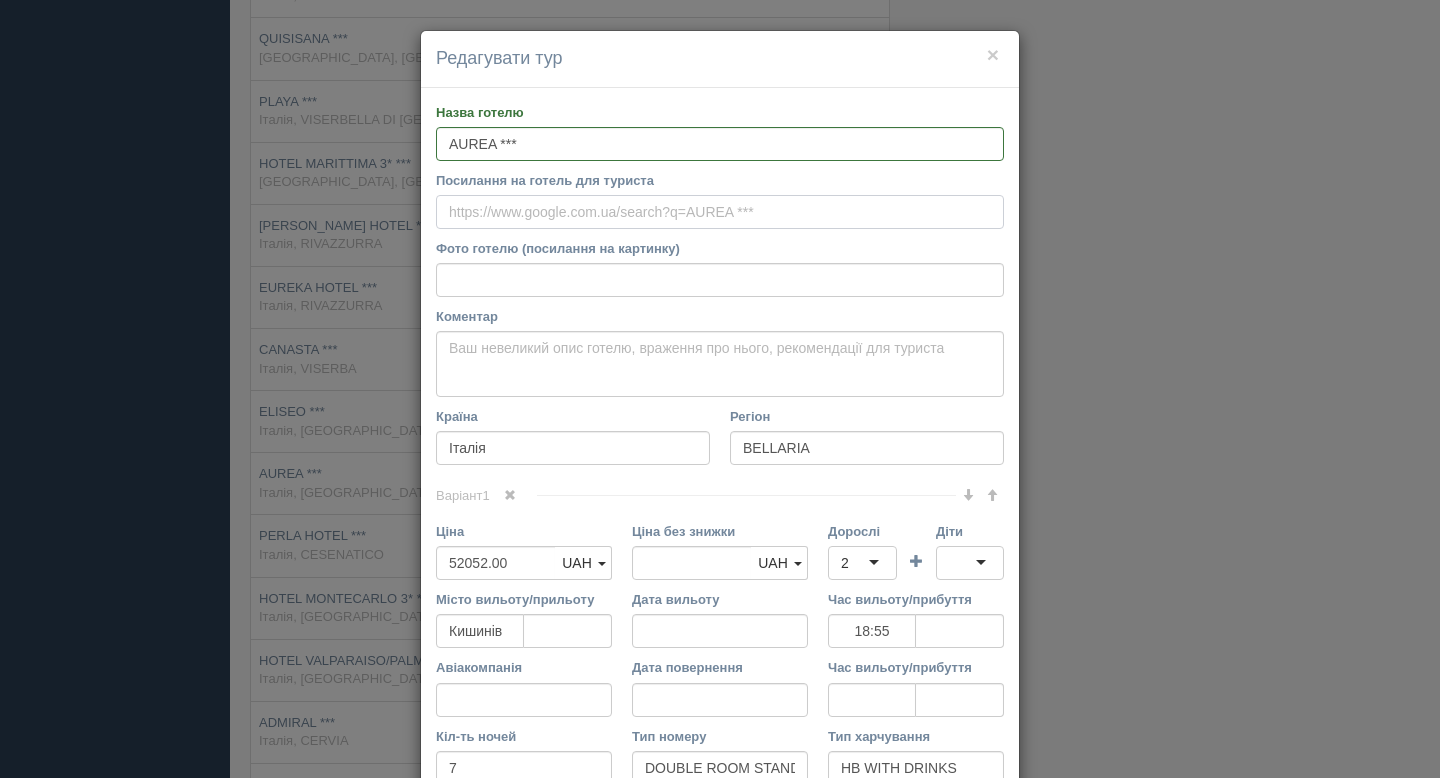 click on "Посилання на готель для туриста" at bounding box center (720, 212) 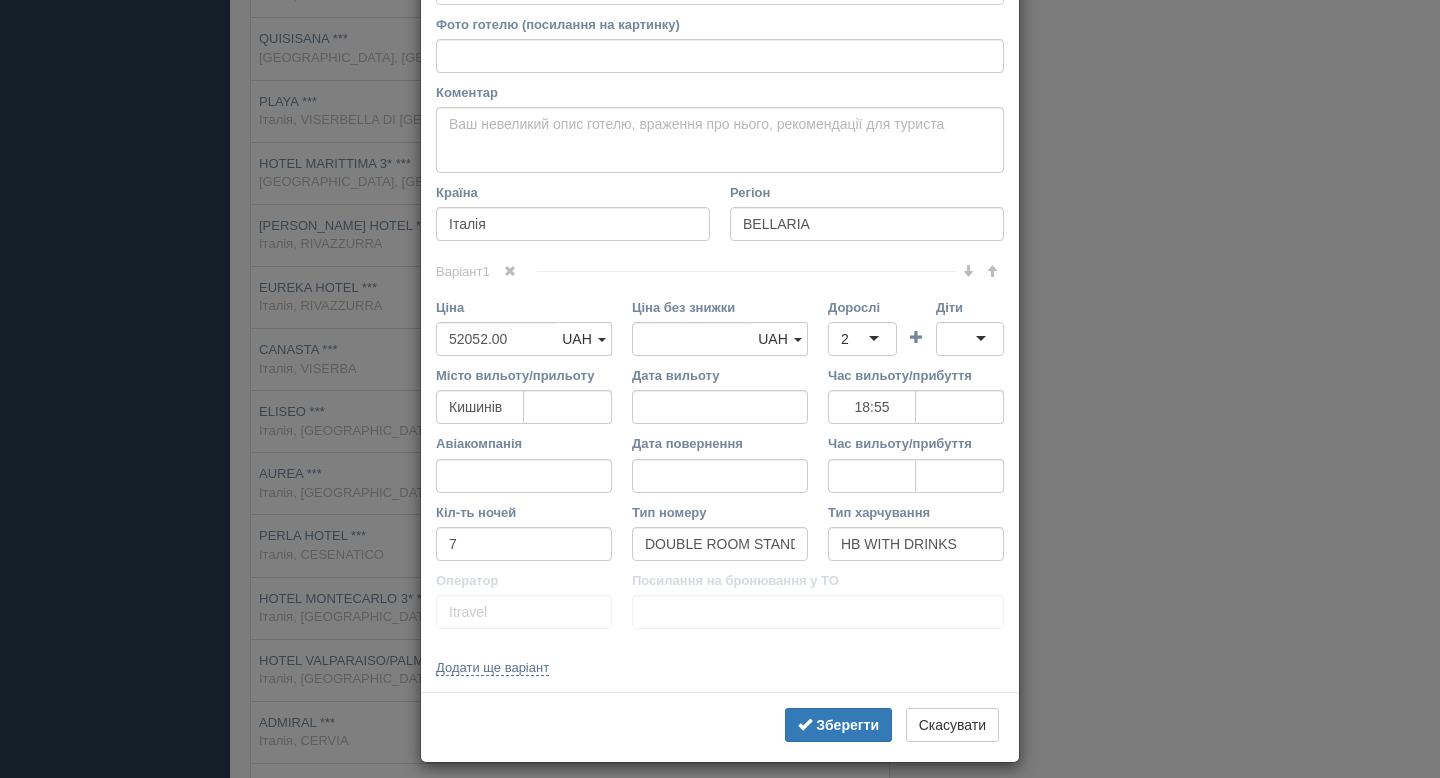 scroll, scrollTop: 239, scrollLeft: 0, axis: vertical 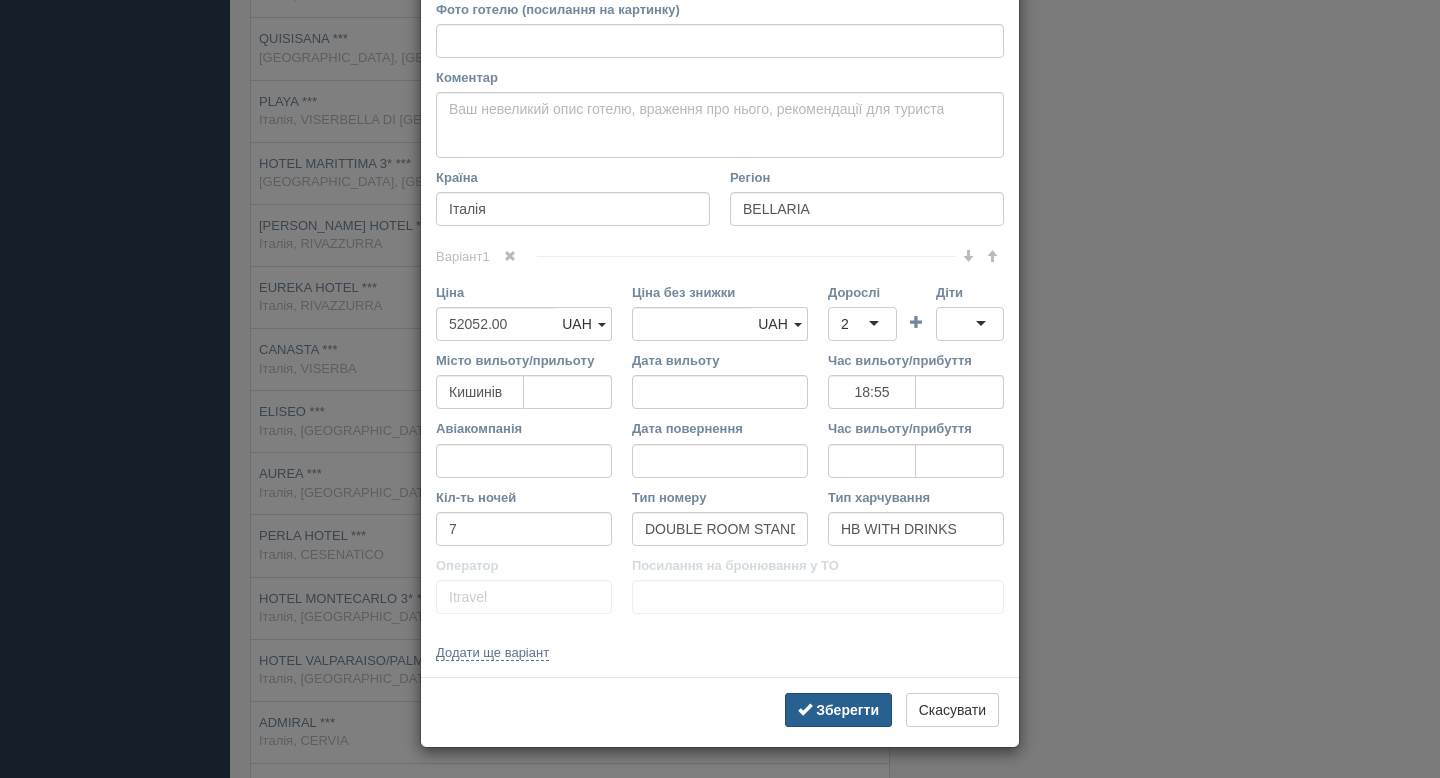type on "[URL][DOMAIN_NAME]" 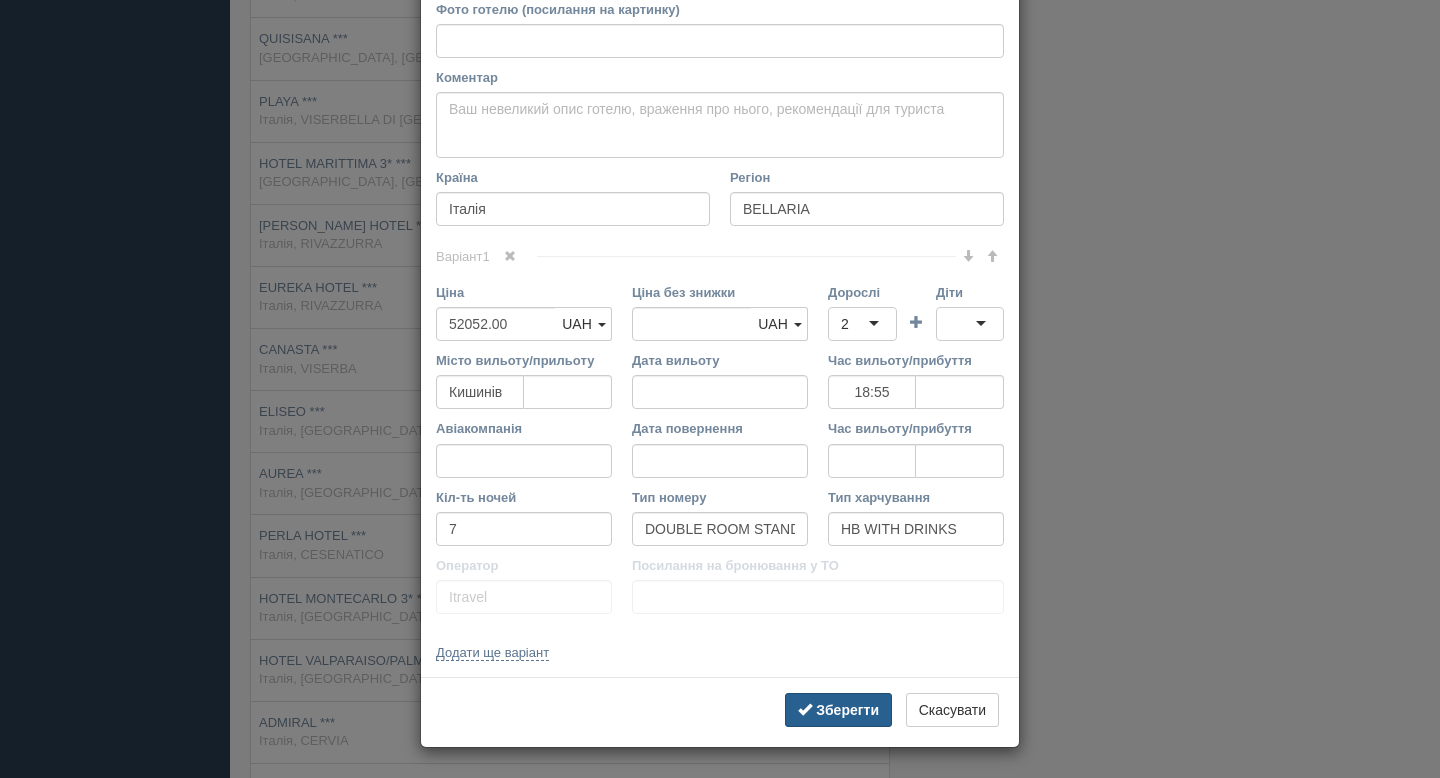 click on "Зберегти" at bounding box center [847, 710] 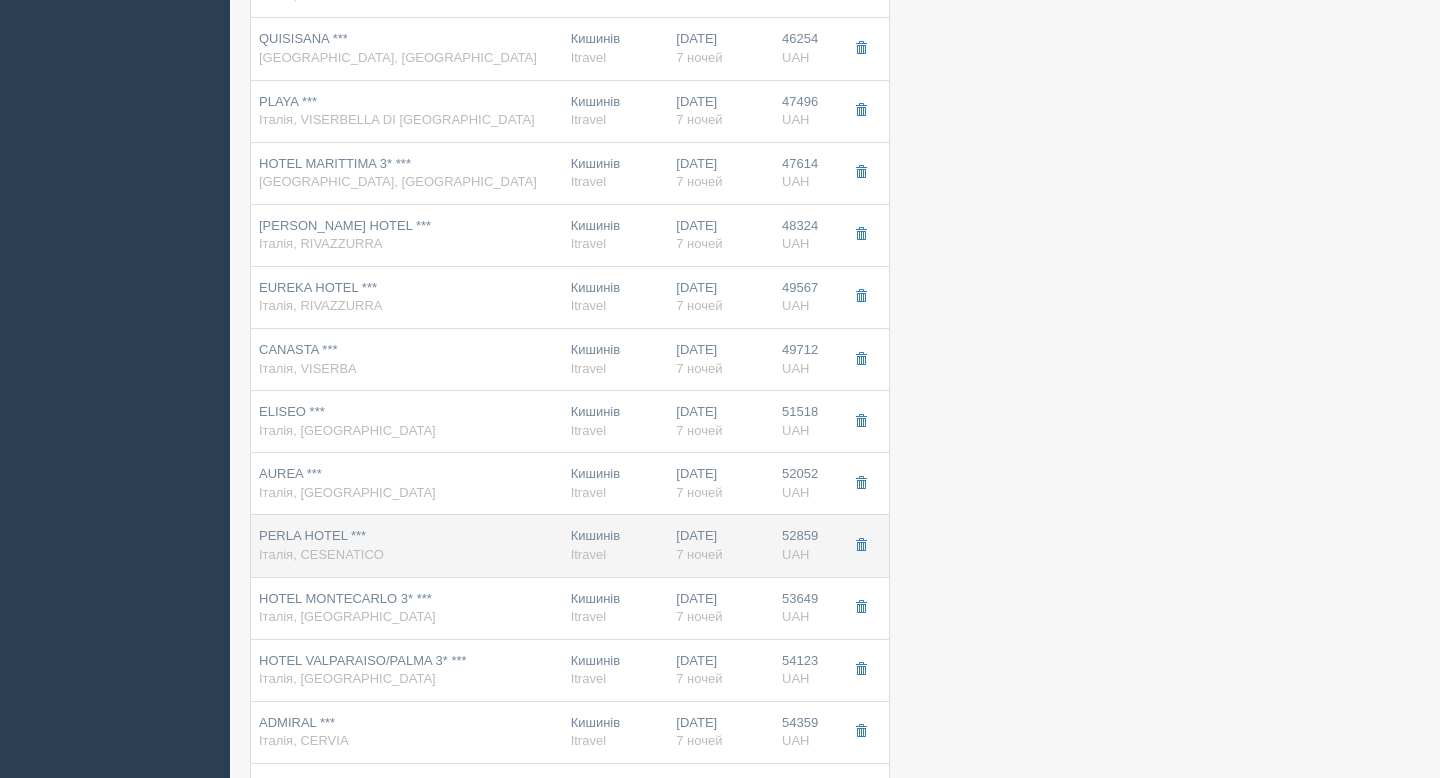 click on "PERLA HOTEL ***
Італія, CESENATICO" at bounding box center [407, 545] 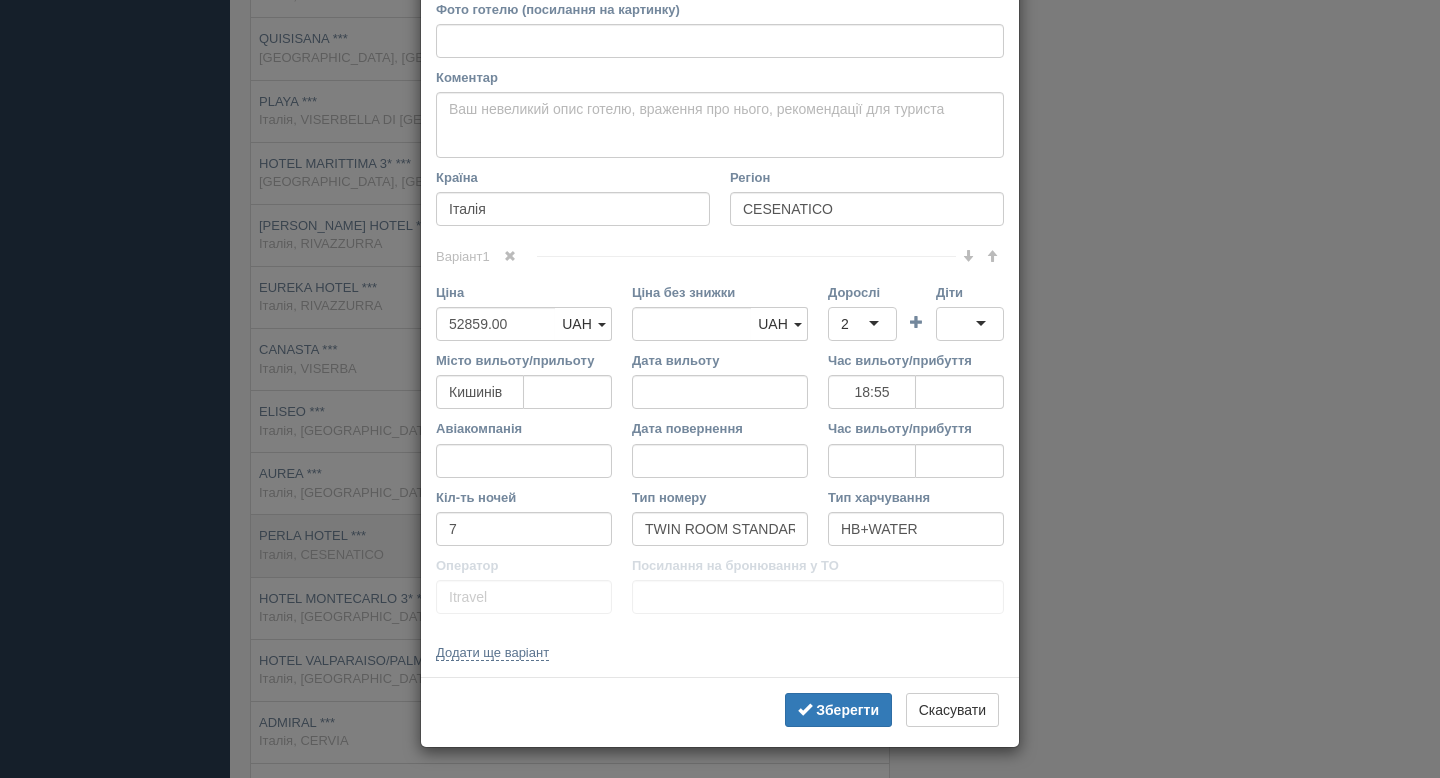 scroll, scrollTop: 0, scrollLeft: 0, axis: both 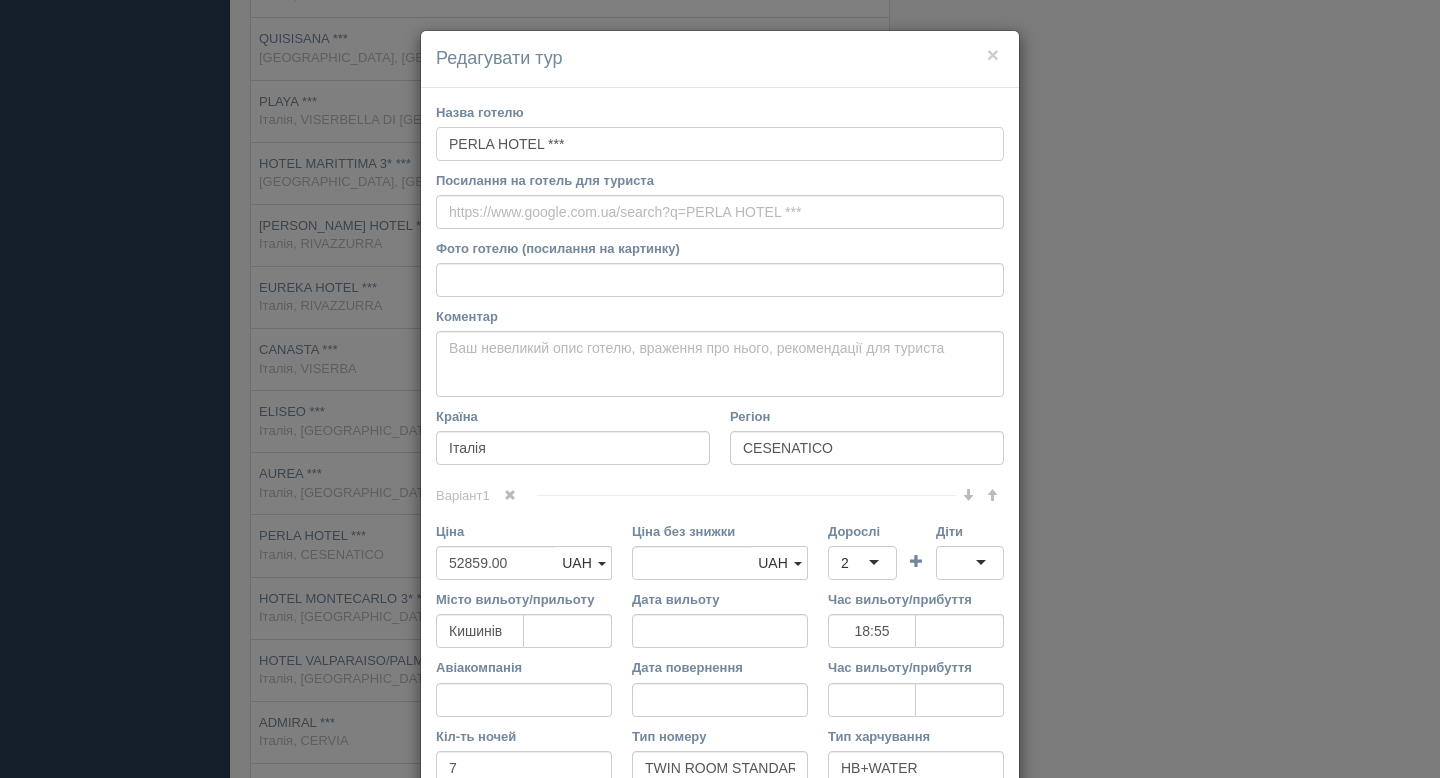 drag, startPoint x: 583, startPoint y: 143, endPoint x: 406, endPoint y: 143, distance: 177 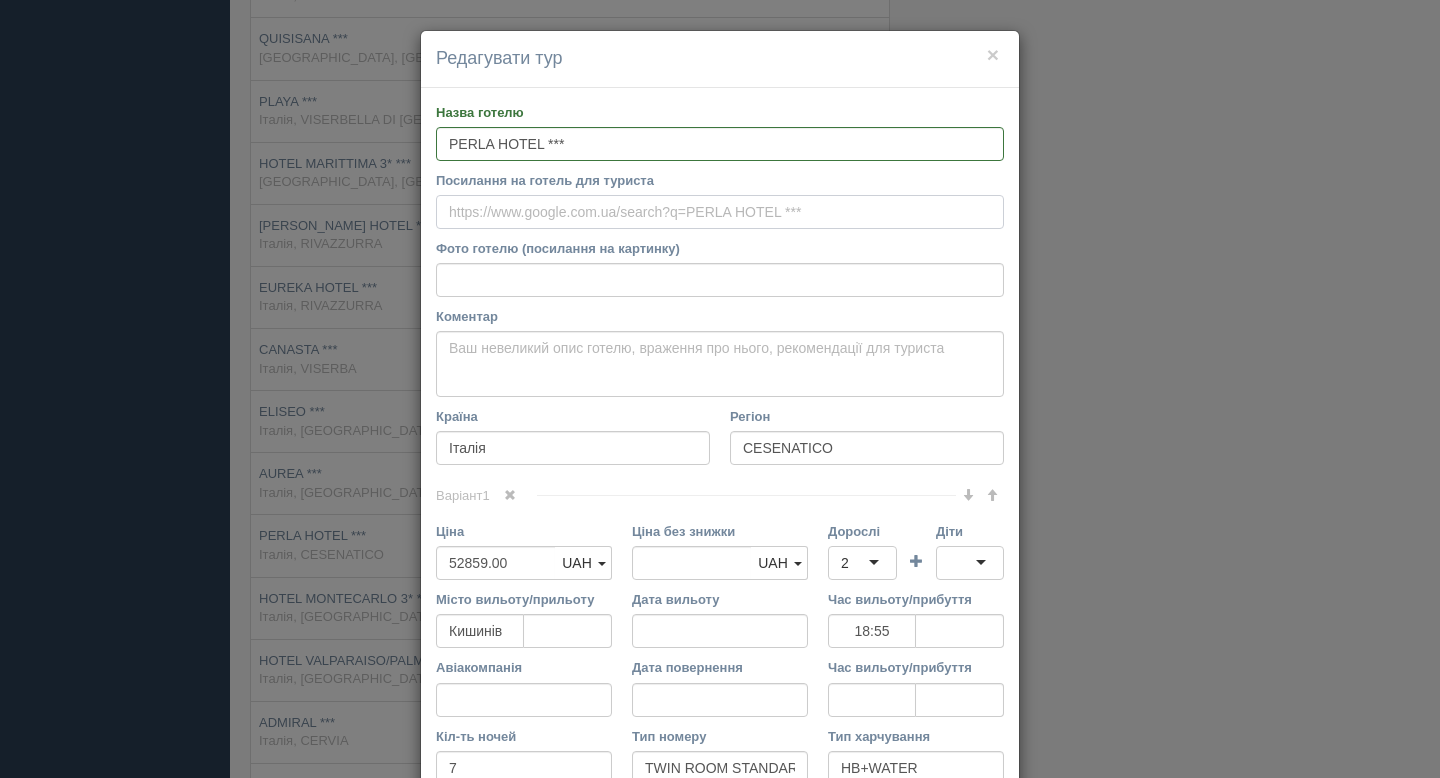 click on "Посилання на готель для туриста" at bounding box center (720, 212) 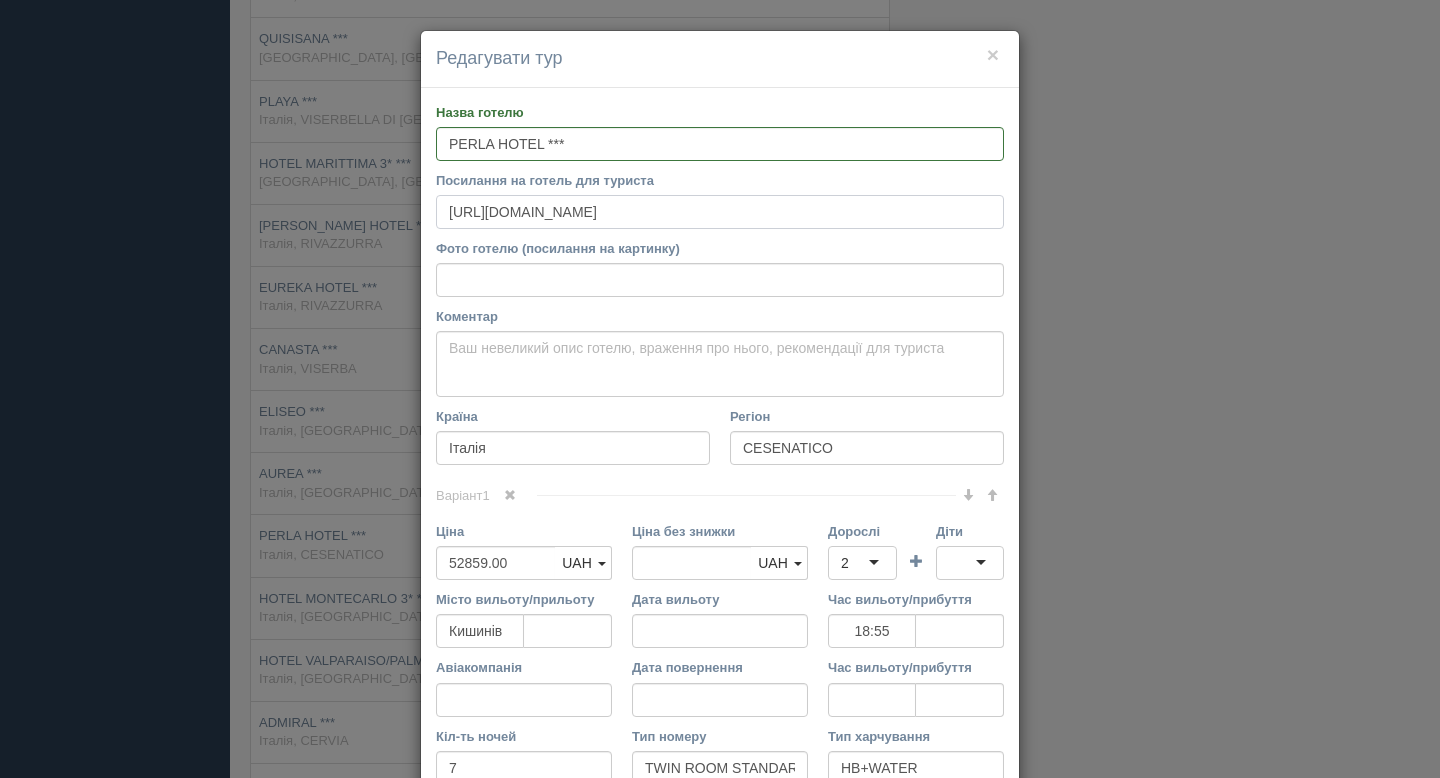 scroll, scrollTop: 239, scrollLeft: 0, axis: vertical 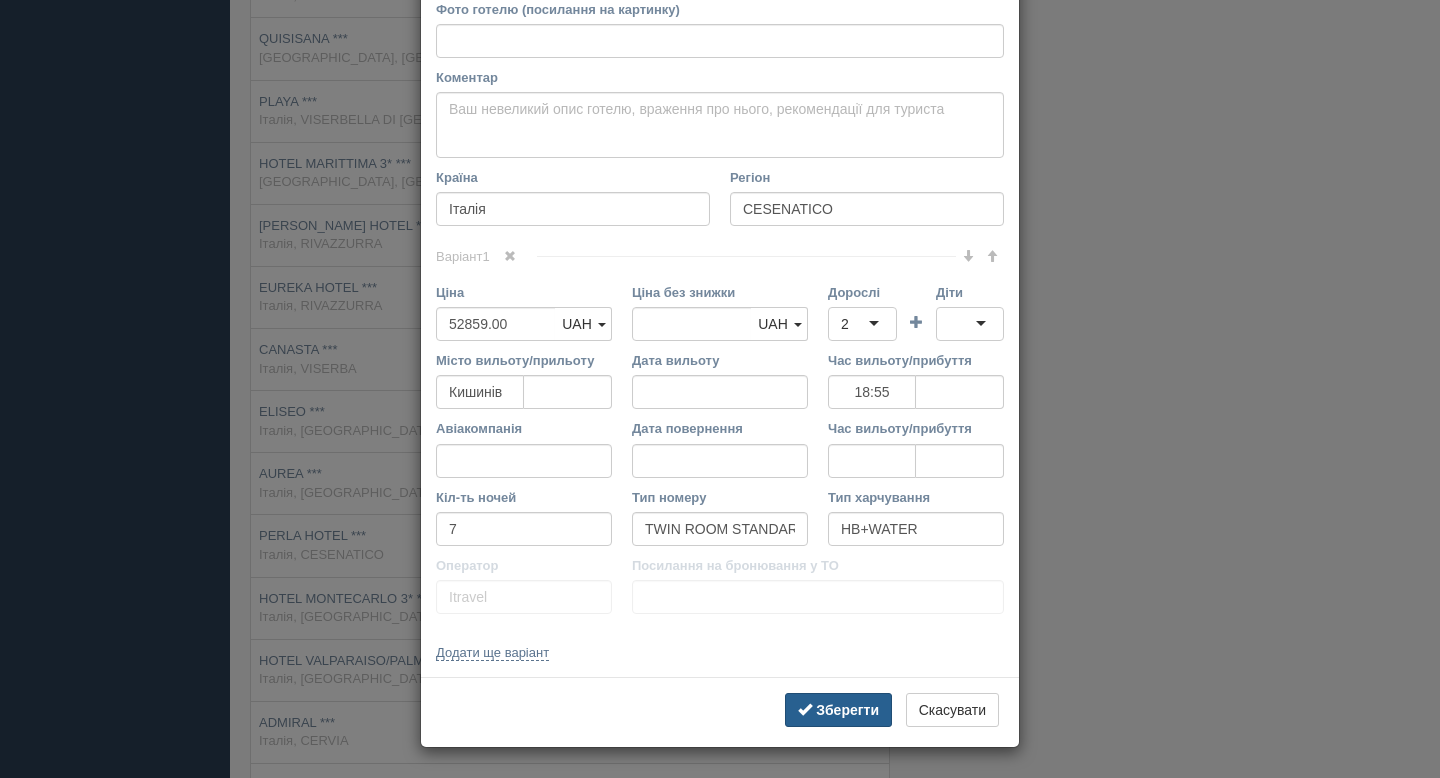 type on "[URL][DOMAIN_NAME]" 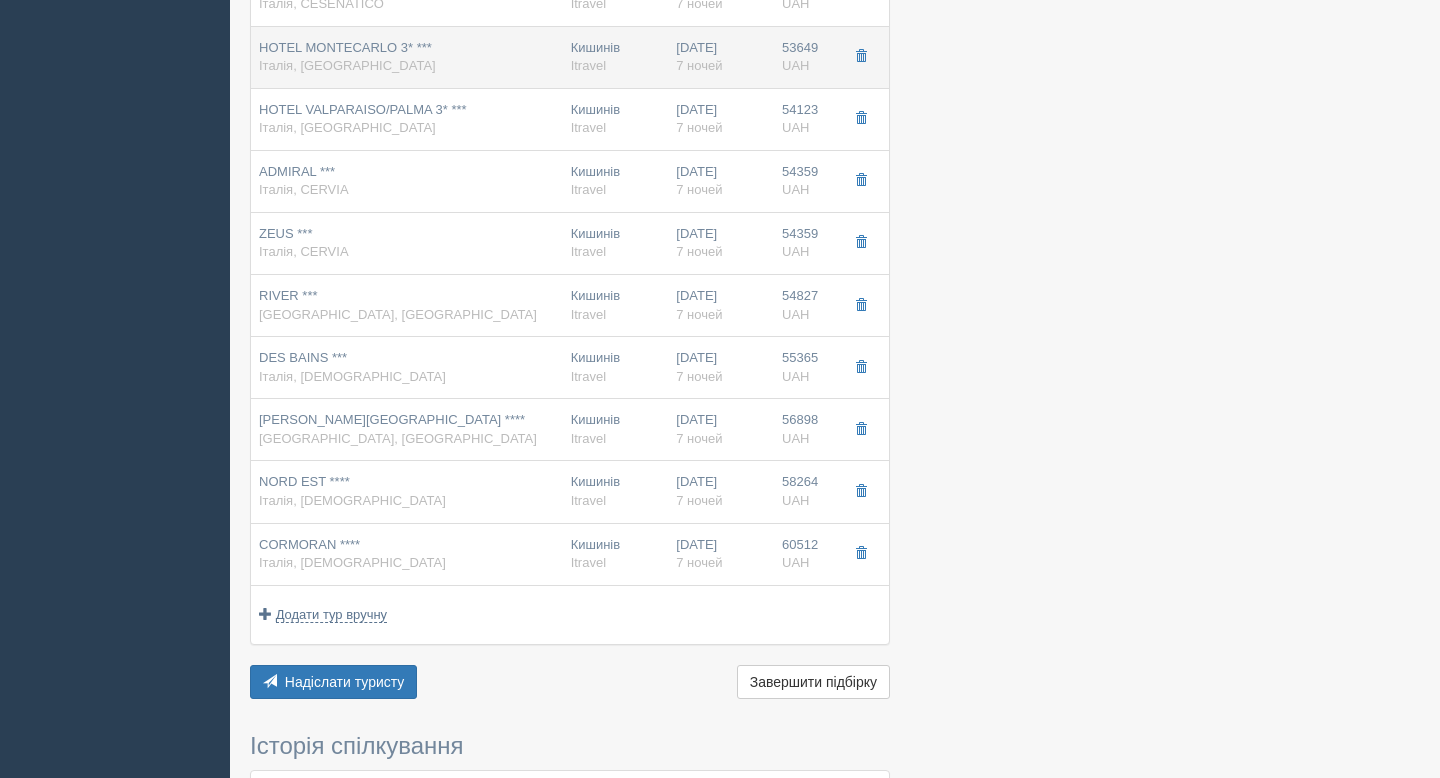 scroll, scrollTop: 1319, scrollLeft: 0, axis: vertical 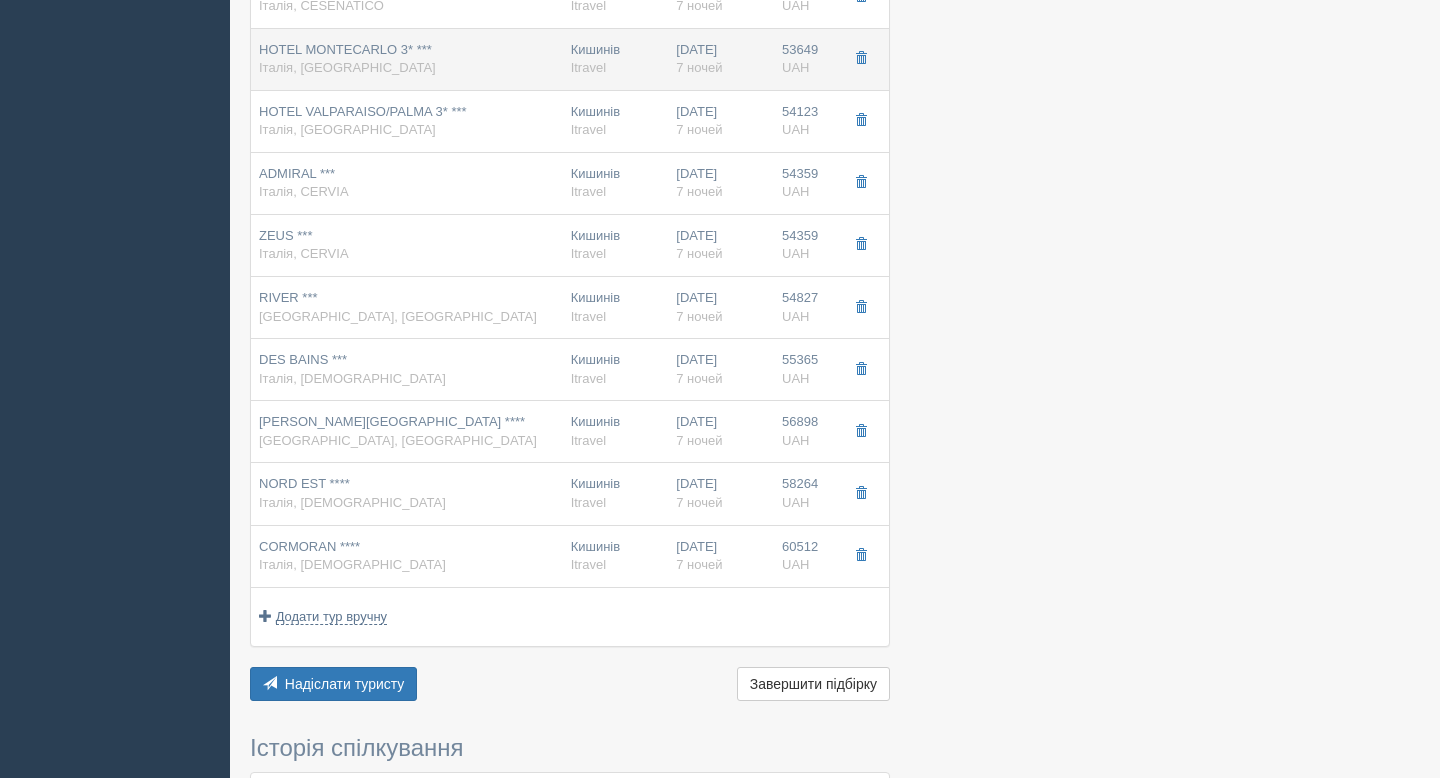 click on "HOTEL MONTECARLO 3* ***
[GEOGRAPHIC_DATA], [GEOGRAPHIC_DATA]" at bounding box center (407, 59) 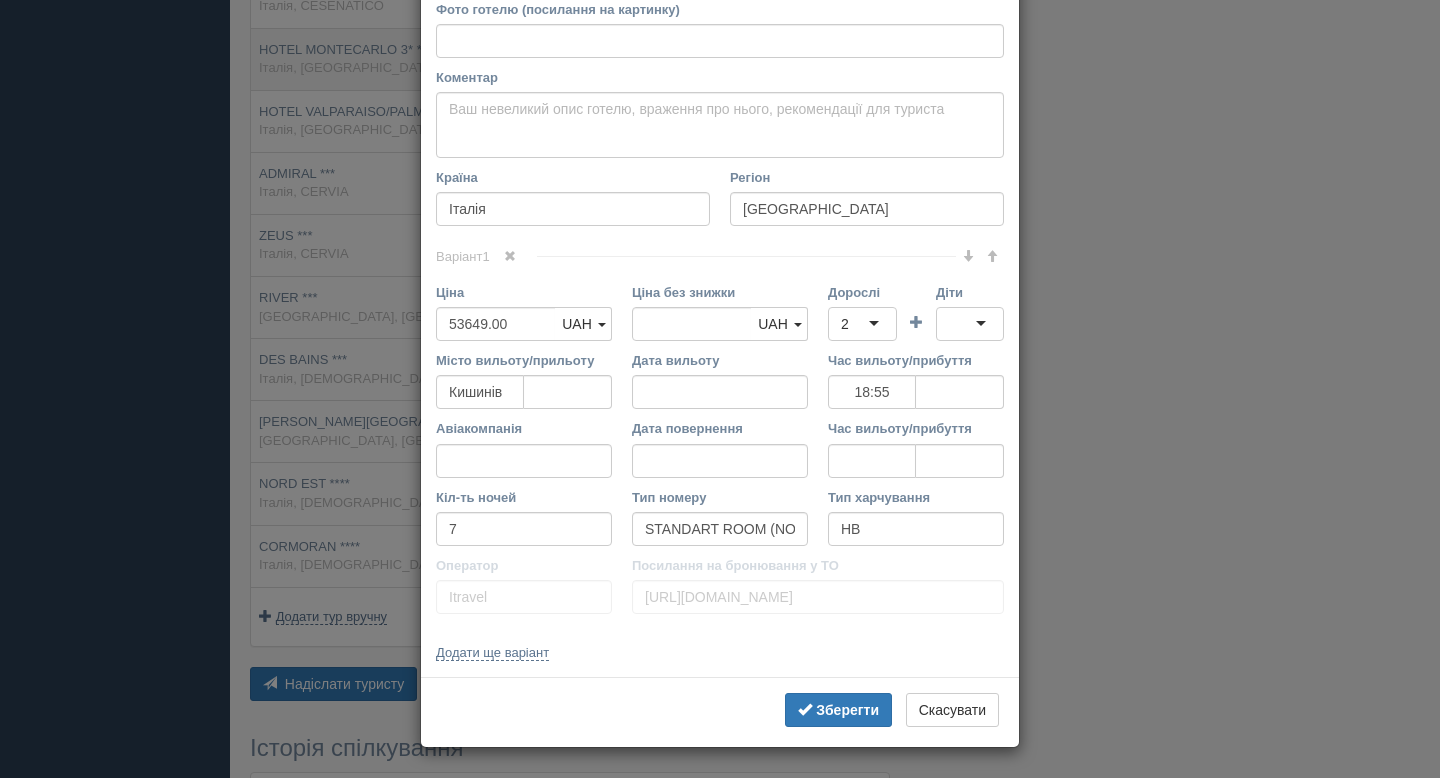 scroll, scrollTop: 0, scrollLeft: 0, axis: both 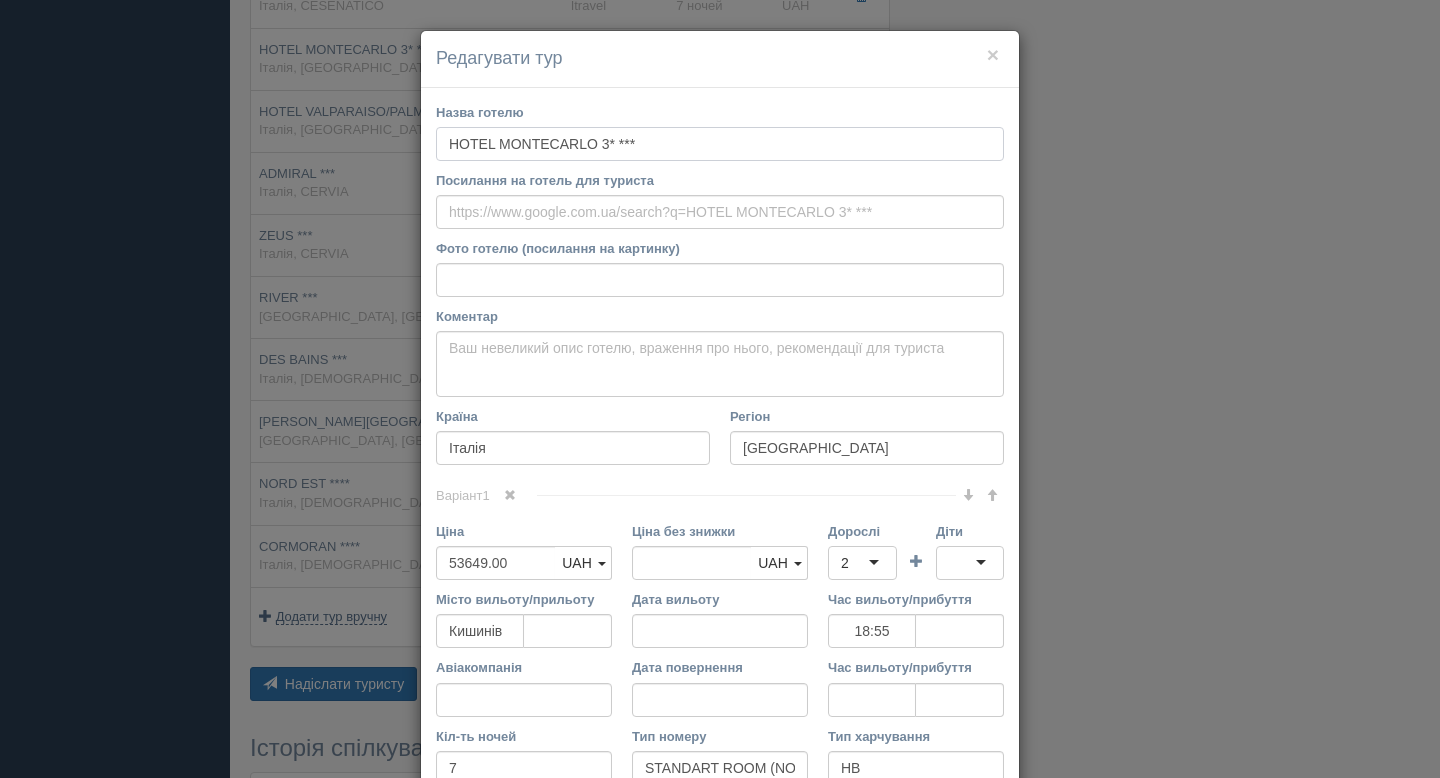 drag, startPoint x: 659, startPoint y: 143, endPoint x: 425, endPoint y: 145, distance: 234.00854 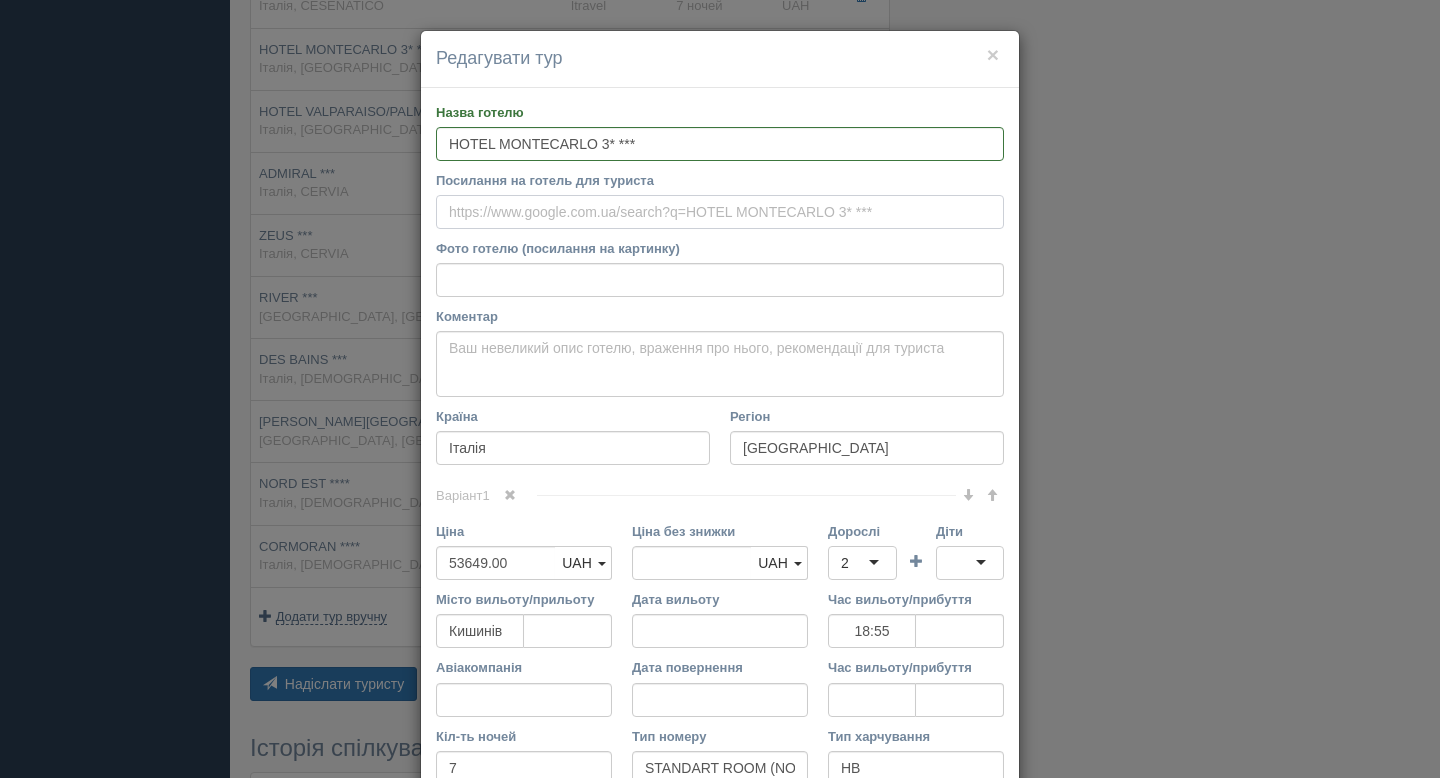 click on "Посилання на готель для туриста" at bounding box center [720, 212] 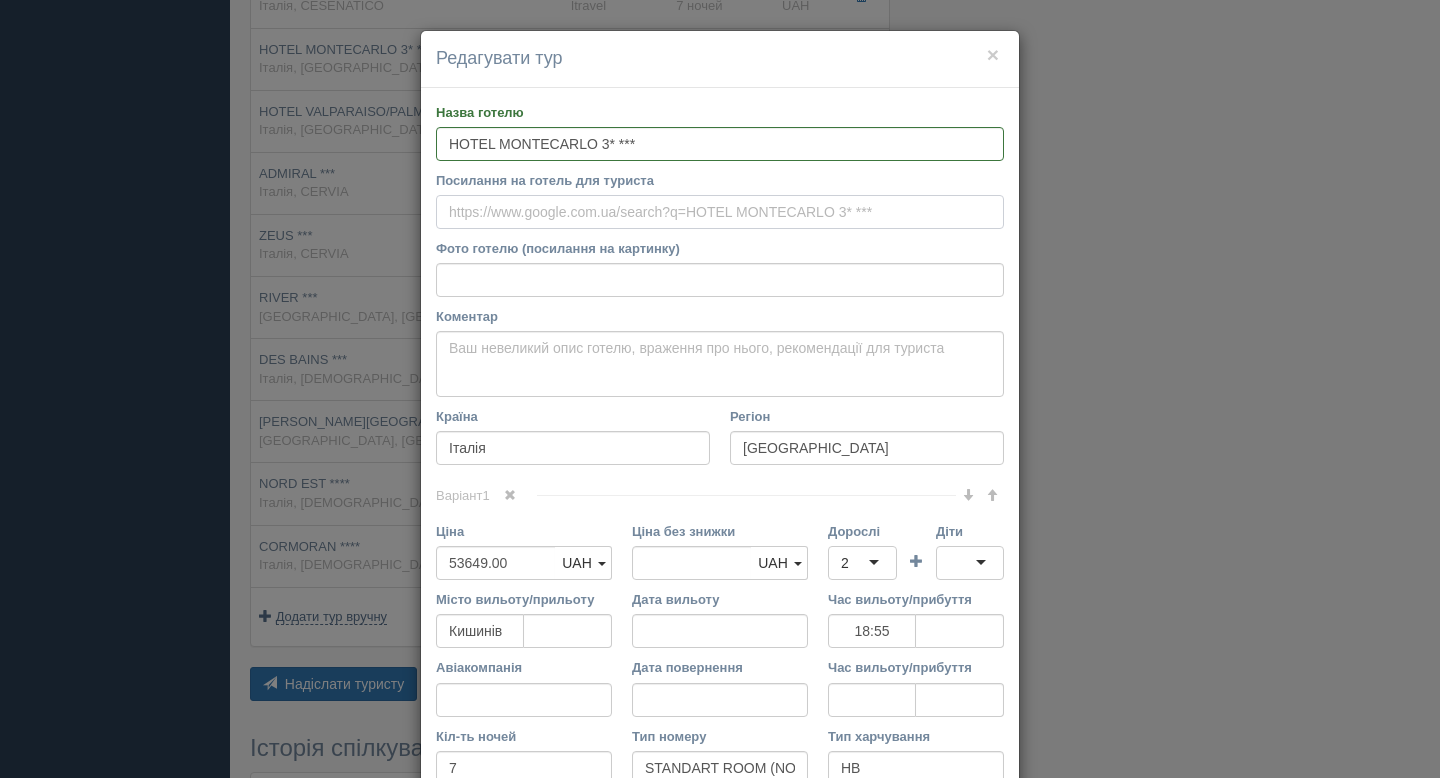 paste on "[URL][DOMAIN_NAME]" 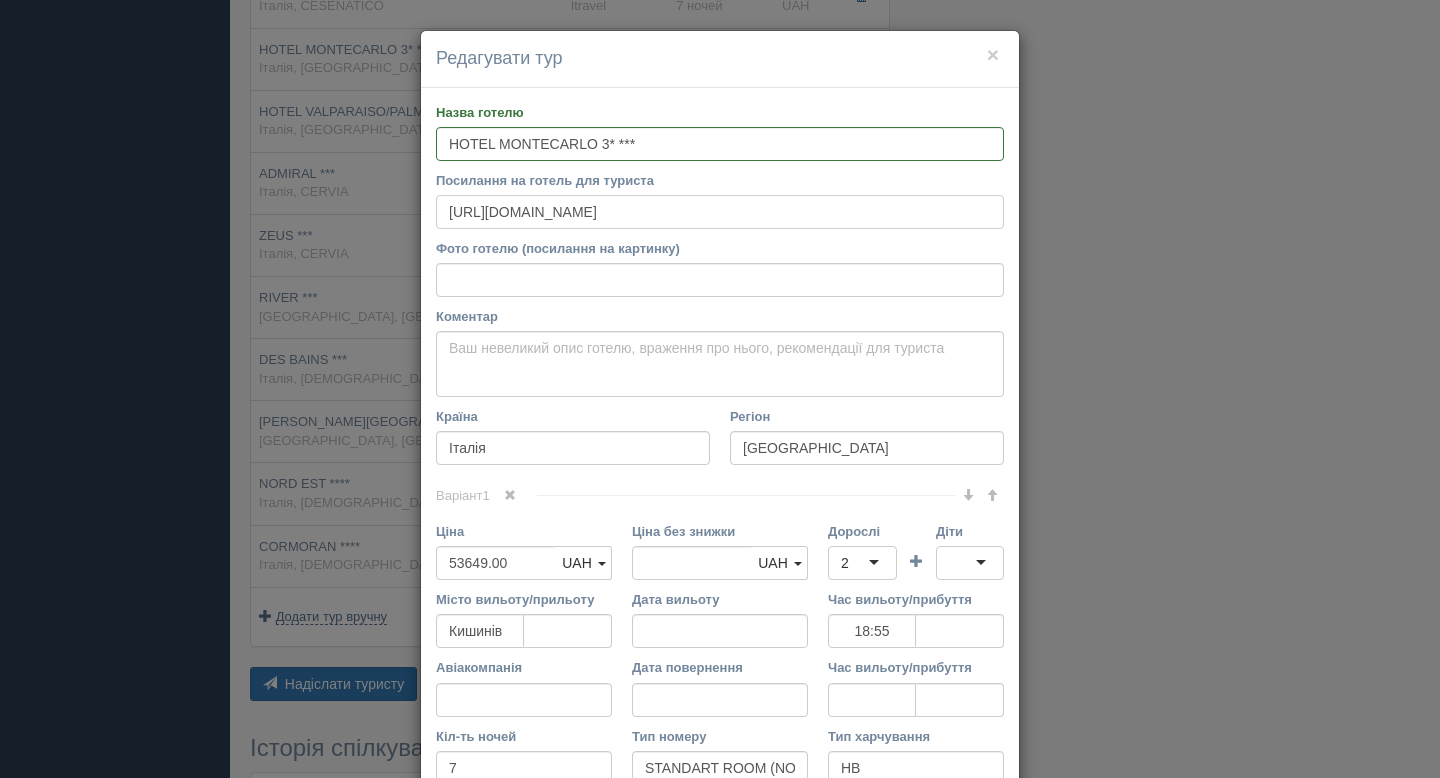 scroll, scrollTop: 239, scrollLeft: 0, axis: vertical 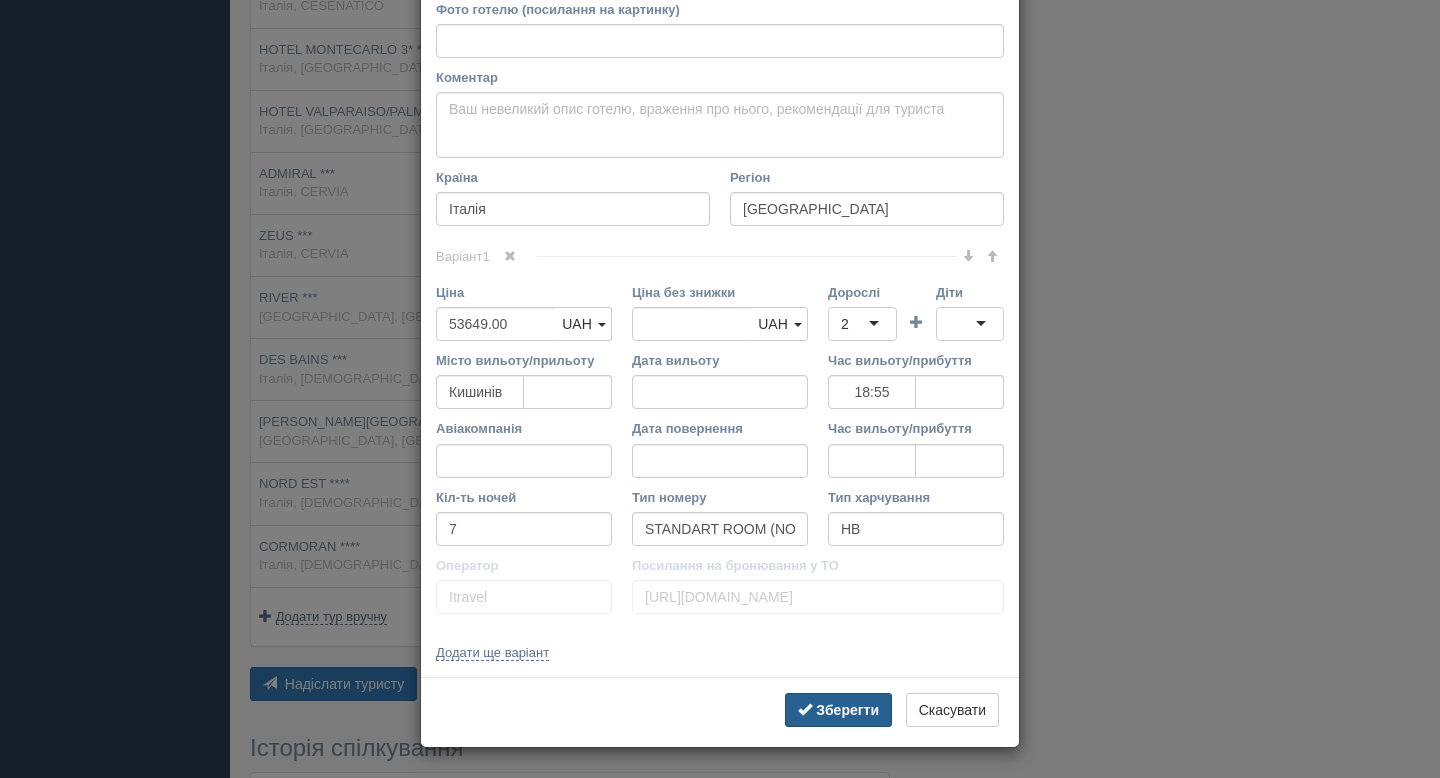 click on "Зберегти" at bounding box center (847, 710) 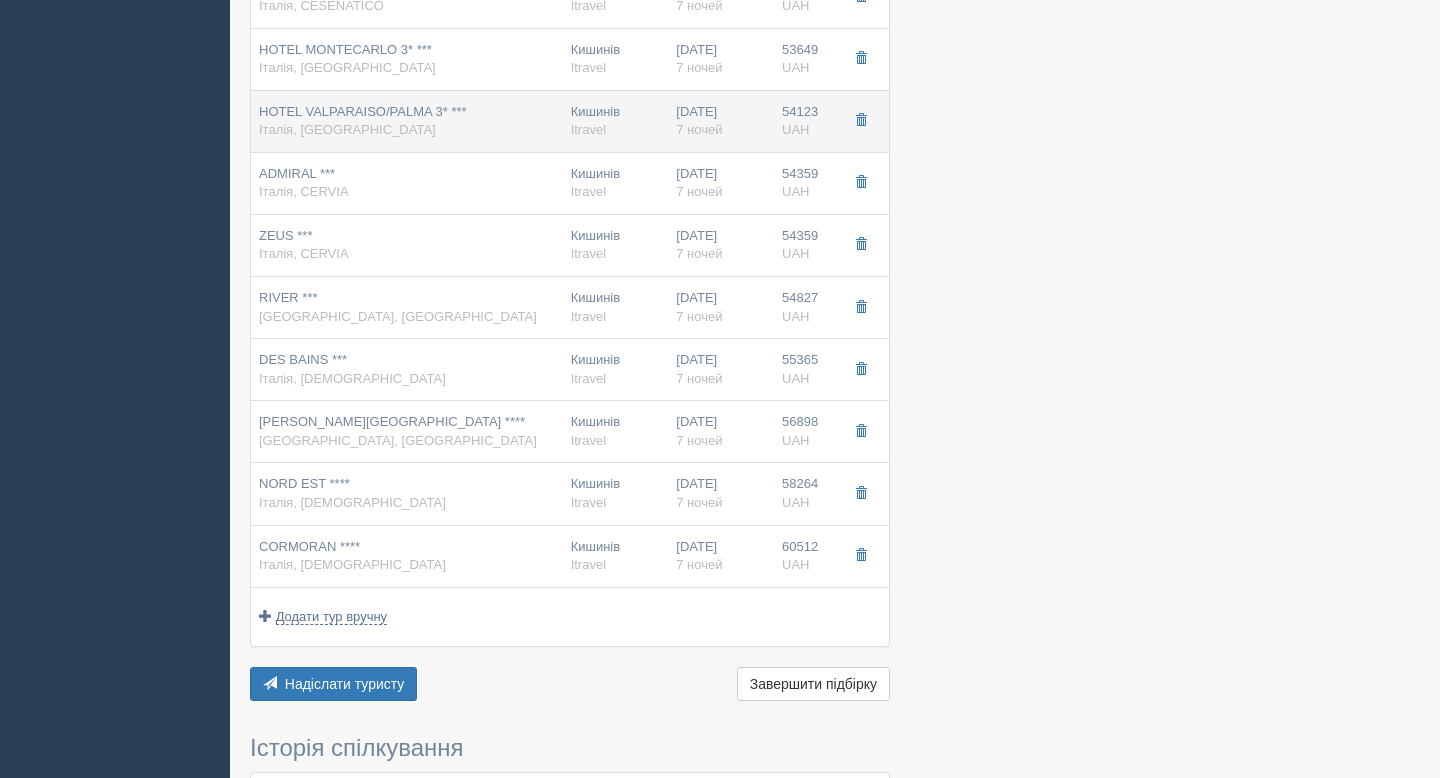 click on "HOTEL VALPARAISO/PALMA 3* ***
[GEOGRAPHIC_DATA], [GEOGRAPHIC_DATA]" at bounding box center [363, 121] 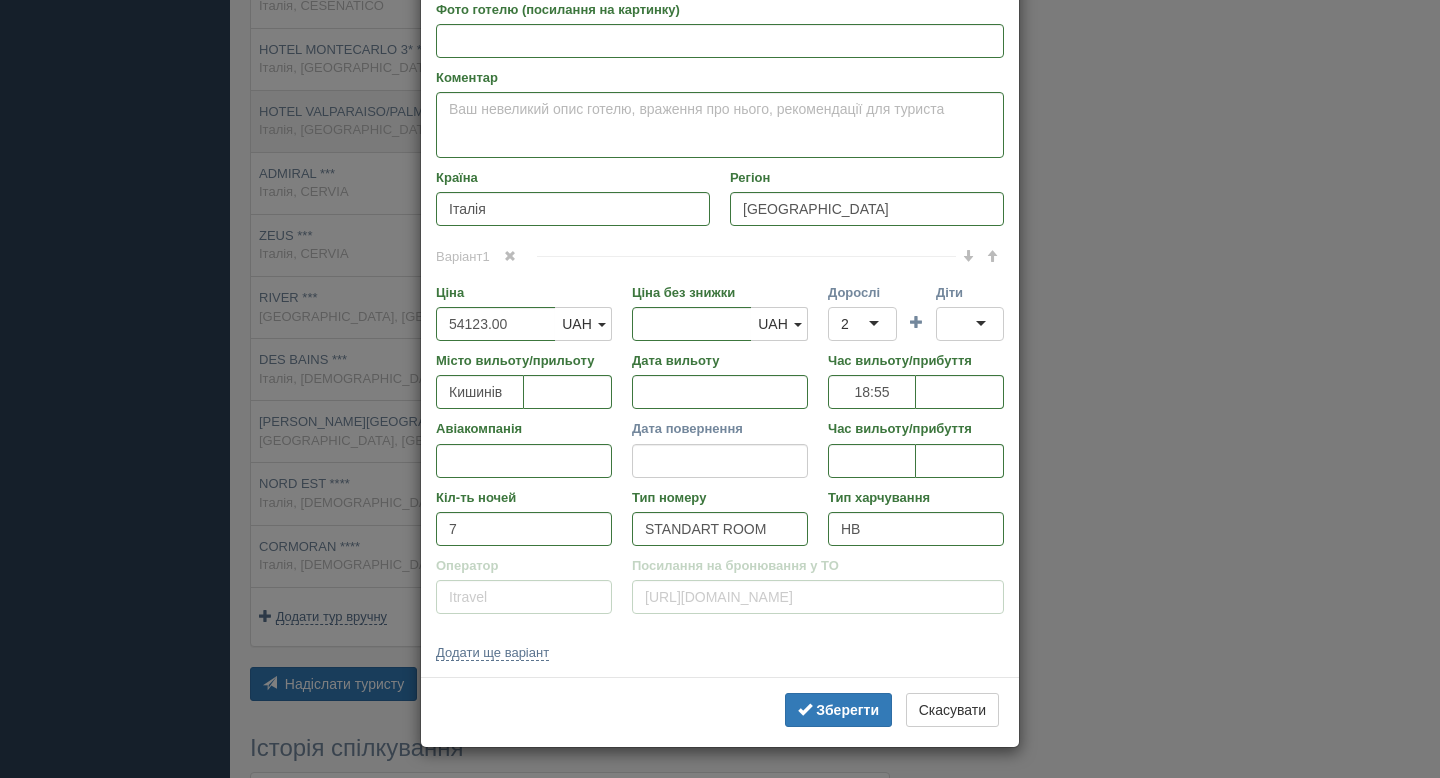 scroll, scrollTop: 0, scrollLeft: 0, axis: both 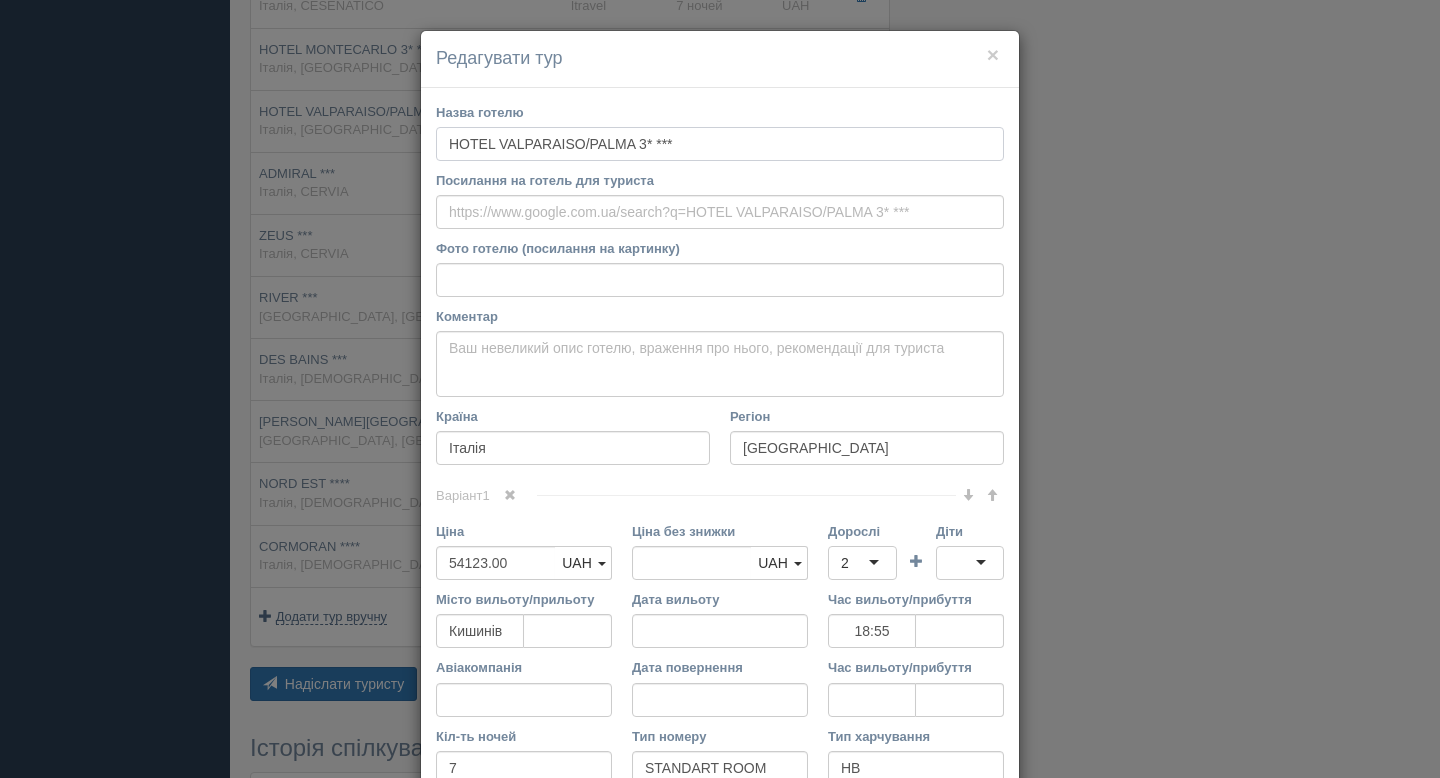 drag, startPoint x: 690, startPoint y: 145, endPoint x: 413, endPoint y: 142, distance: 277.01624 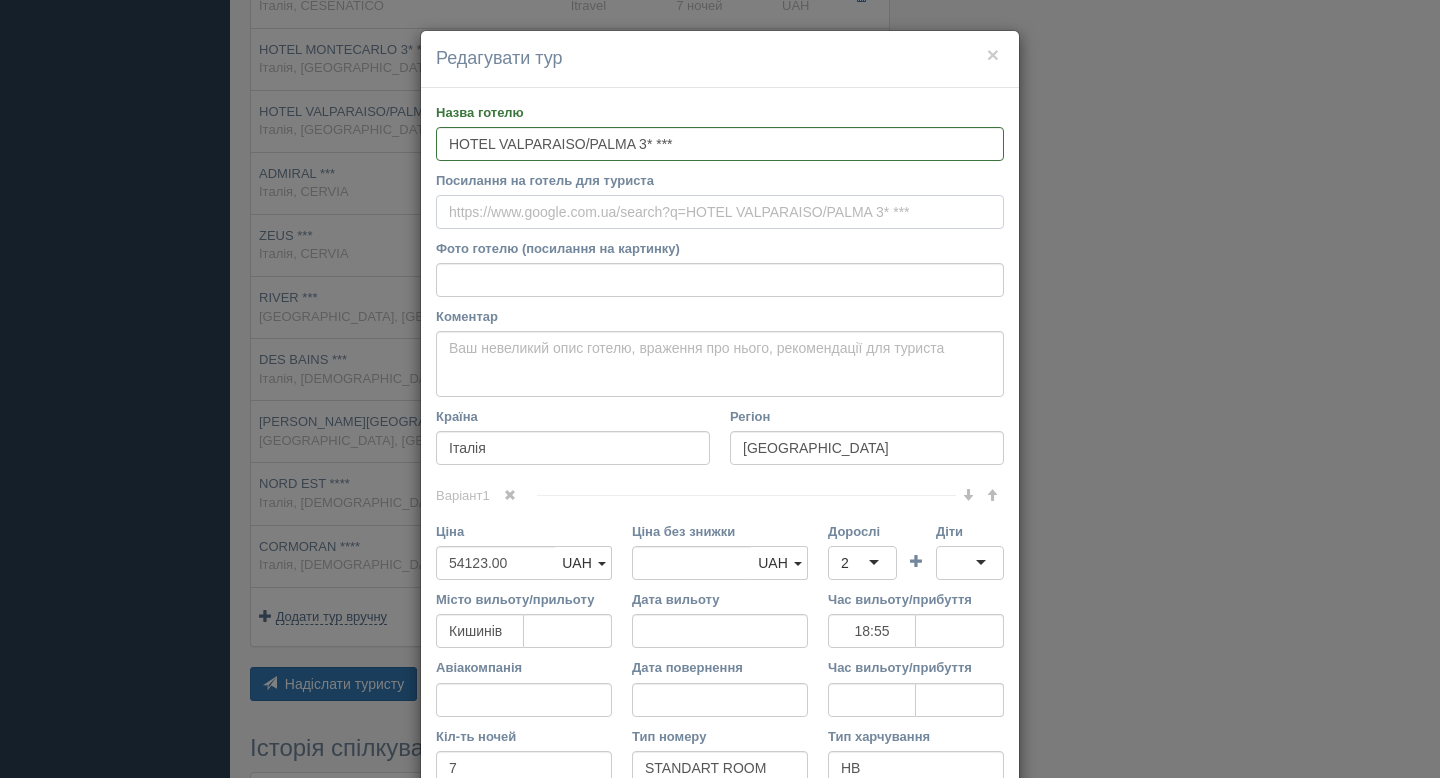 click on "Посилання на готель для туриста" at bounding box center (720, 212) 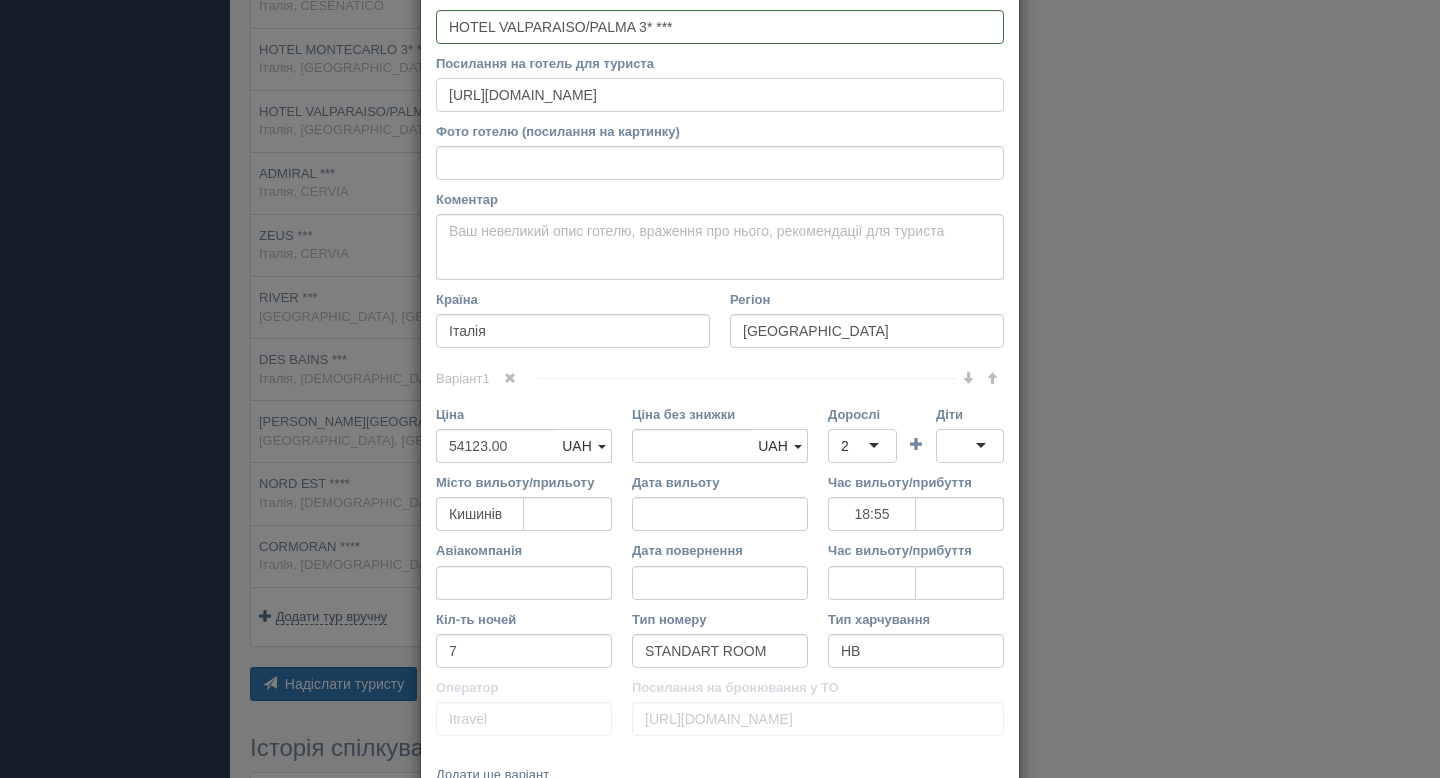 scroll, scrollTop: 239, scrollLeft: 0, axis: vertical 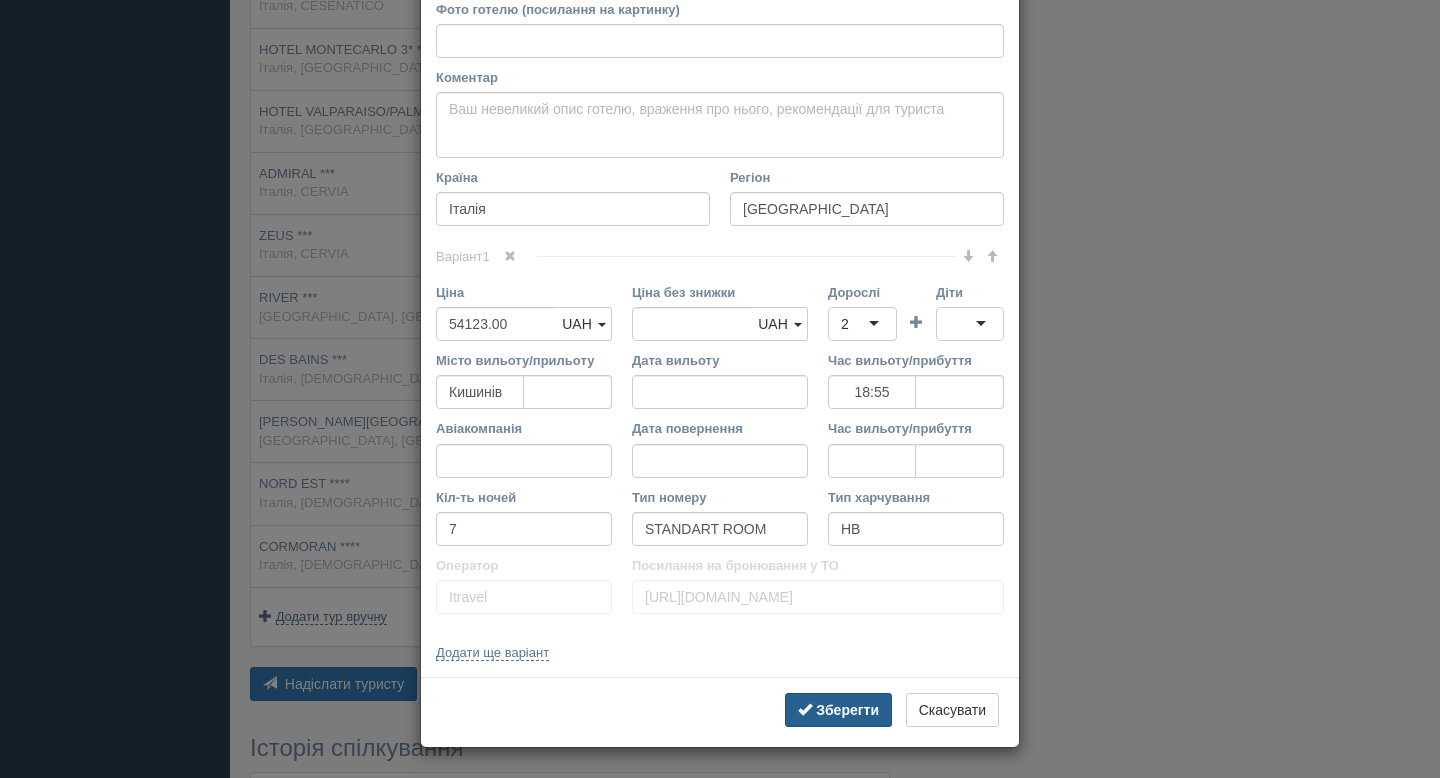 click on "Зберегти" at bounding box center [847, 710] 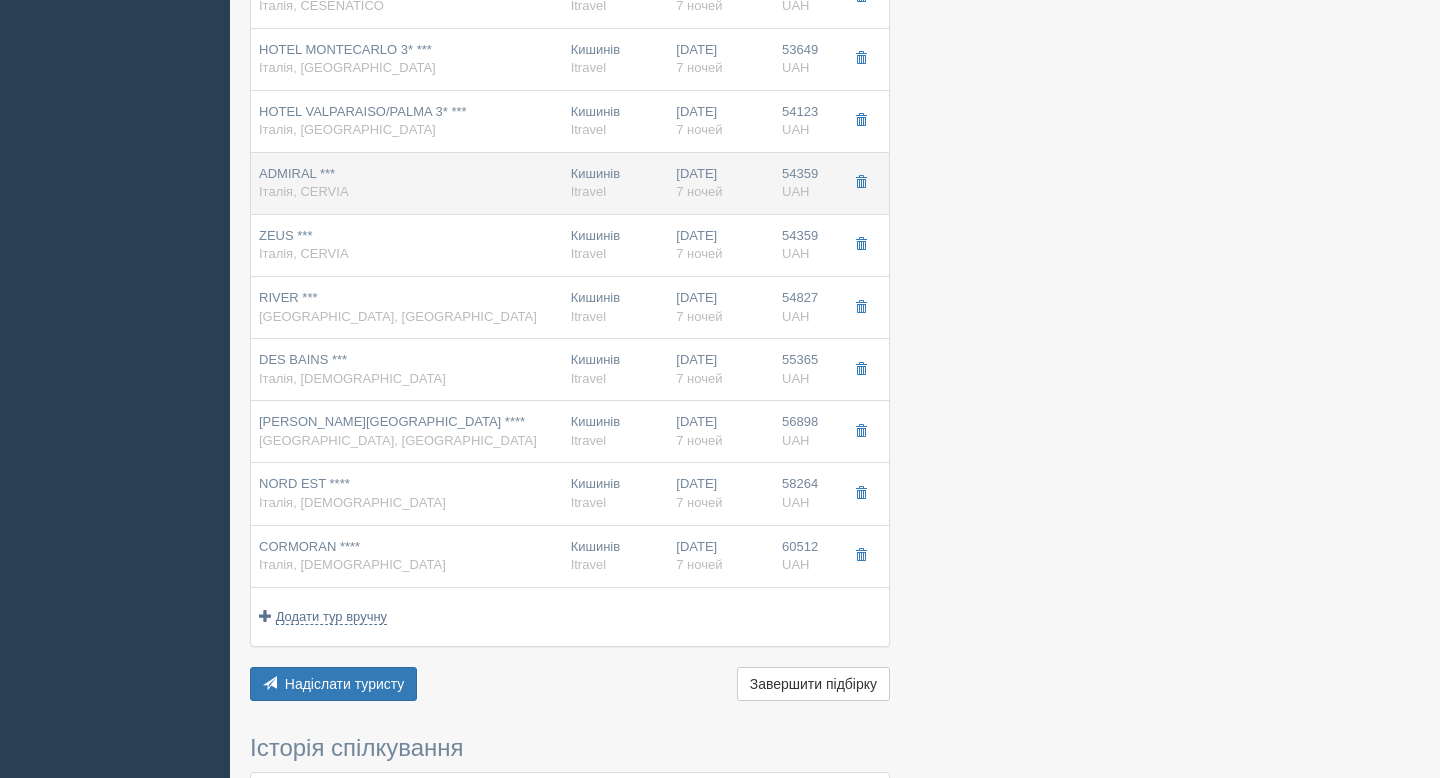 click on "ADMIRAL ***
[GEOGRAPHIC_DATA], [GEOGRAPHIC_DATA]" at bounding box center [407, 183] 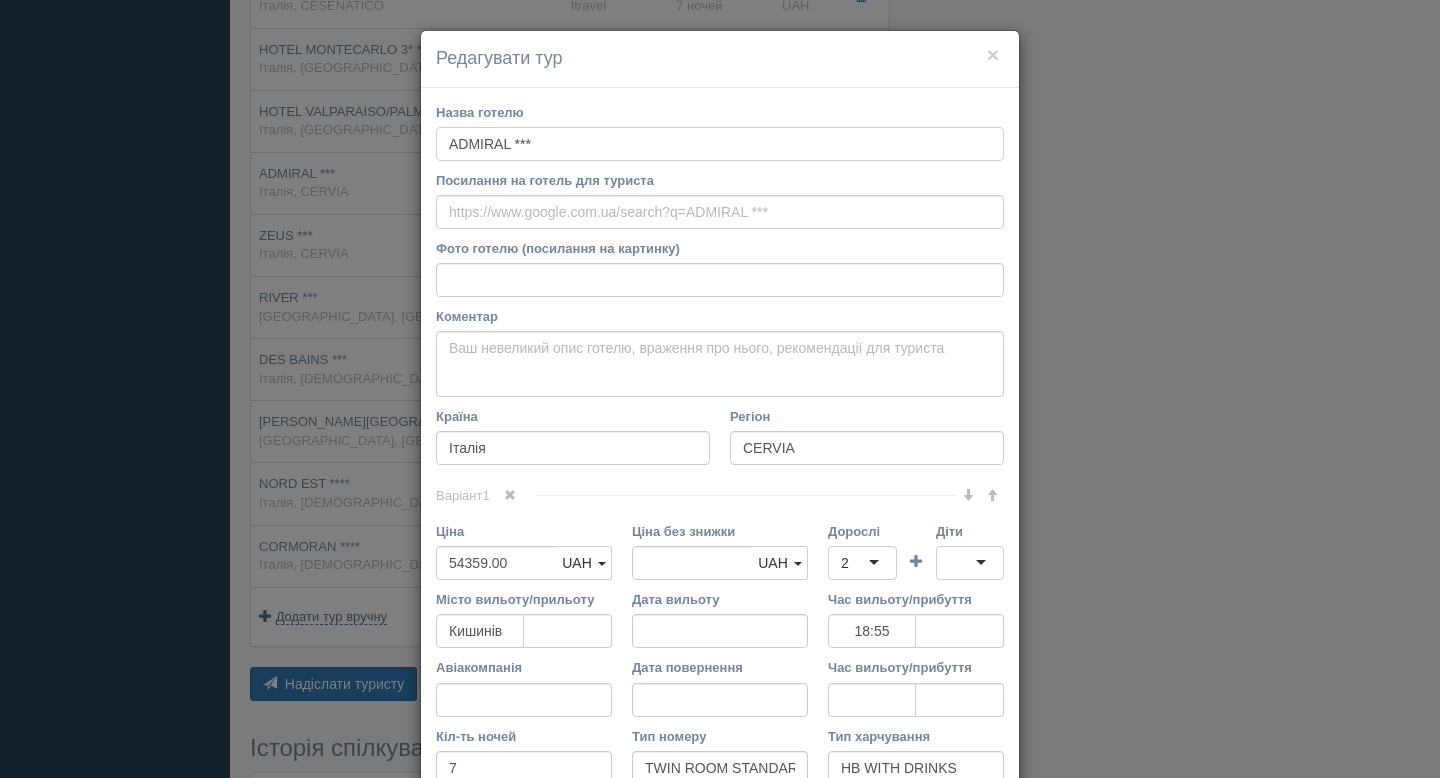 drag, startPoint x: 562, startPoint y: 143, endPoint x: 390, endPoint y: 143, distance: 172 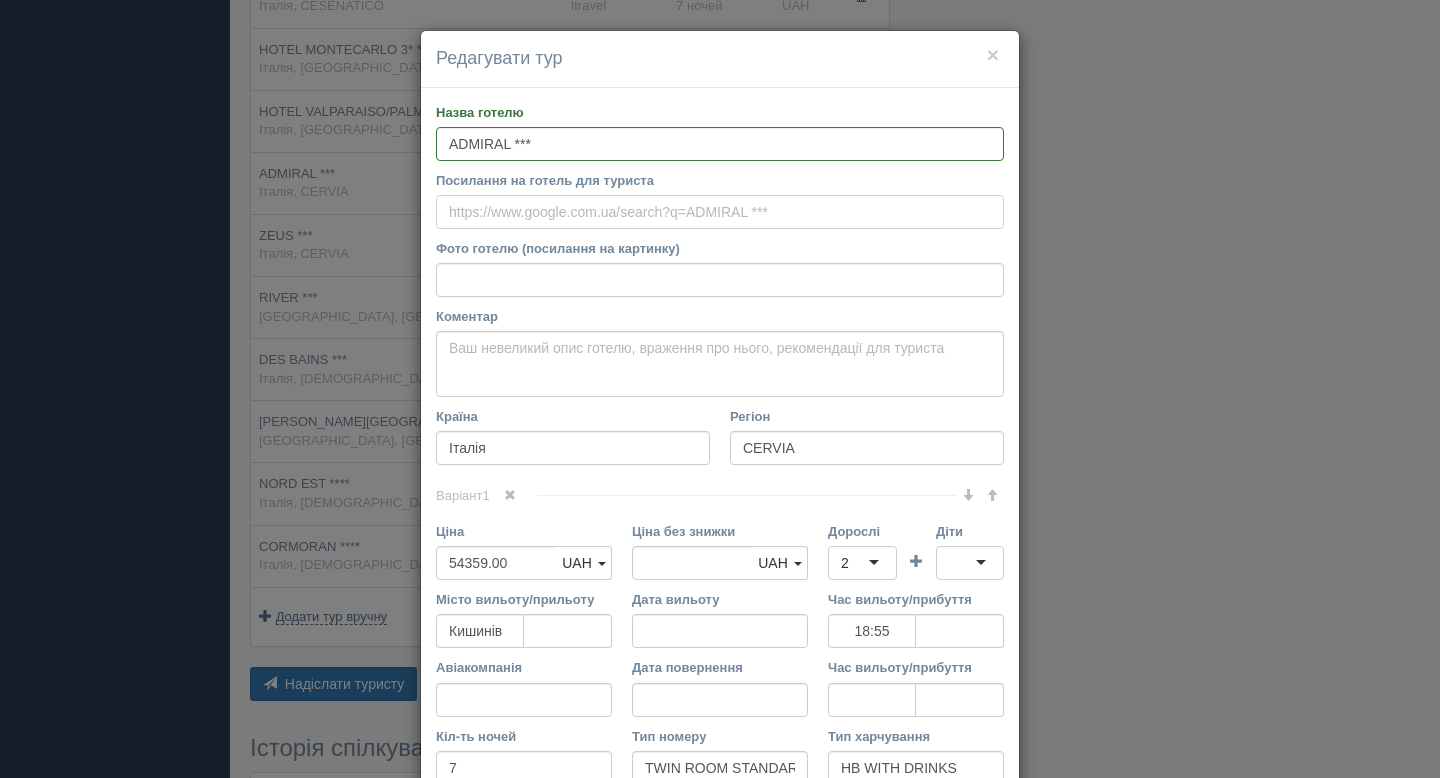 click on "Посилання на готель для туриста" at bounding box center [720, 212] 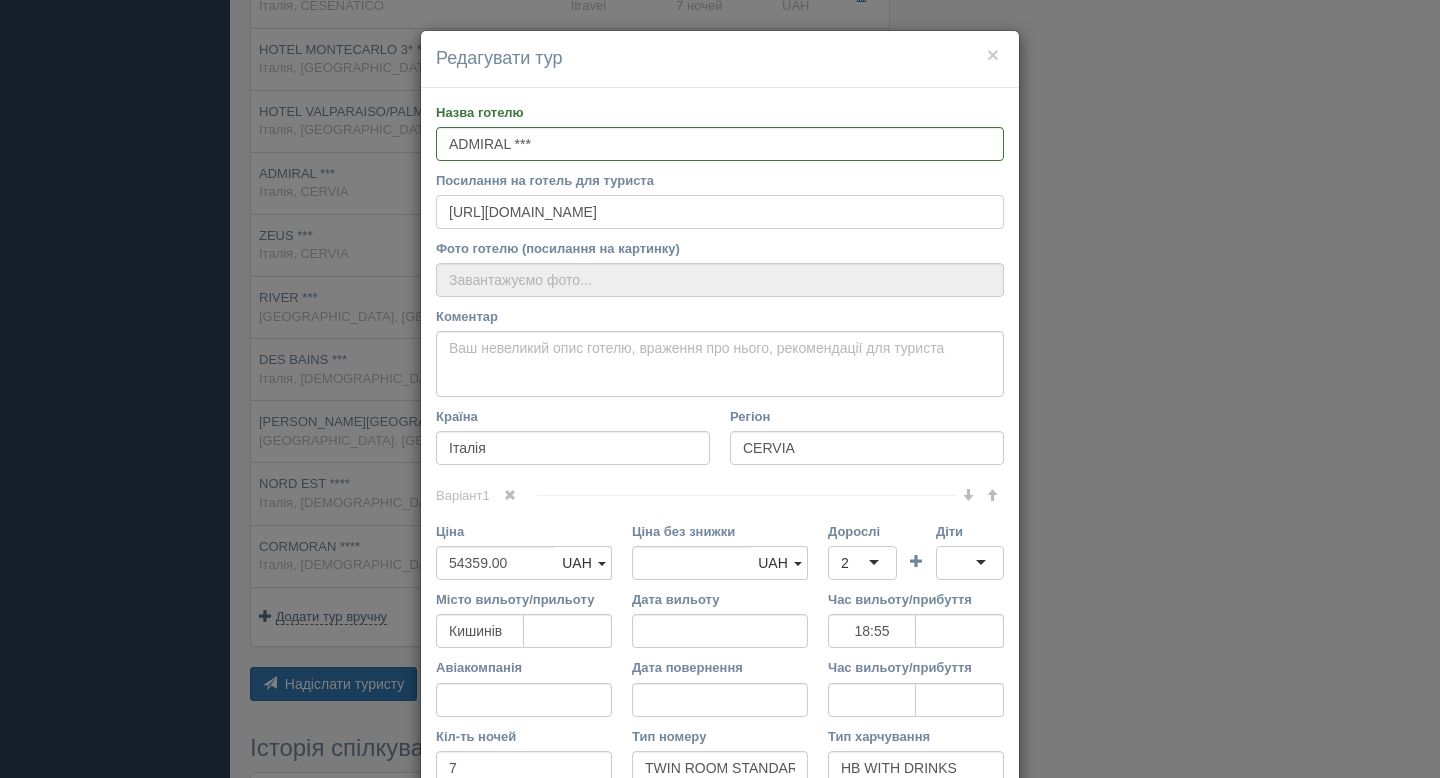 scroll, scrollTop: 239, scrollLeft: 0, axis: vertical 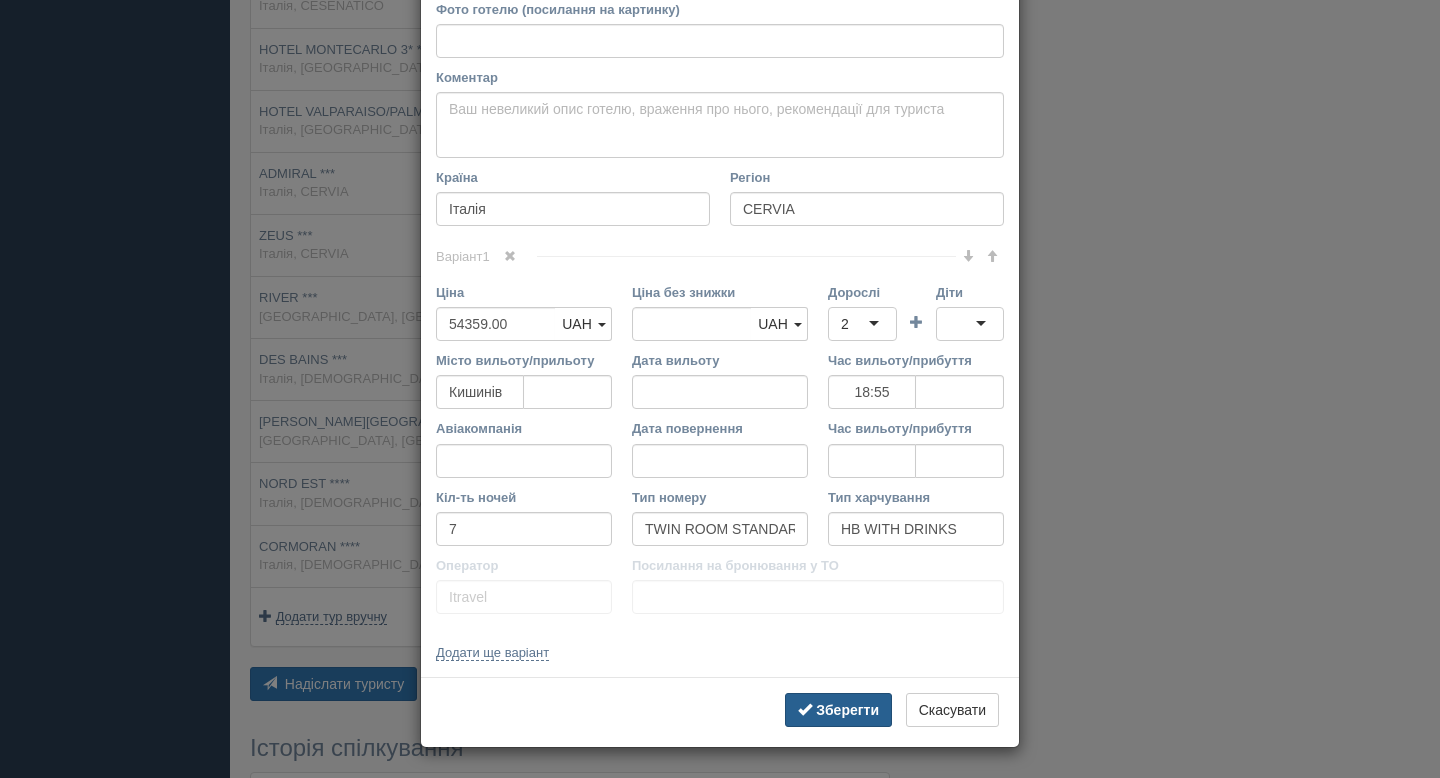 click at bounding box center [805, 709] 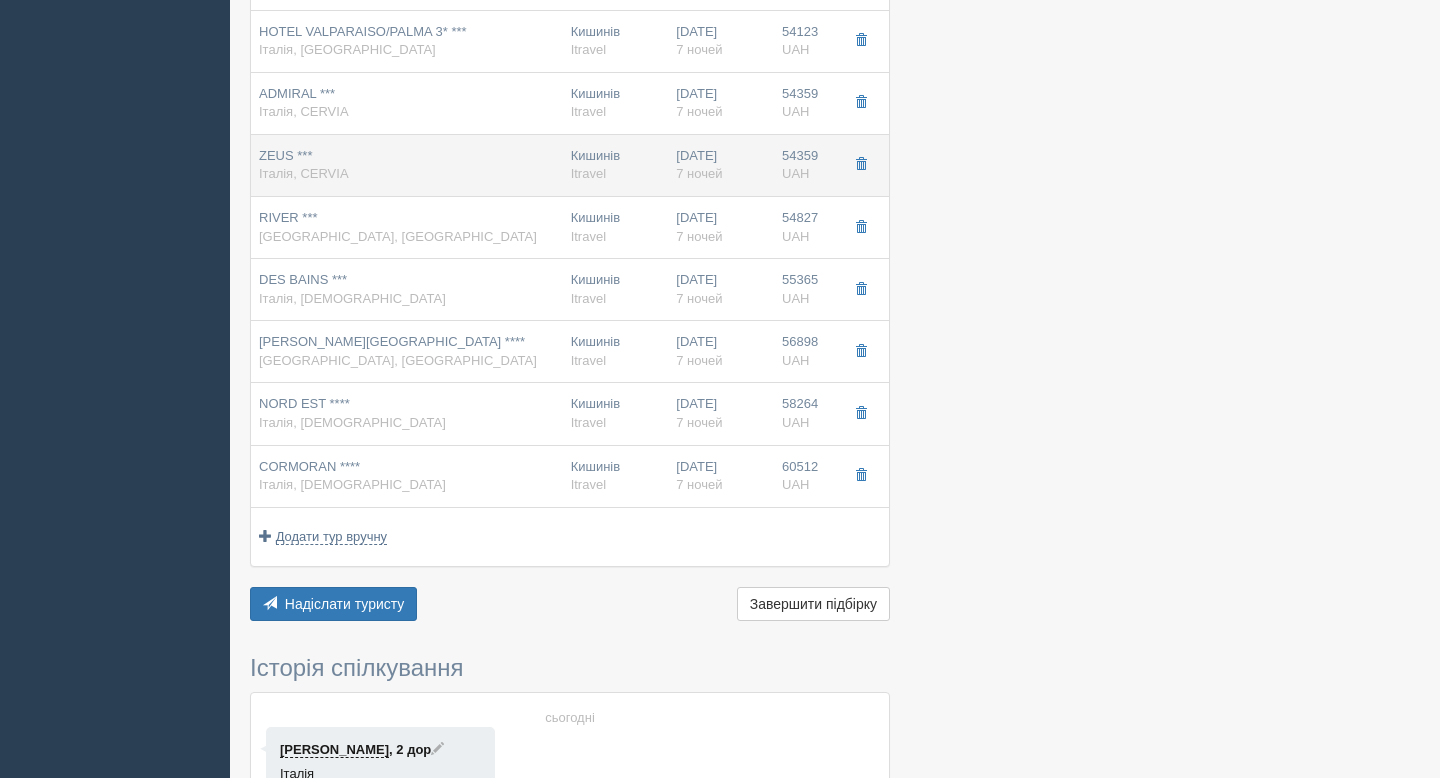 scroll, scrollTop: 1444, scrollLeft: 0, axis: vertical 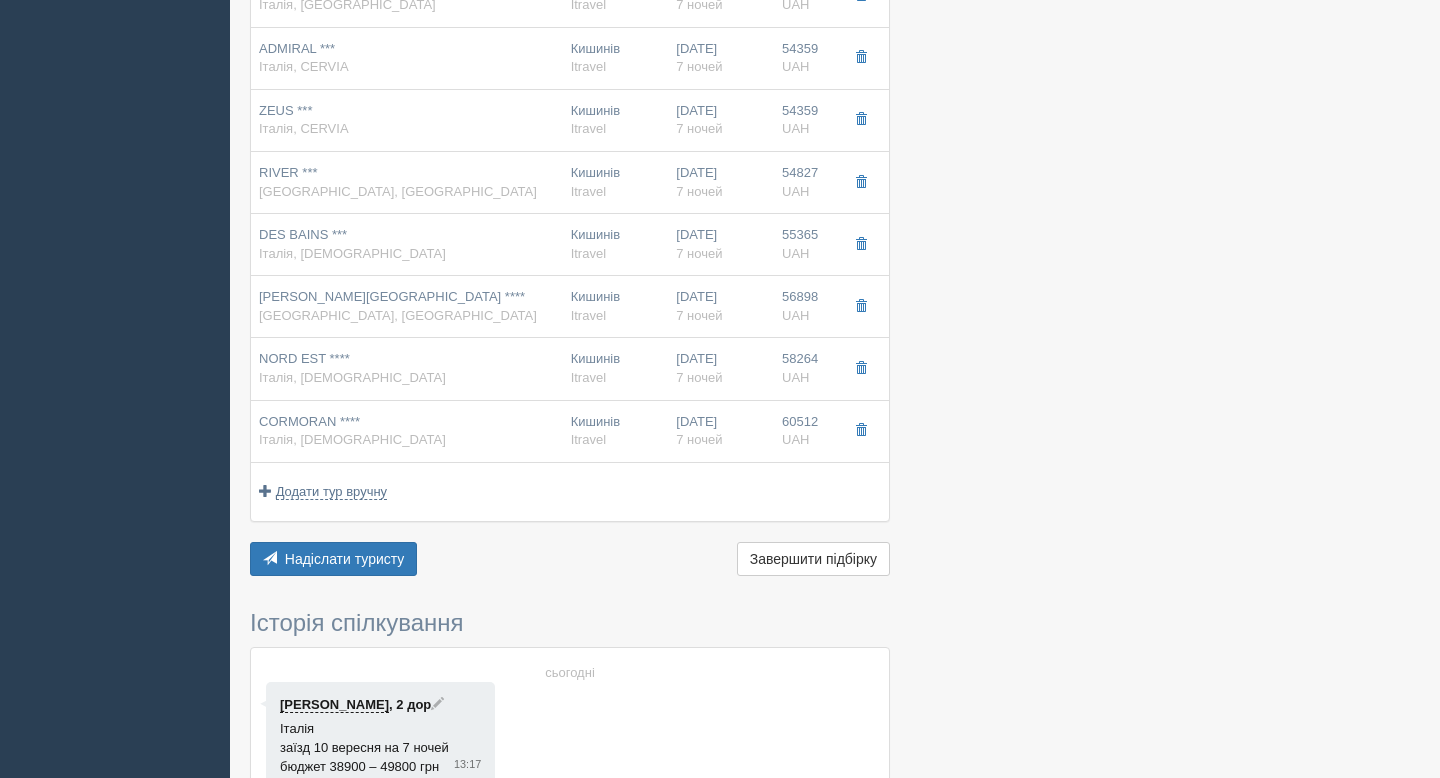 click on "ZEUS ***
[GEOGRAPHIC_DATA], [GEOGRAPHIC_DATA]" at bounding box center [407, 120] 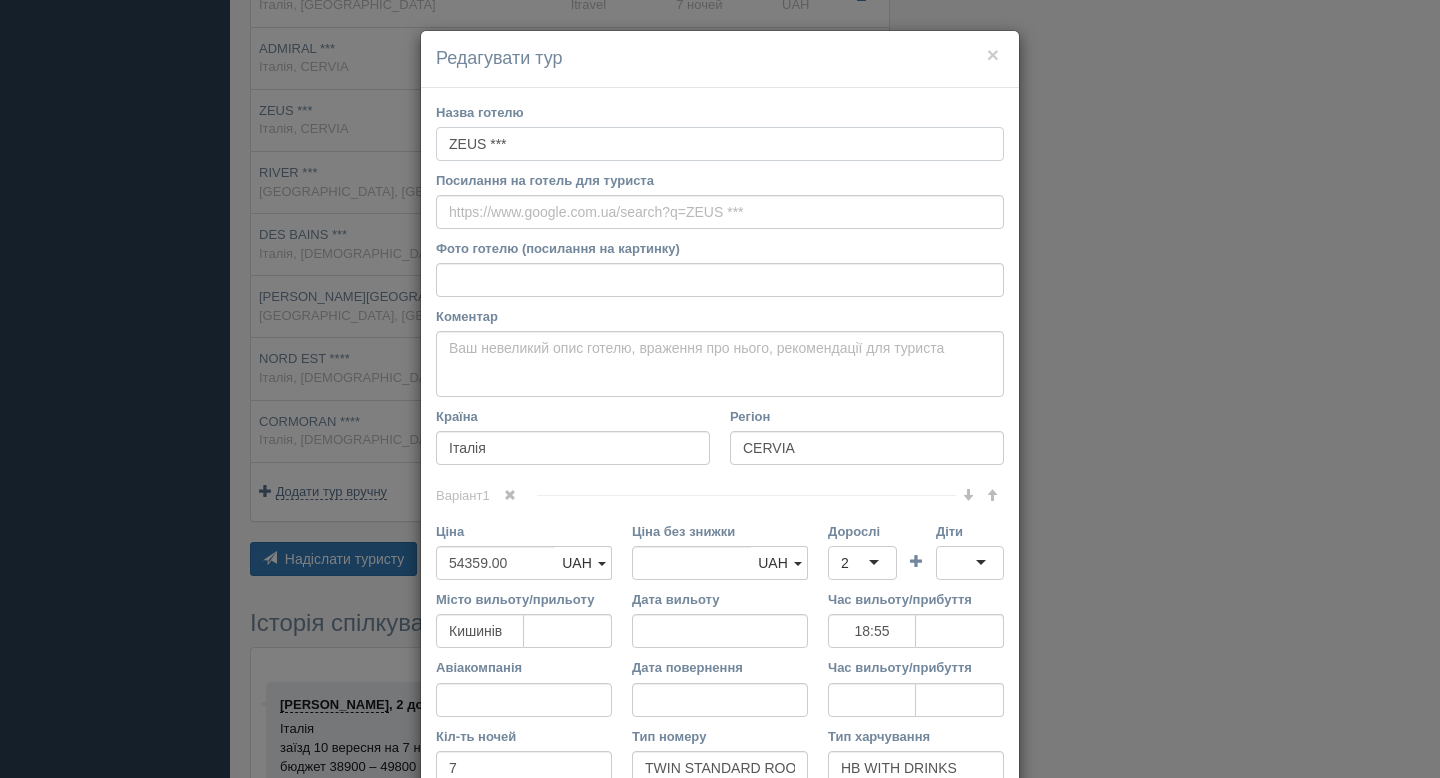 drag, startPoint x: 518, startPoint y: 146, endPoint x: 382, endPoint y: 146, distance: 136 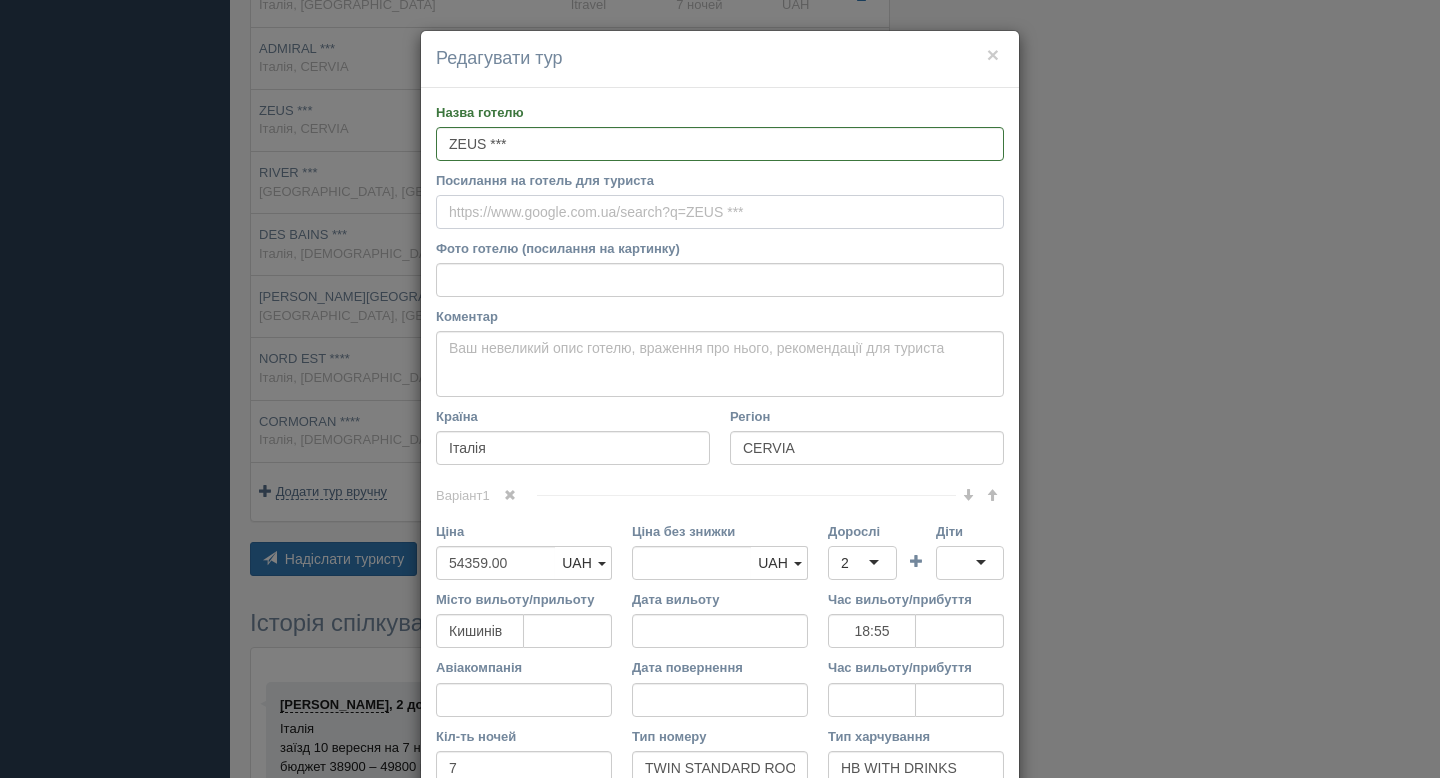 click on "Посилання на готель для туриста" at bounding box center [720, 212] 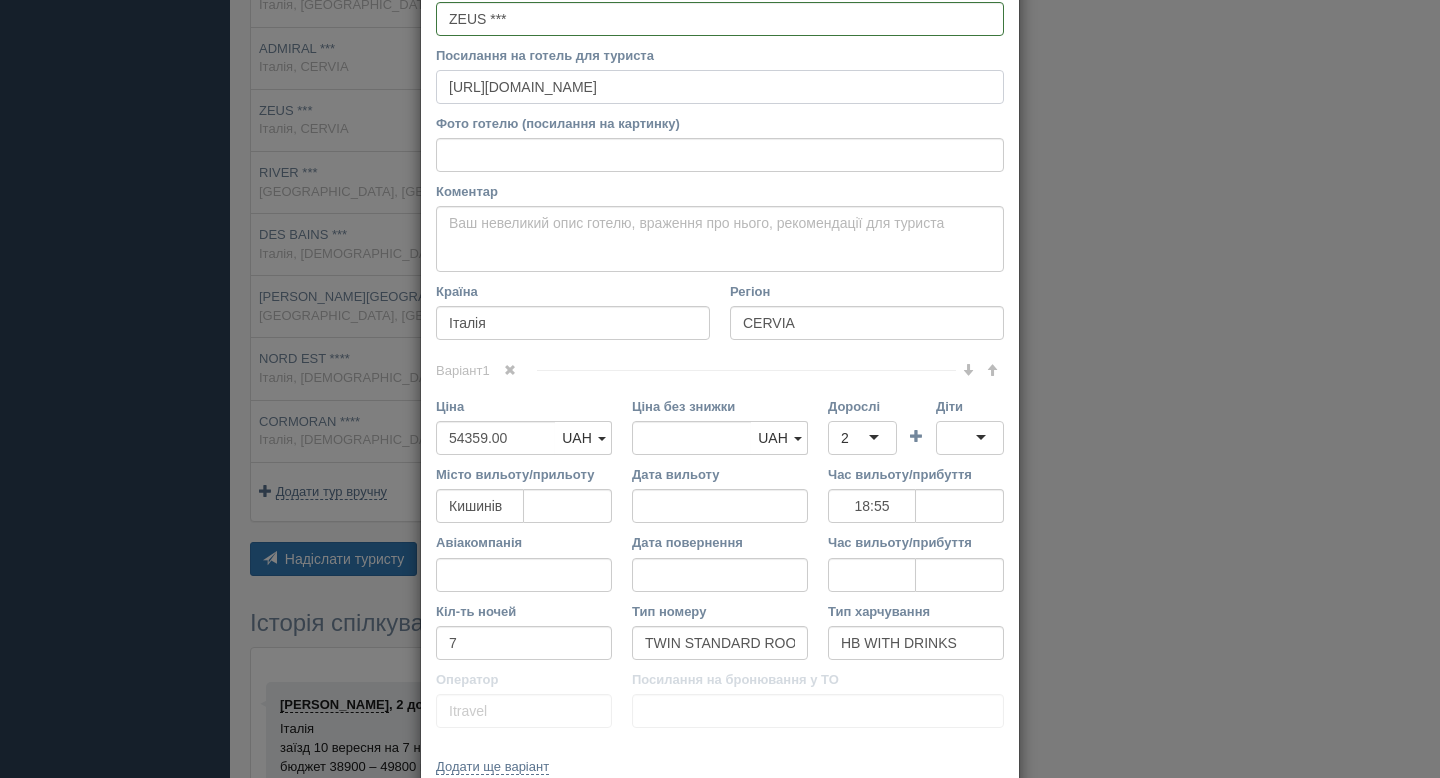 scroll, scrollTop: 239, scrollLeft: 0, axis: vertical 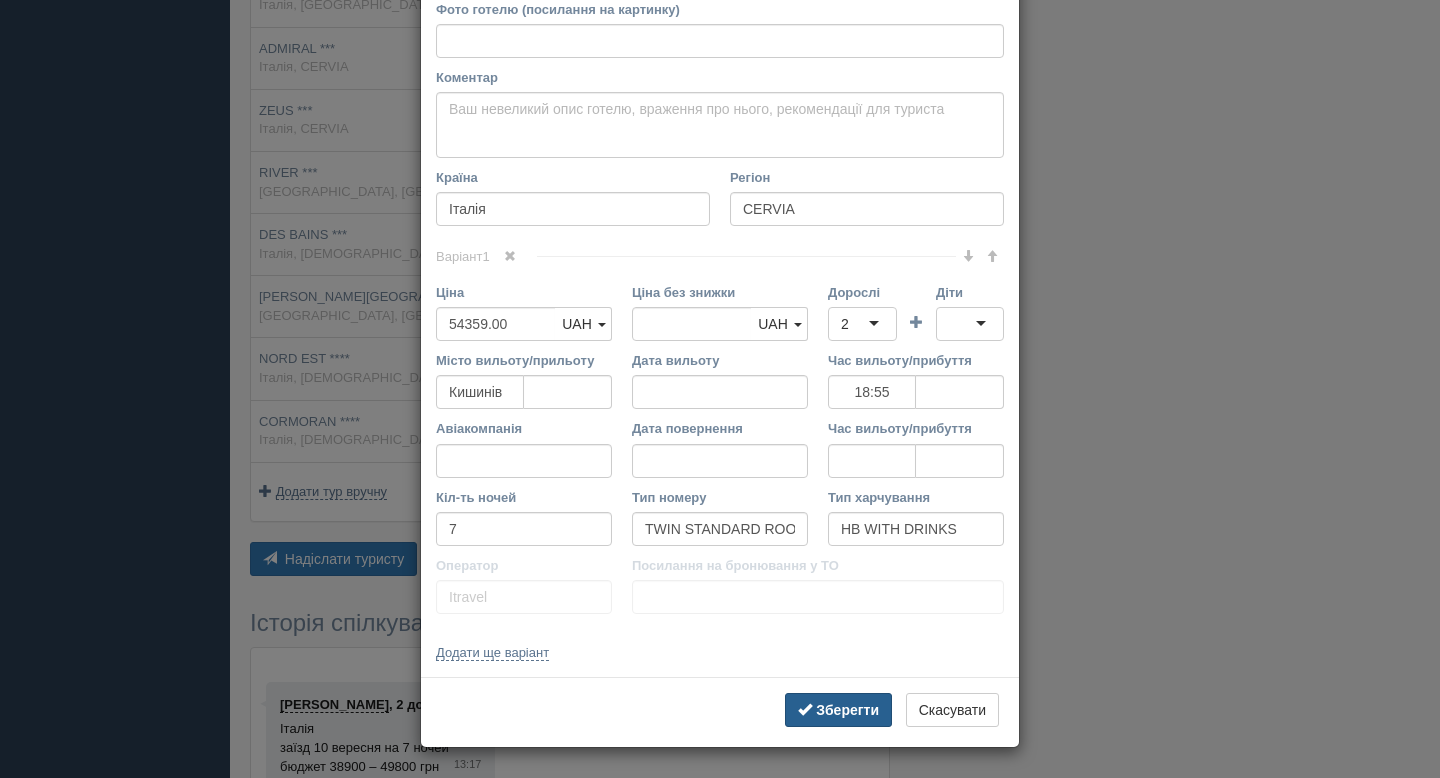click on "Зберегти" at bounding box center [847, 710] 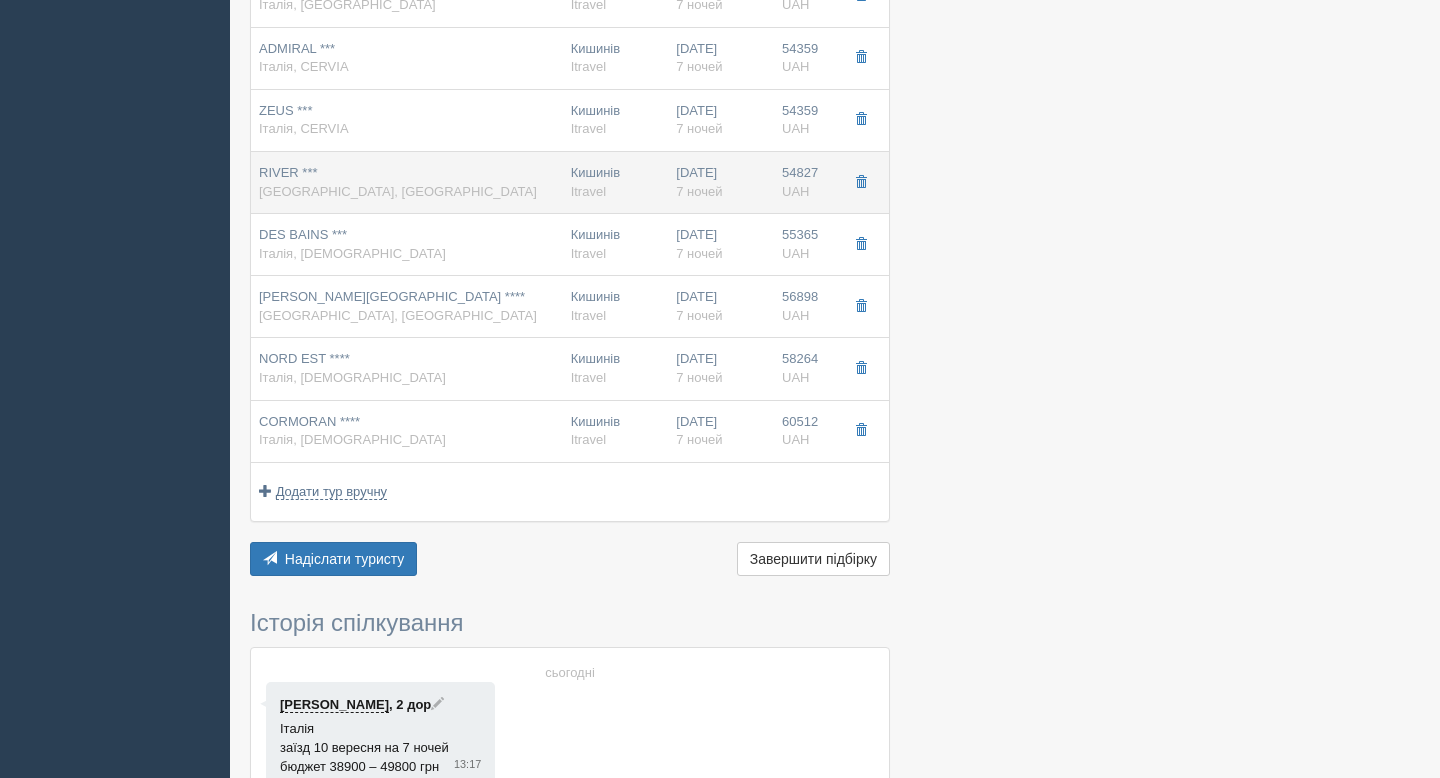 click on "[GEOGRAPHIC_DATA], [GEOGRAPHIC_DATA]" at bounding box center [398, 191] 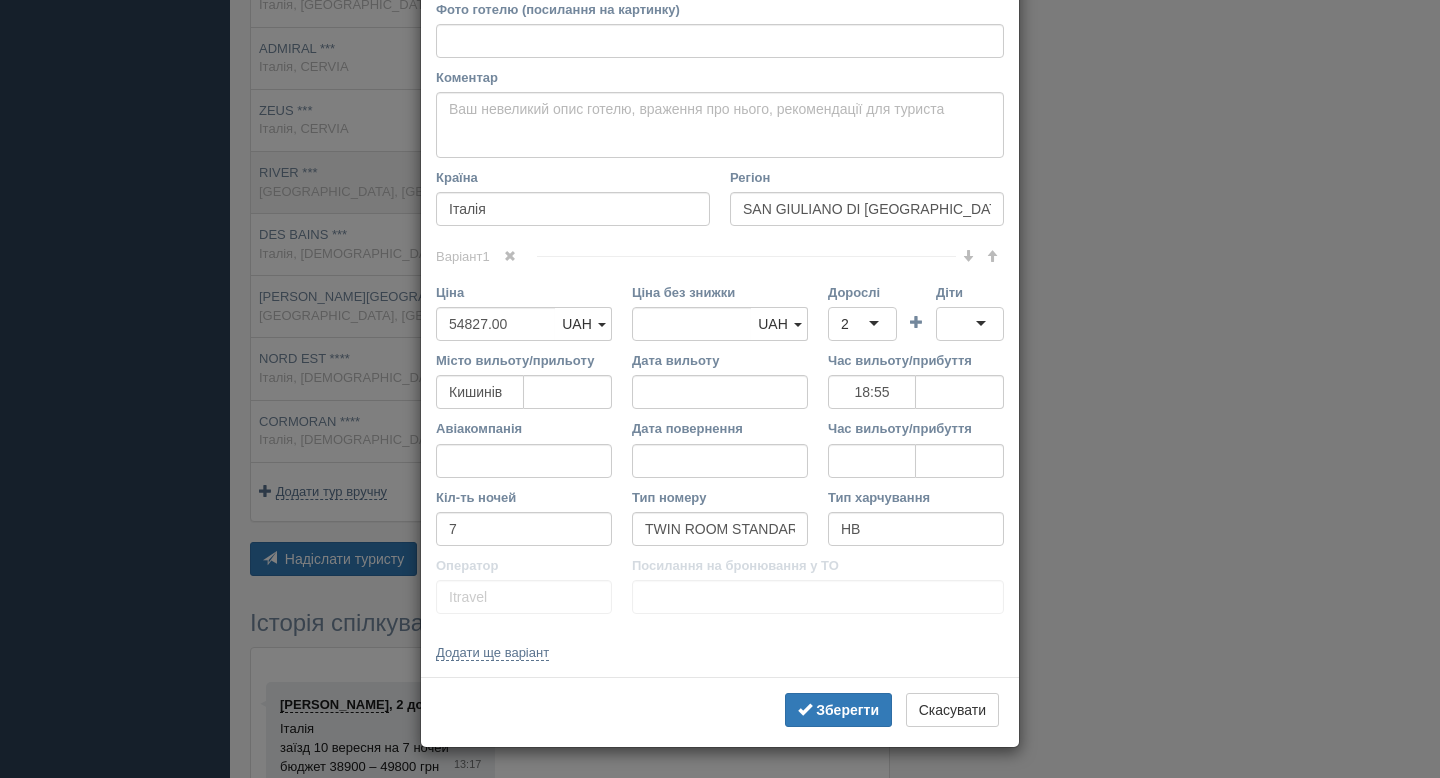 scroll, scrollTop: 0, scrollLeft: 0, axis: both 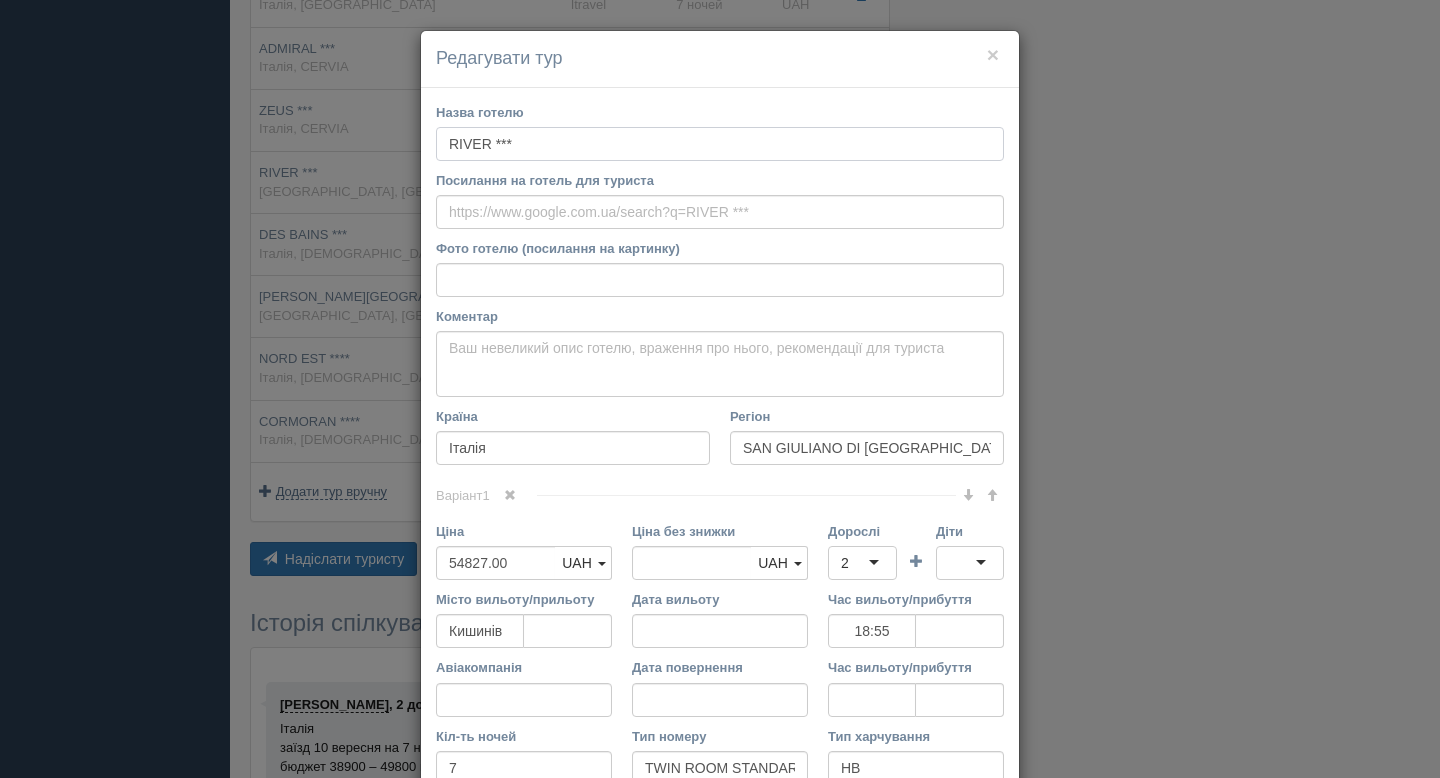 drag, startPoint x: 534, startPoint y: 143, endPoint x: 402, endPoint y: 143, distance: 132 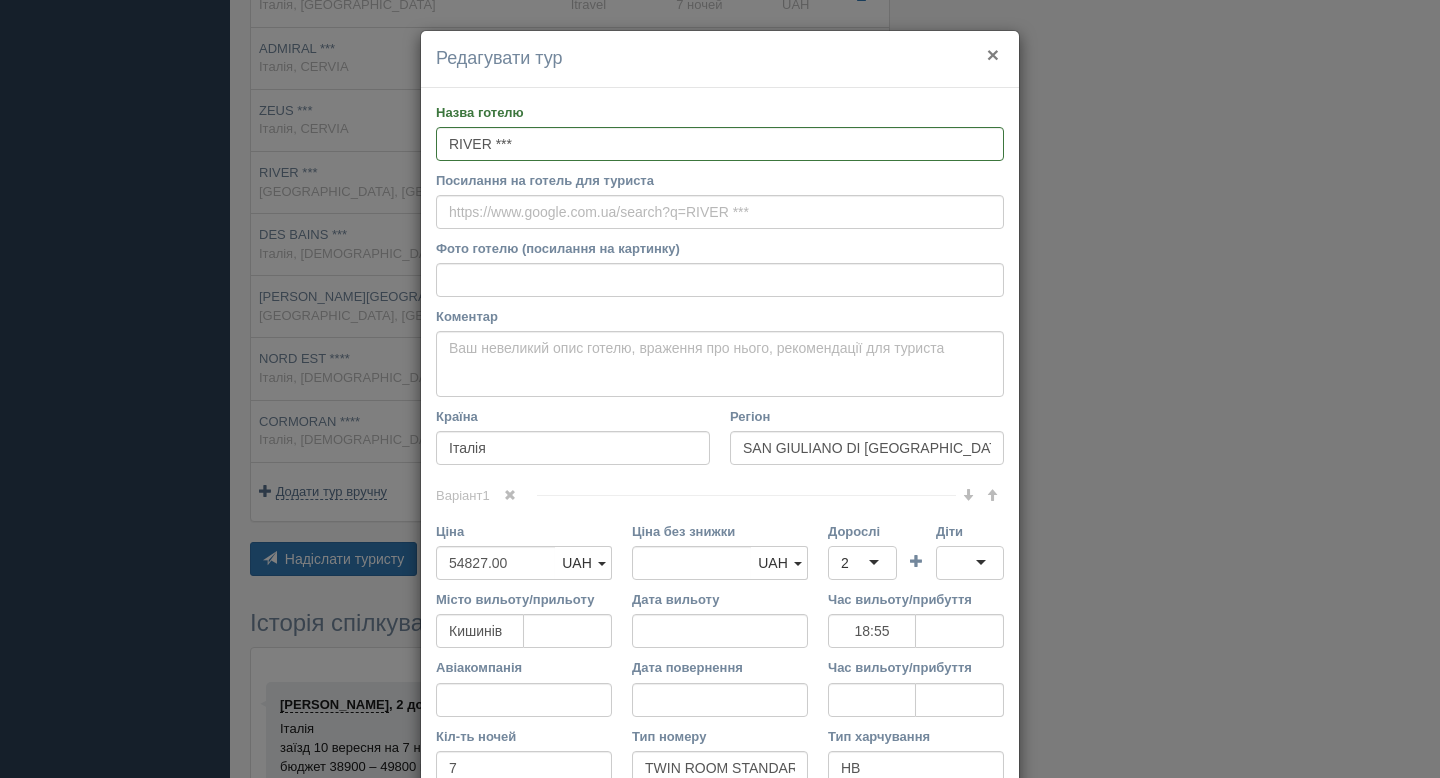 click on "×" at bounding box center (993, 54) 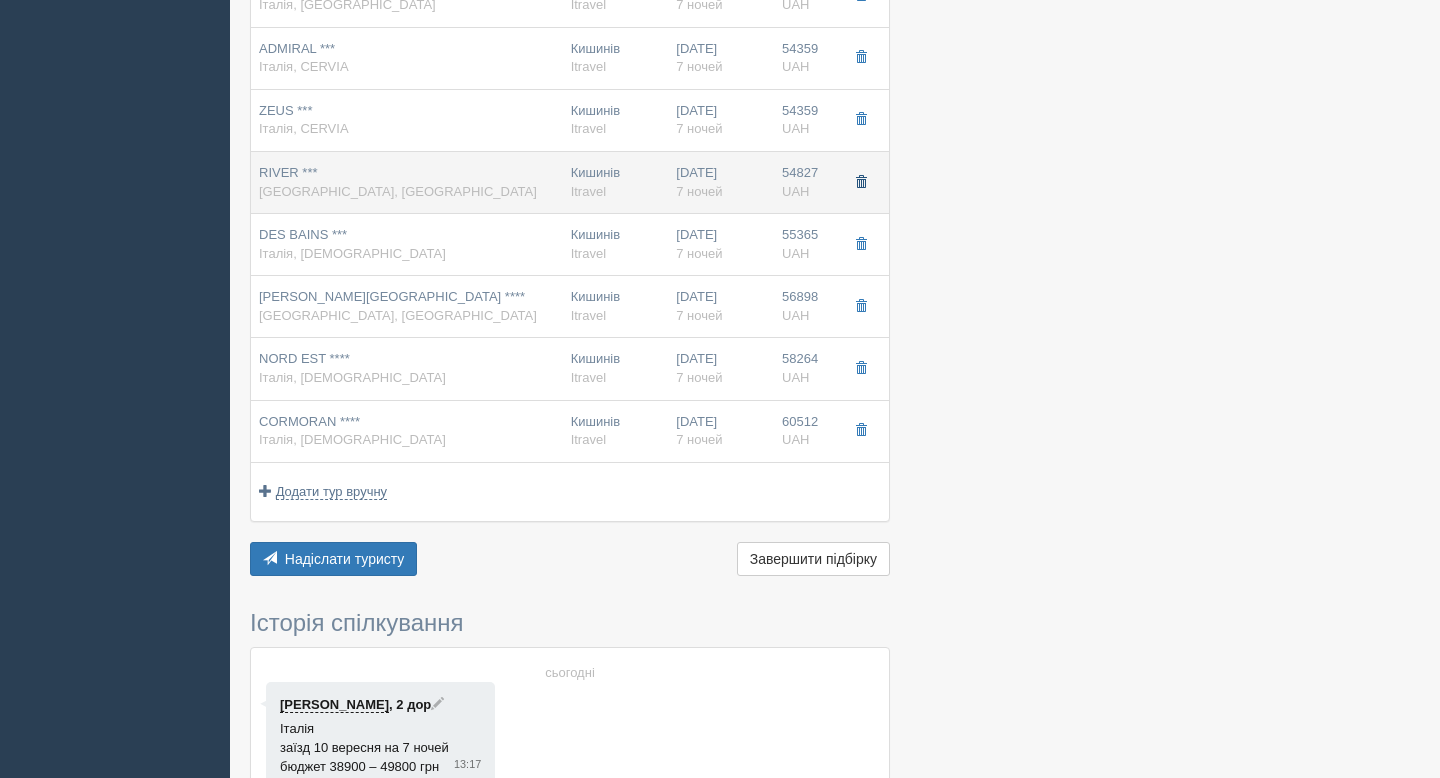 click at bounding box center (861, 182) 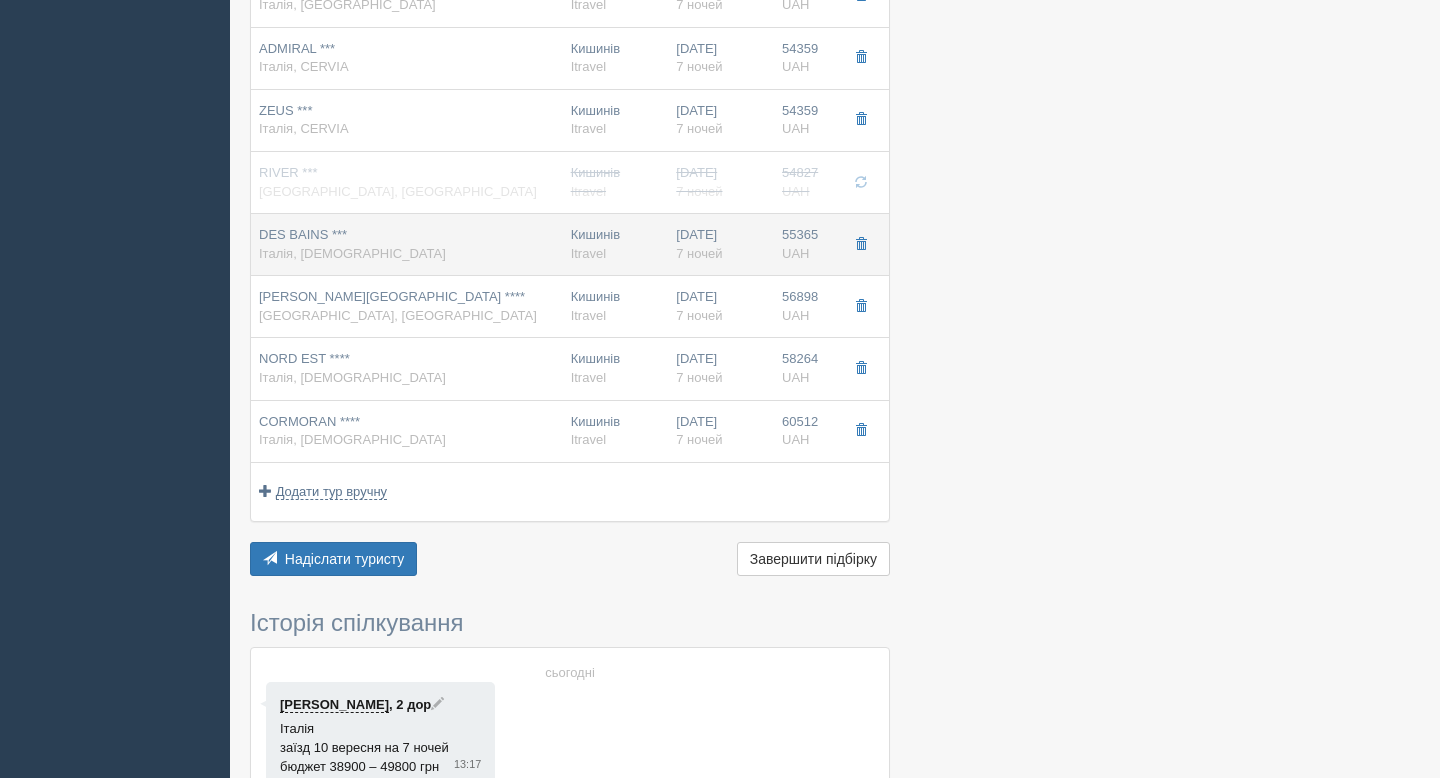 click on "DES [PERSON_NAME] ***
Італія, [DEMOGRAPHIC_DATA]" at bounding box center (407, 244) 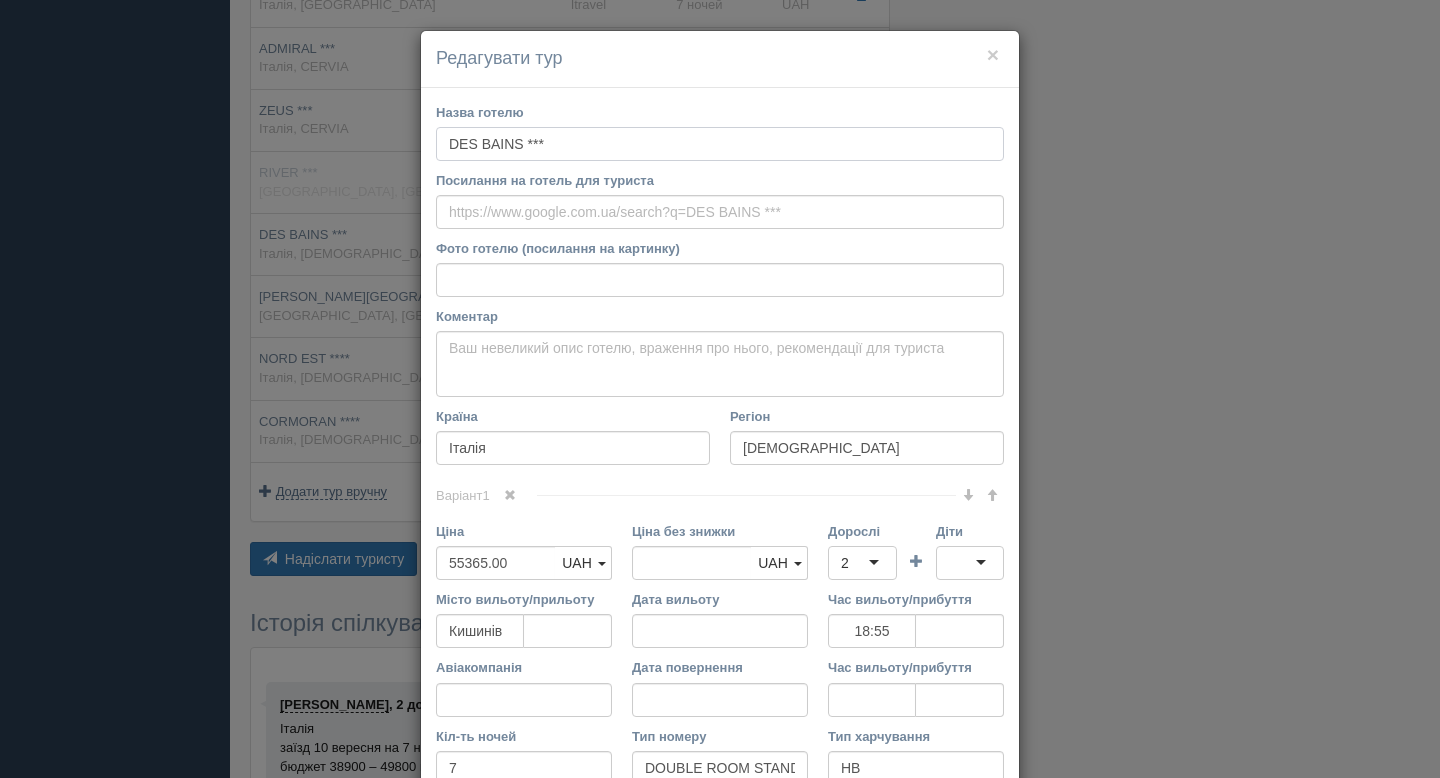 drag, startPoint x: 553, startPoint y: 144, endPoint x: 354, endPoint y: 144, distance: 199 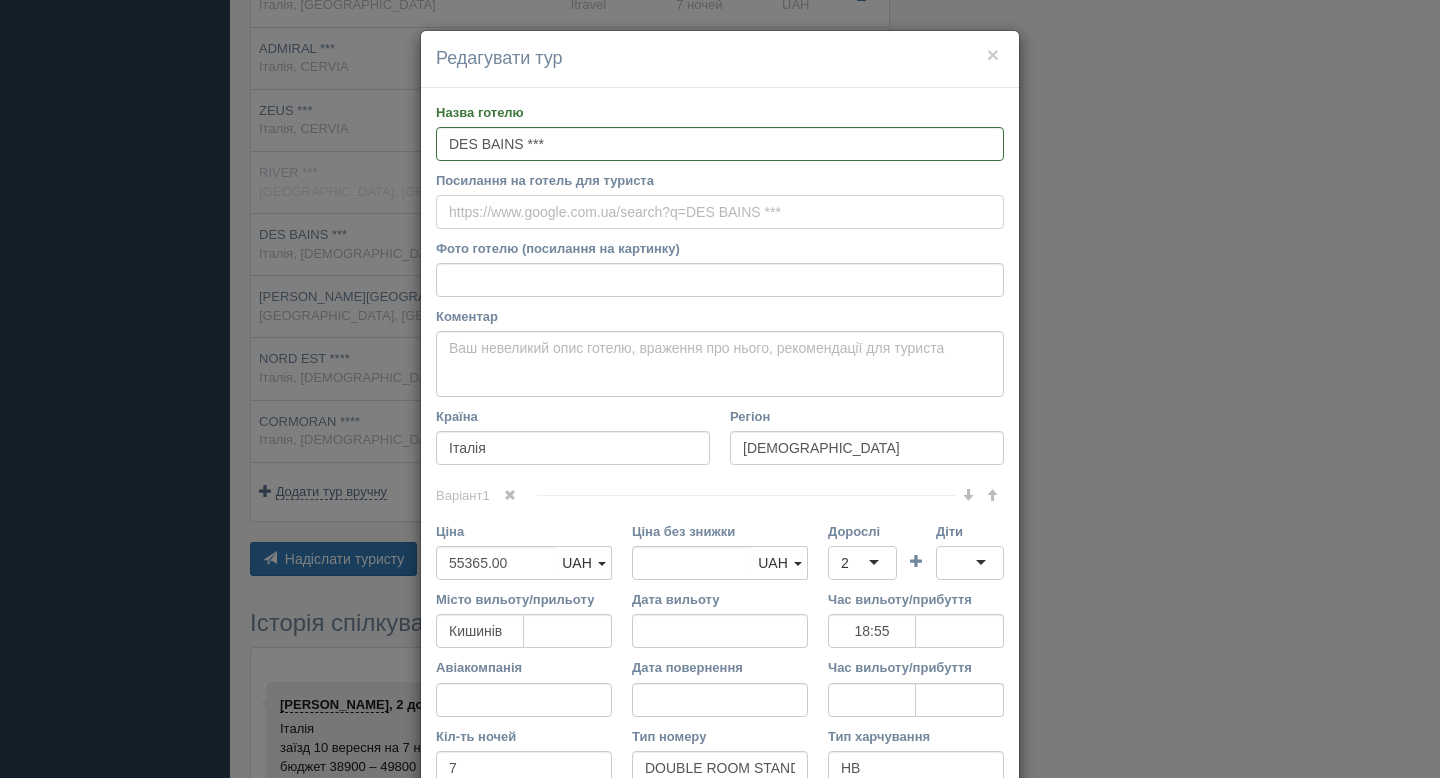 click on "Посилання на готель для туриста" at bounding box center (720, 212) 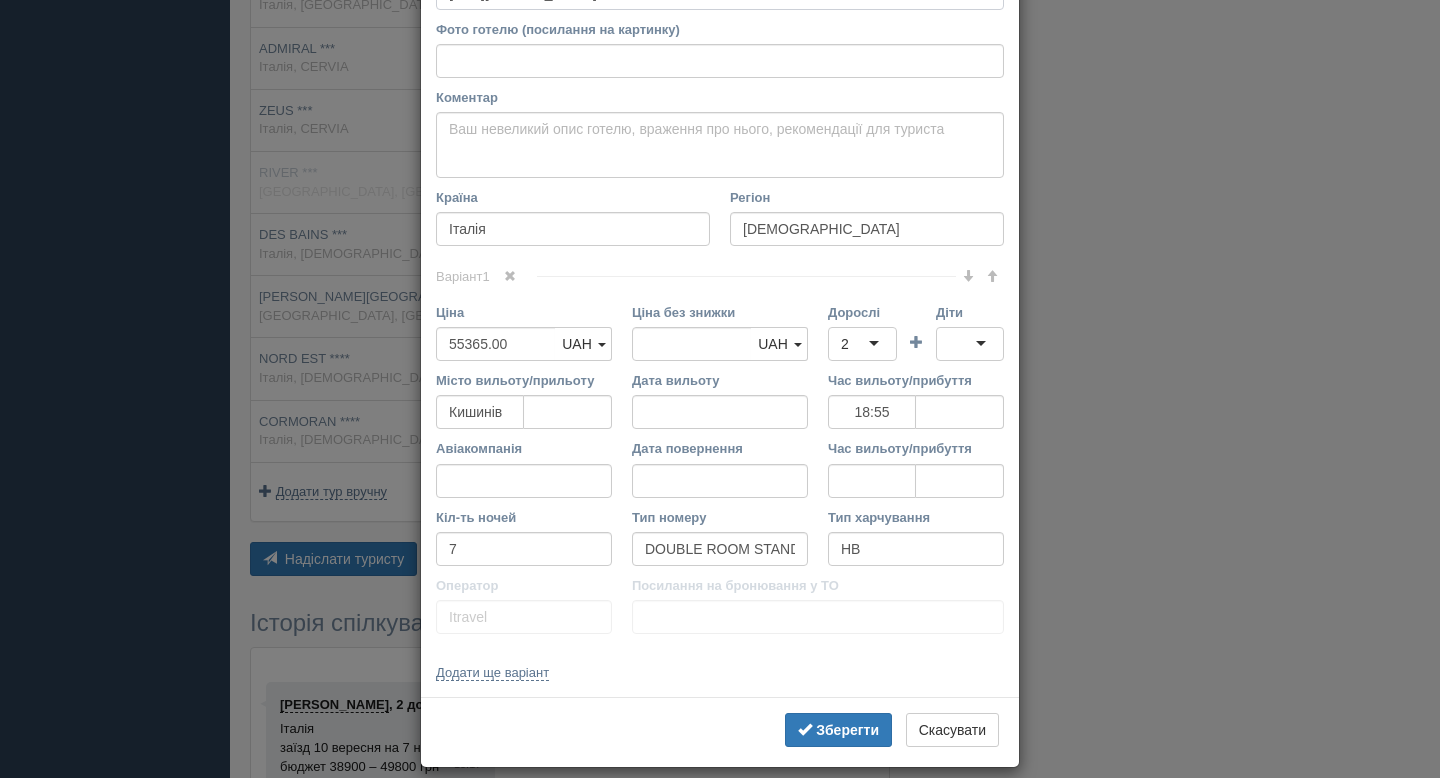 scroll, scrollTop: 239, scrollLeft: 0, axis: vertical 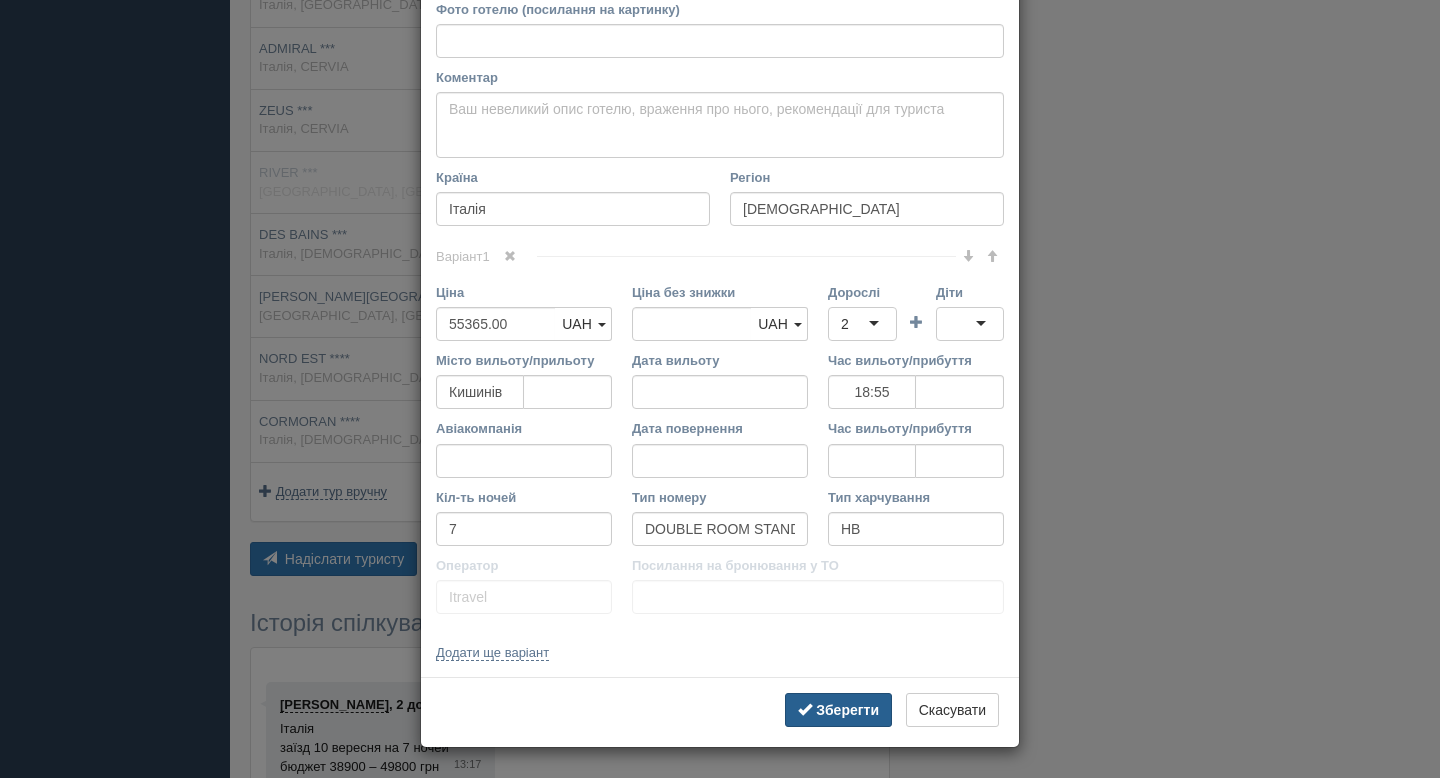 click on "Зберегти" at bounding box center [847, 710] 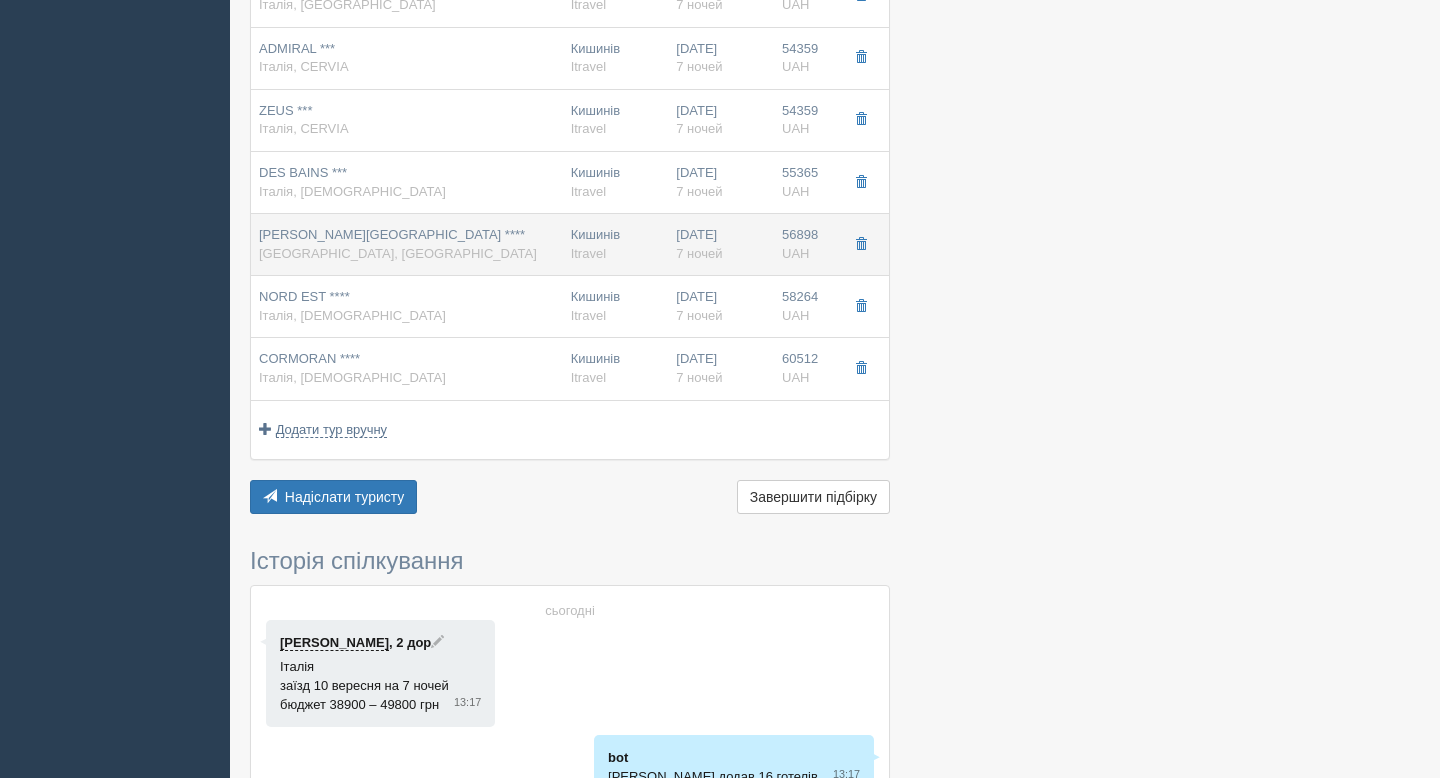 click on "[PERSON_NAME][GEOGRAPHIC_DATA] ****" at bounding box center (392, 234) 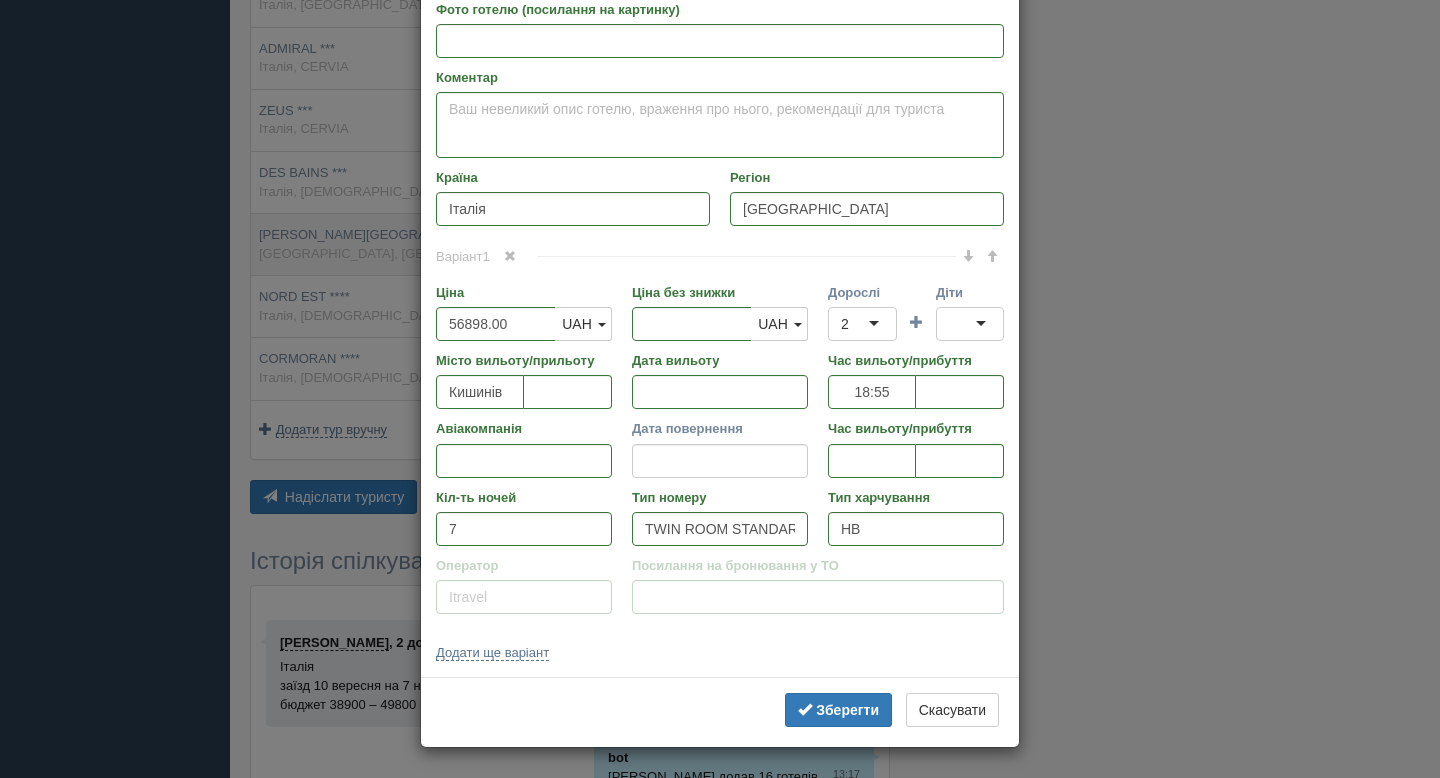scroll, scrollTop: 0, scrollLeft: 0, axis: both 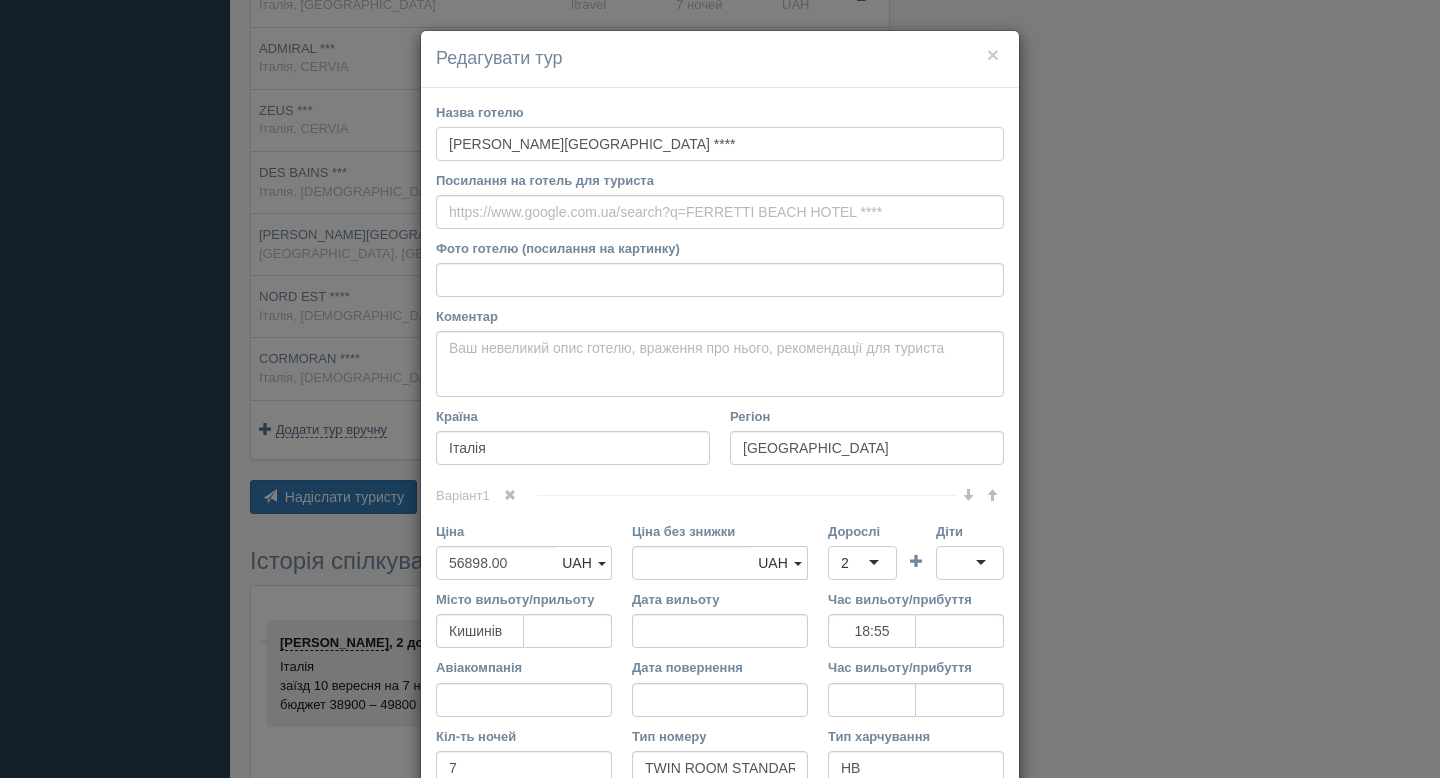 drag, startPoint x: 658, startPoint y: 143, endPoint x: 358, endPoint y: 135, distance: 300.10666 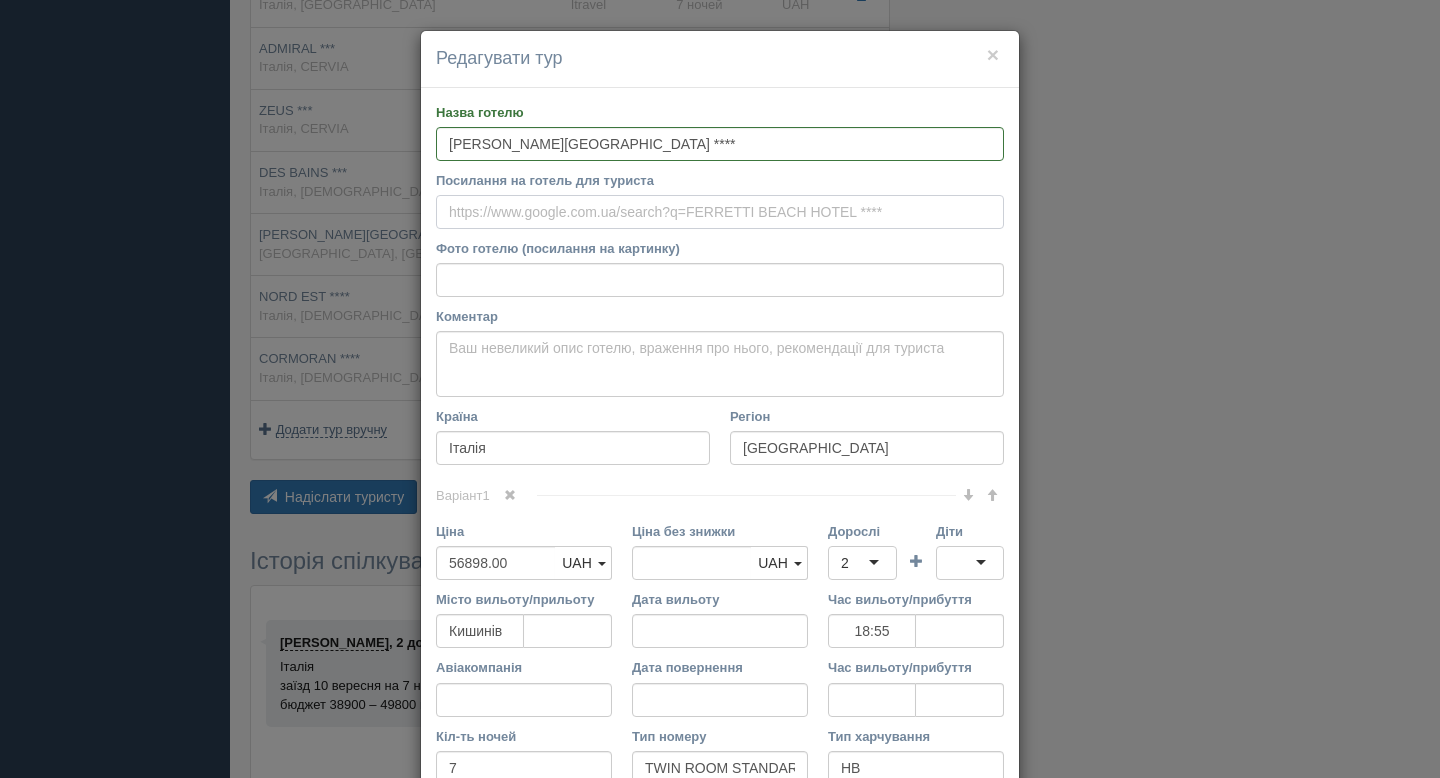click on "Посилання на готель для туриста" at bounding box center (720, 212) 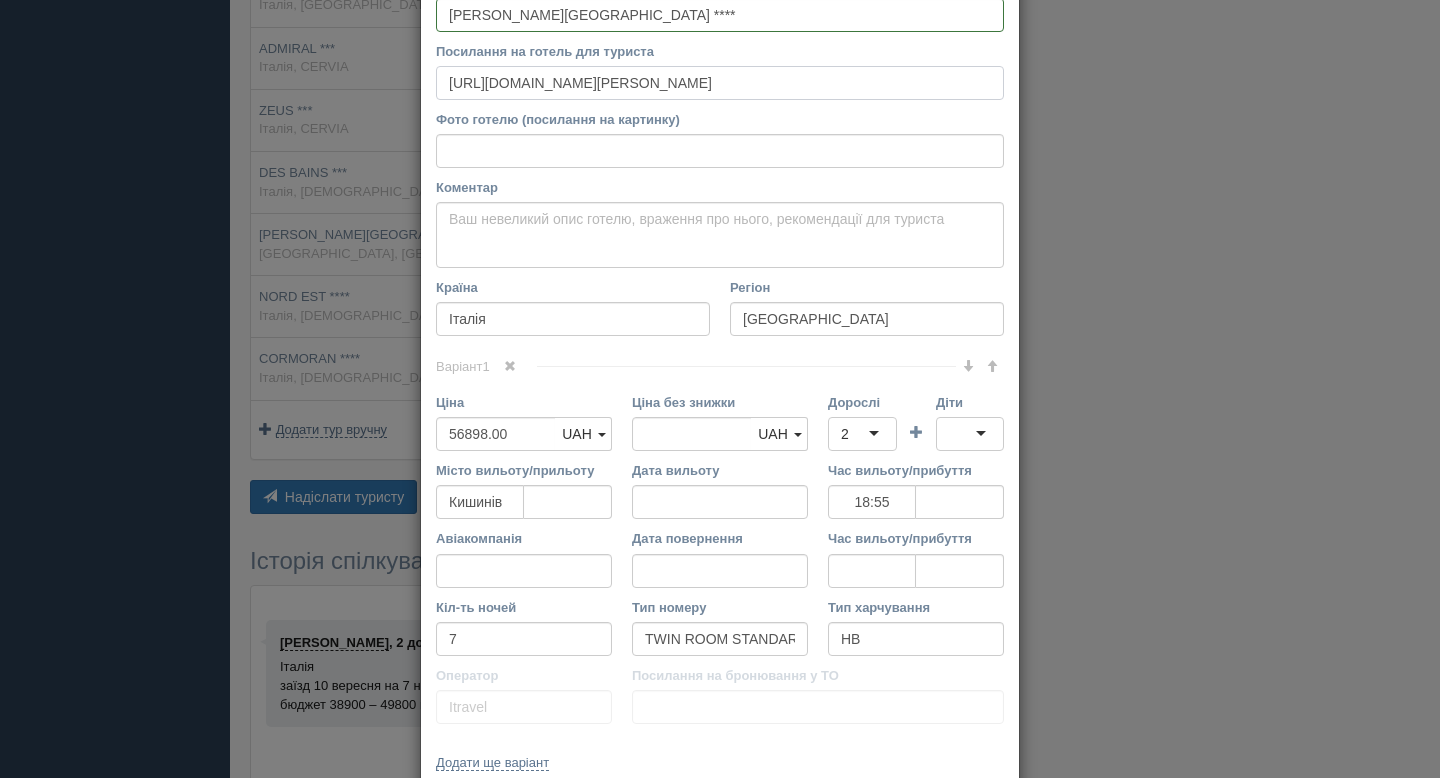 scroll, scrollTop: 239, scrollLeft: 0, axis: vertical 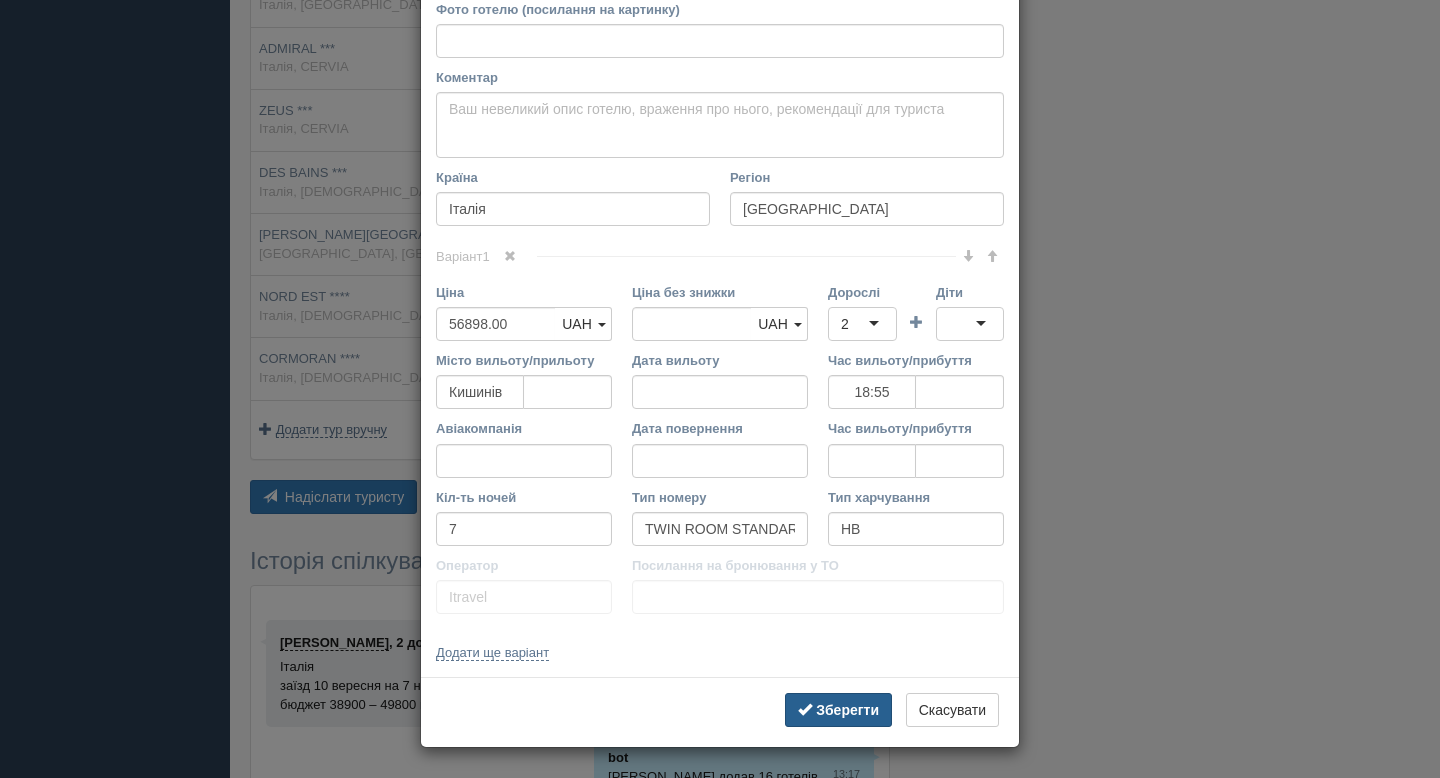 click on "Зберегти" at bounding box center (847, 710) 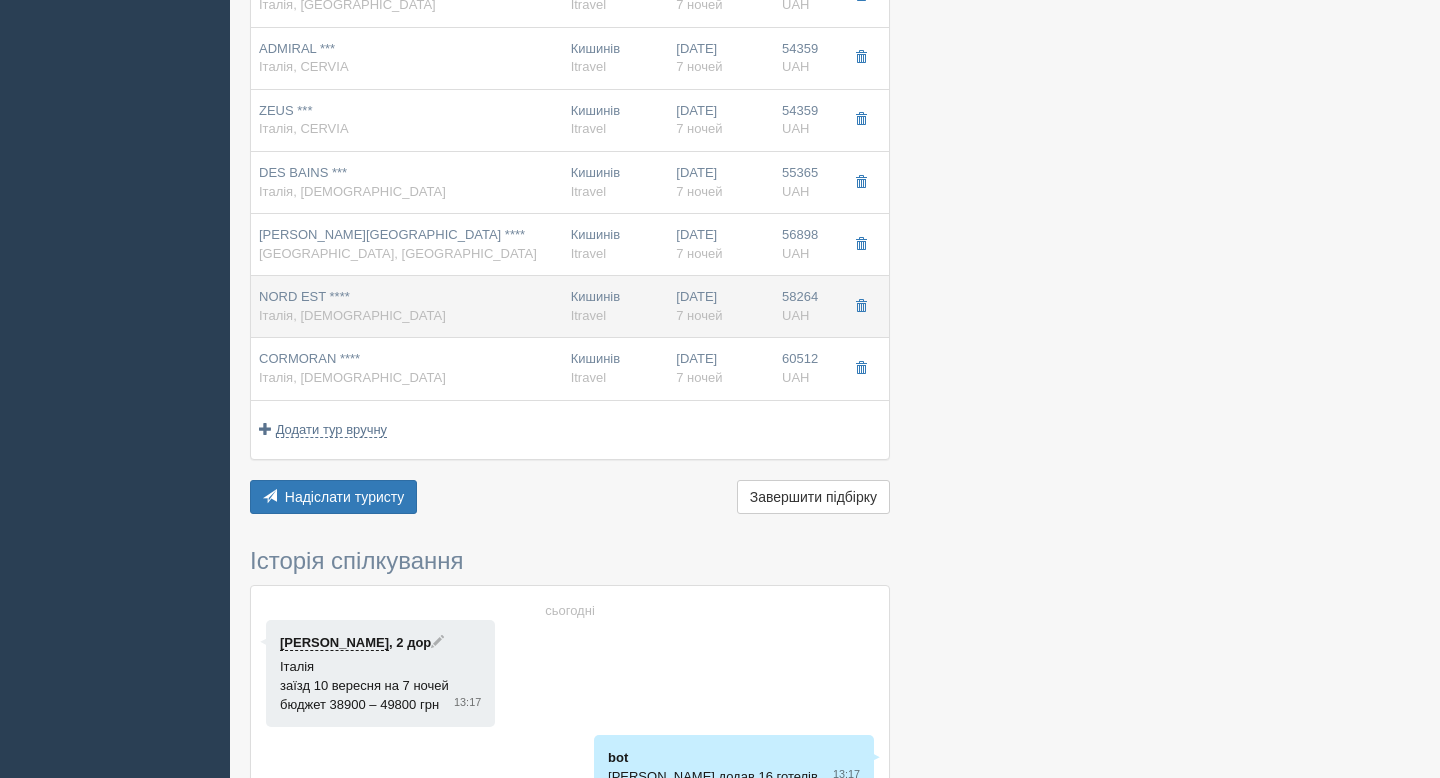 click on "NORD EST ****
Італія, [DEMOGRAPHIC_DATA]" at bounding box center [407, 306] 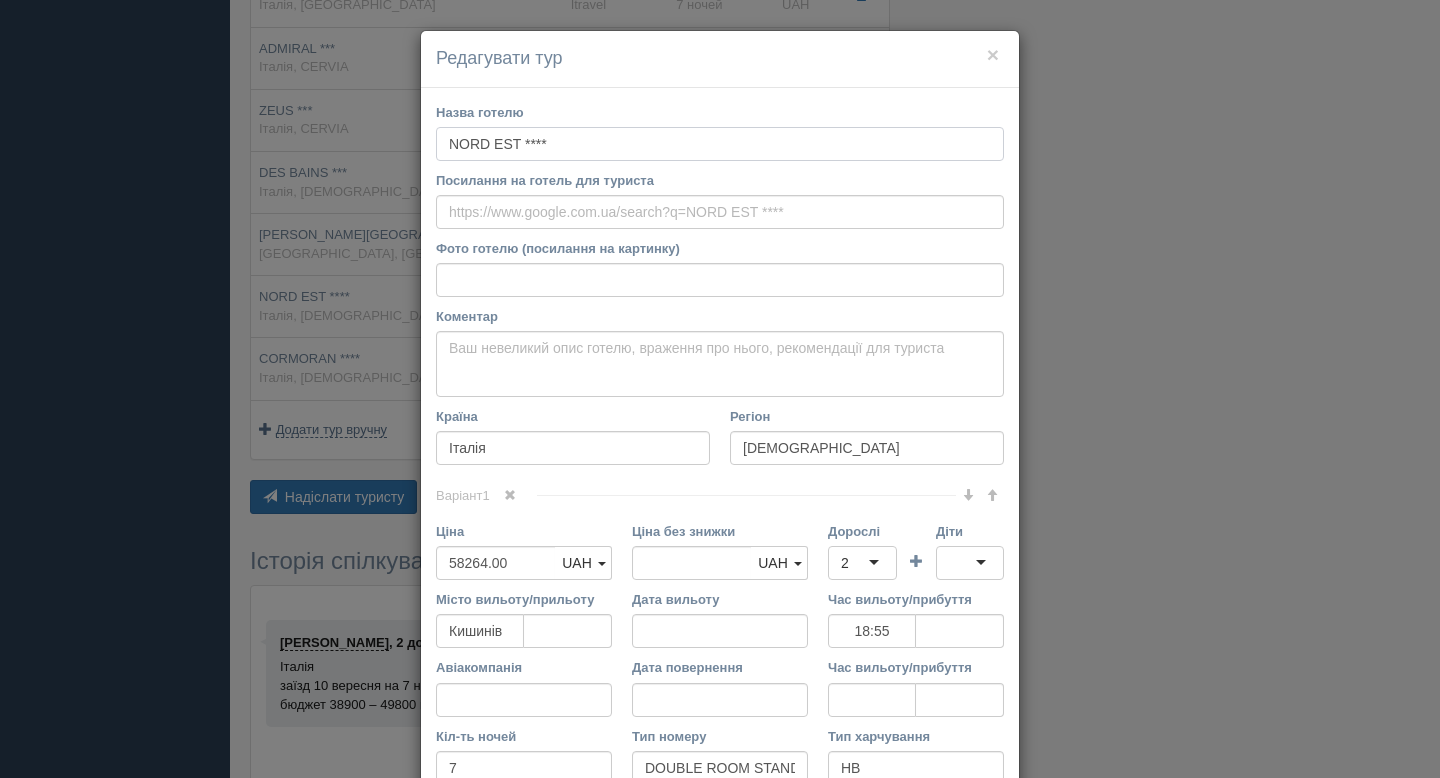 drag, startPoint x: 569, startPoint y: 143, endPoint x: 415, endPoint y: 143, distance: 154 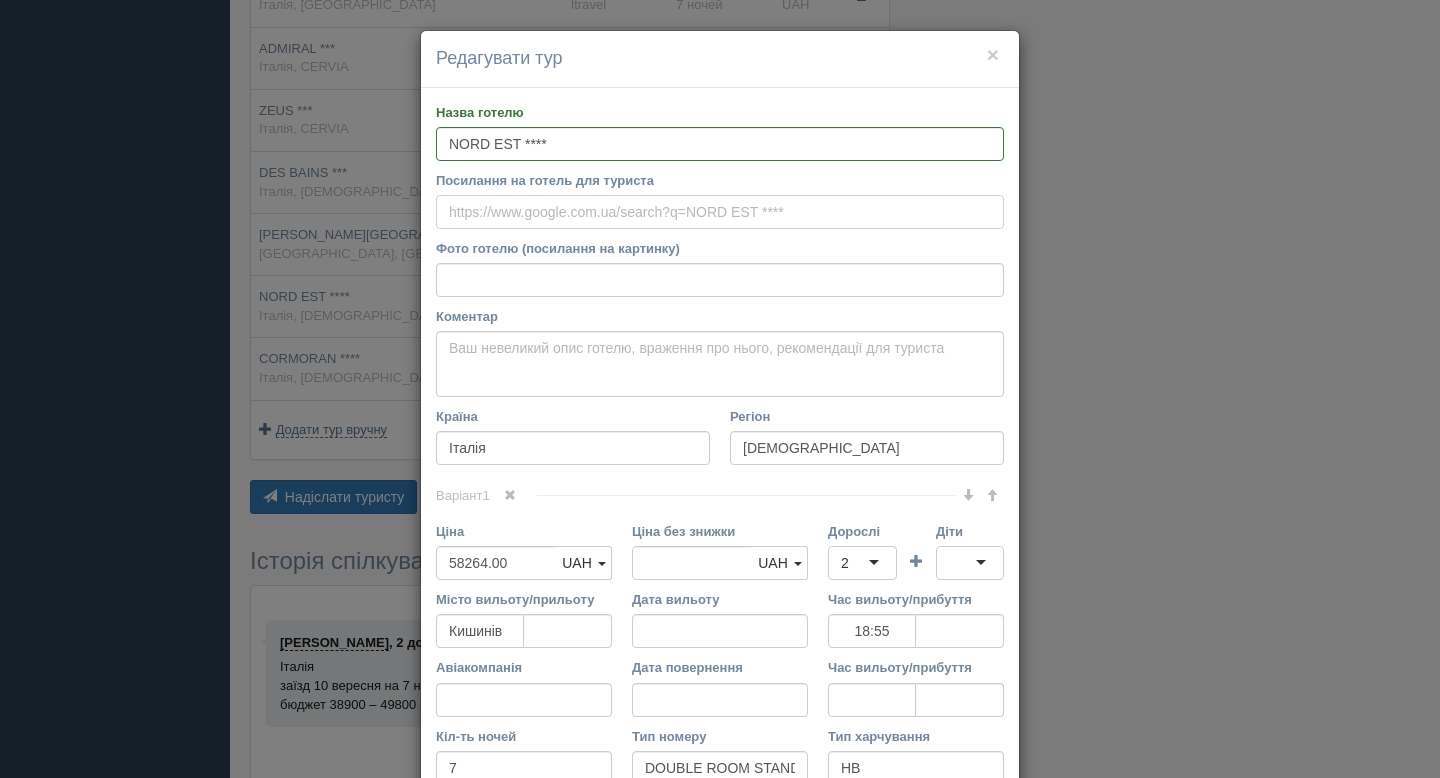 click on "Посилання на готель для туриста" at bounding box center (720, 212) 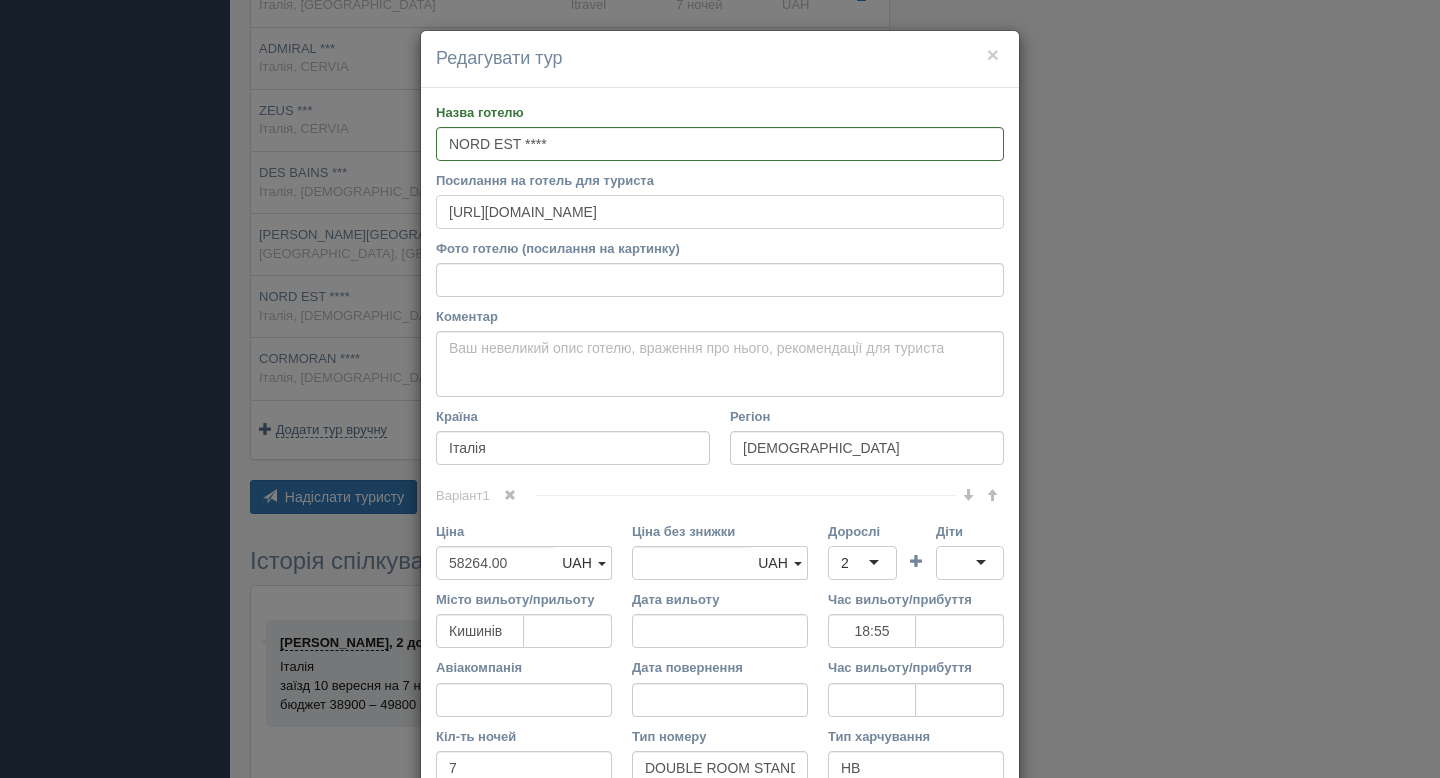 scroll, scrollTop: 239, scrollLeft: 0, axis: vertical 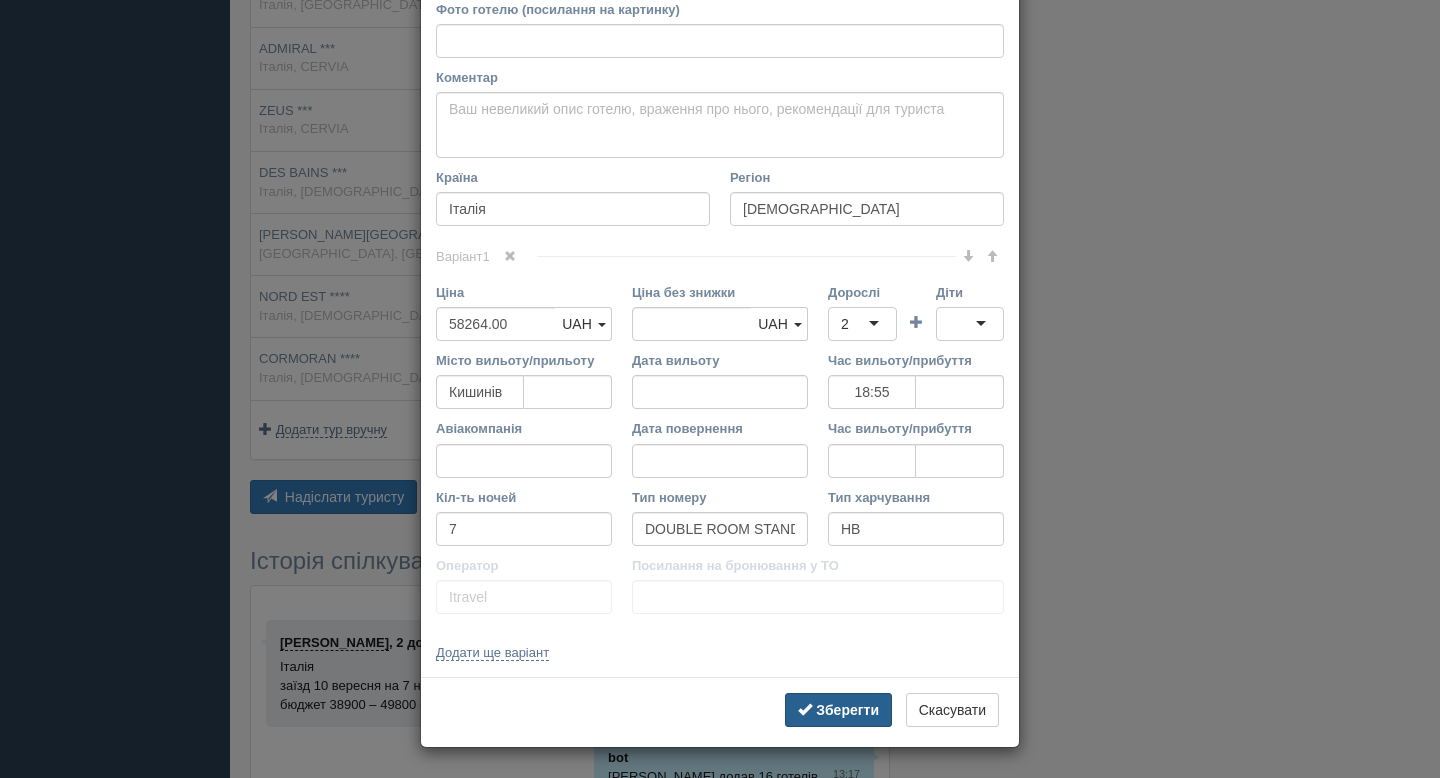 click on "Зберегти" at bounding box center (847, 710) 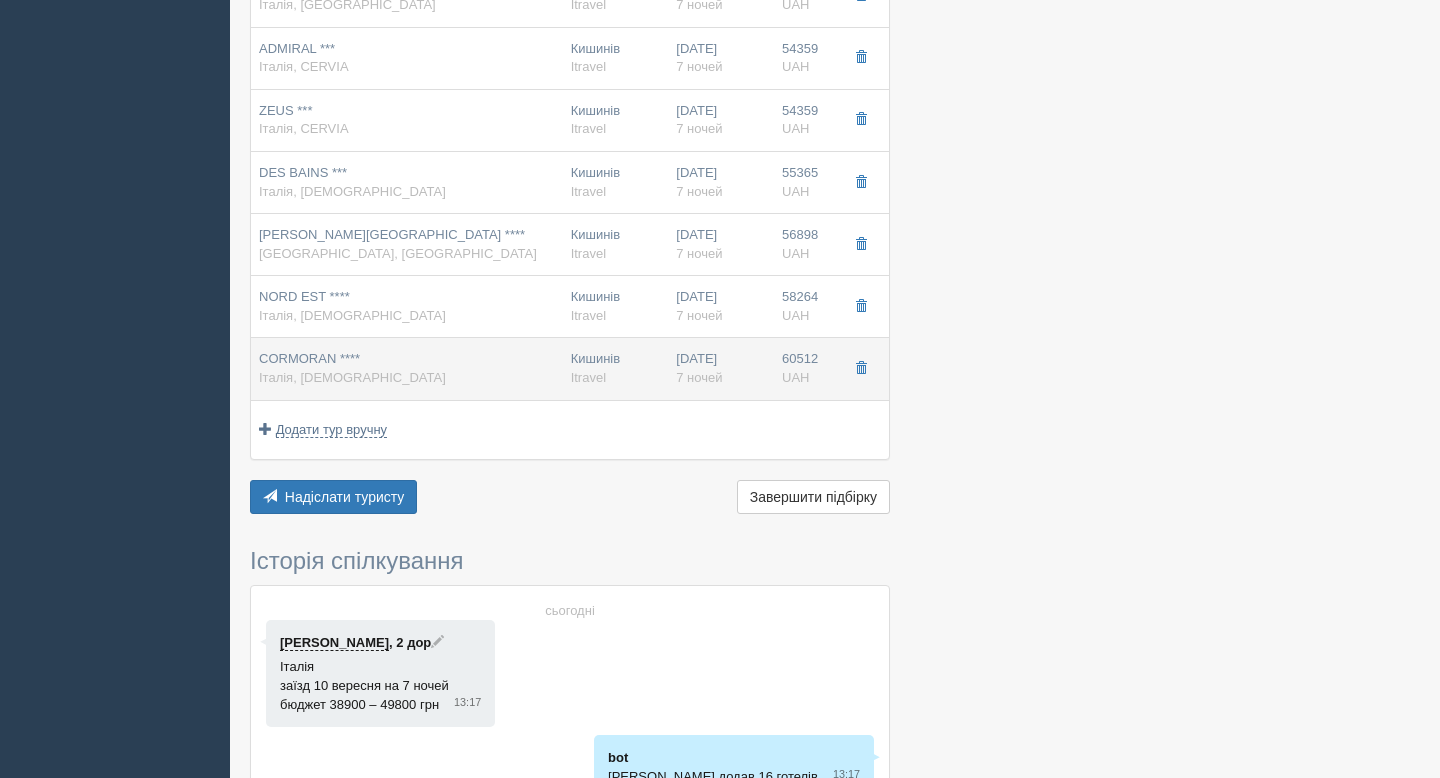 click on "CORMORAN ****
Італія, [DEMOGRAPHIC_DATA]" at bounding box center [407, 368] 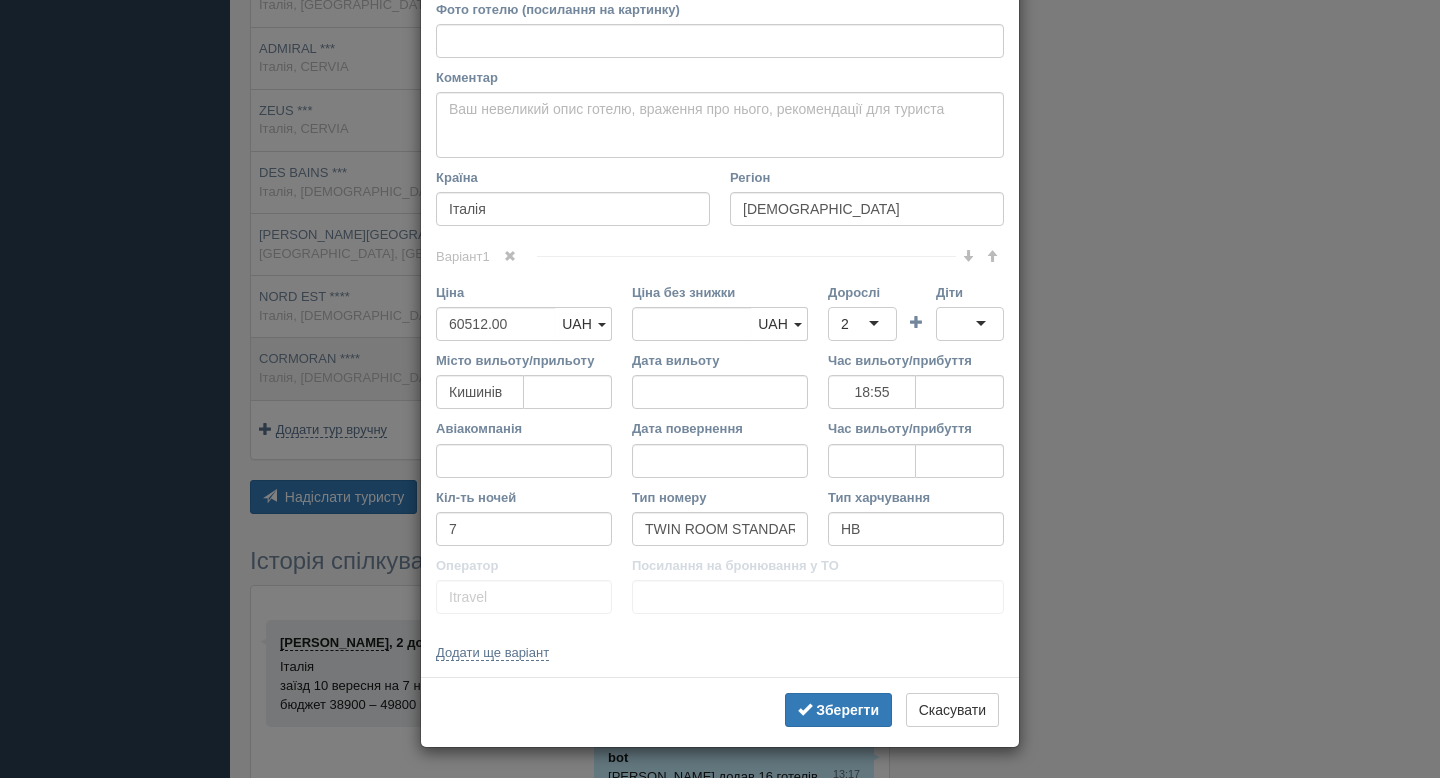 scroll, scrollTop: 0, scrollLeft: 0, axis: both 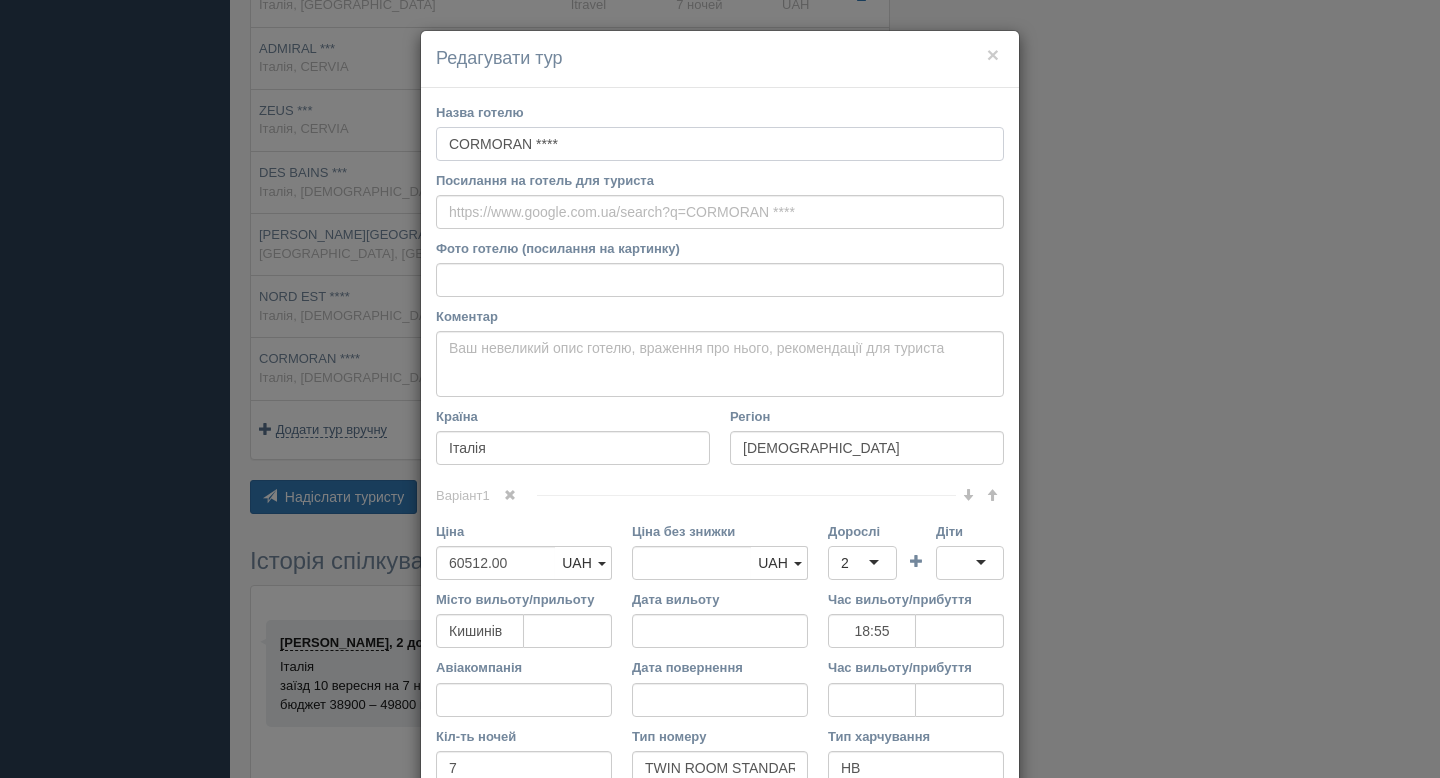 drag, startPoint x: 599, startPoint y: 143, endPoint x: 384, endPoint y: 143, distance: 215 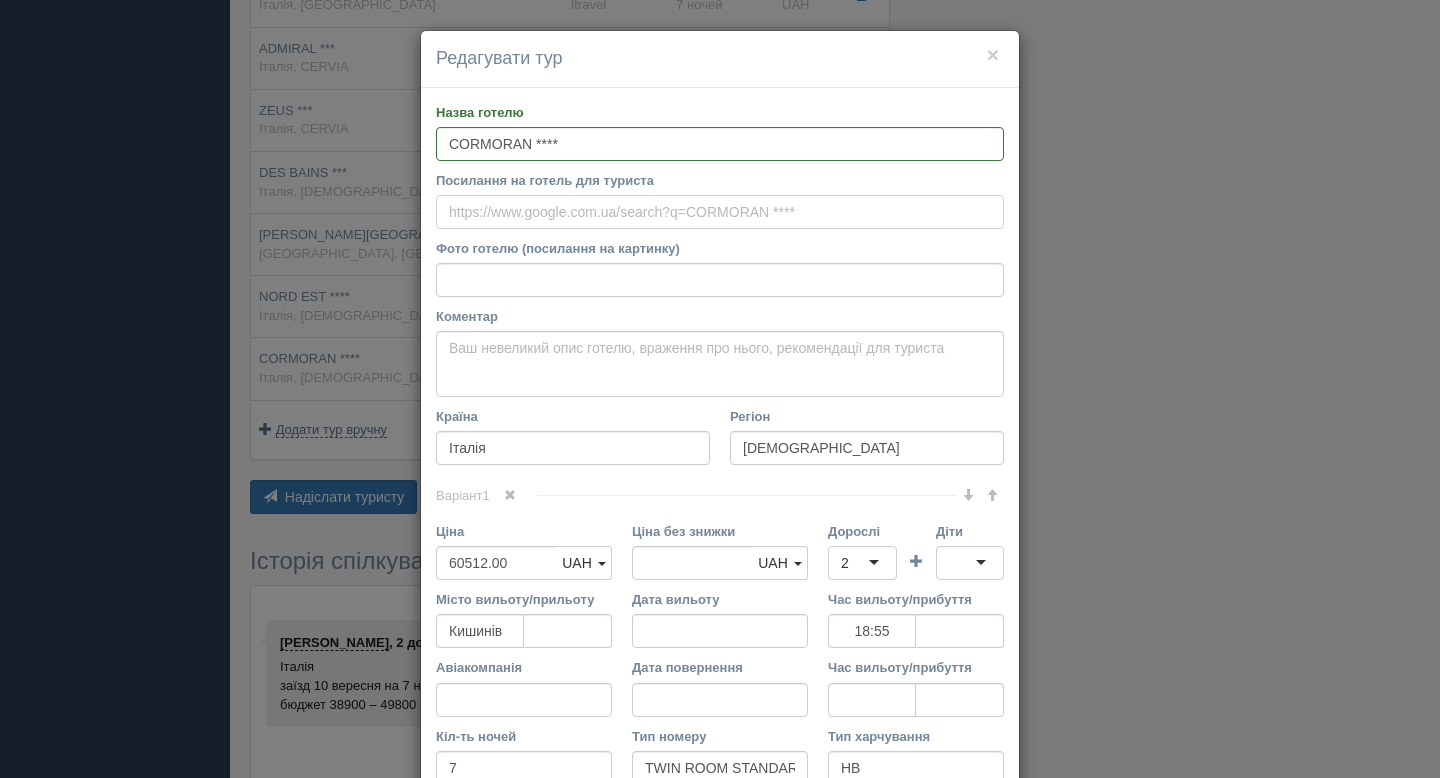 click on "Посилання на готель для туриста" at bounding box center [720, 212] 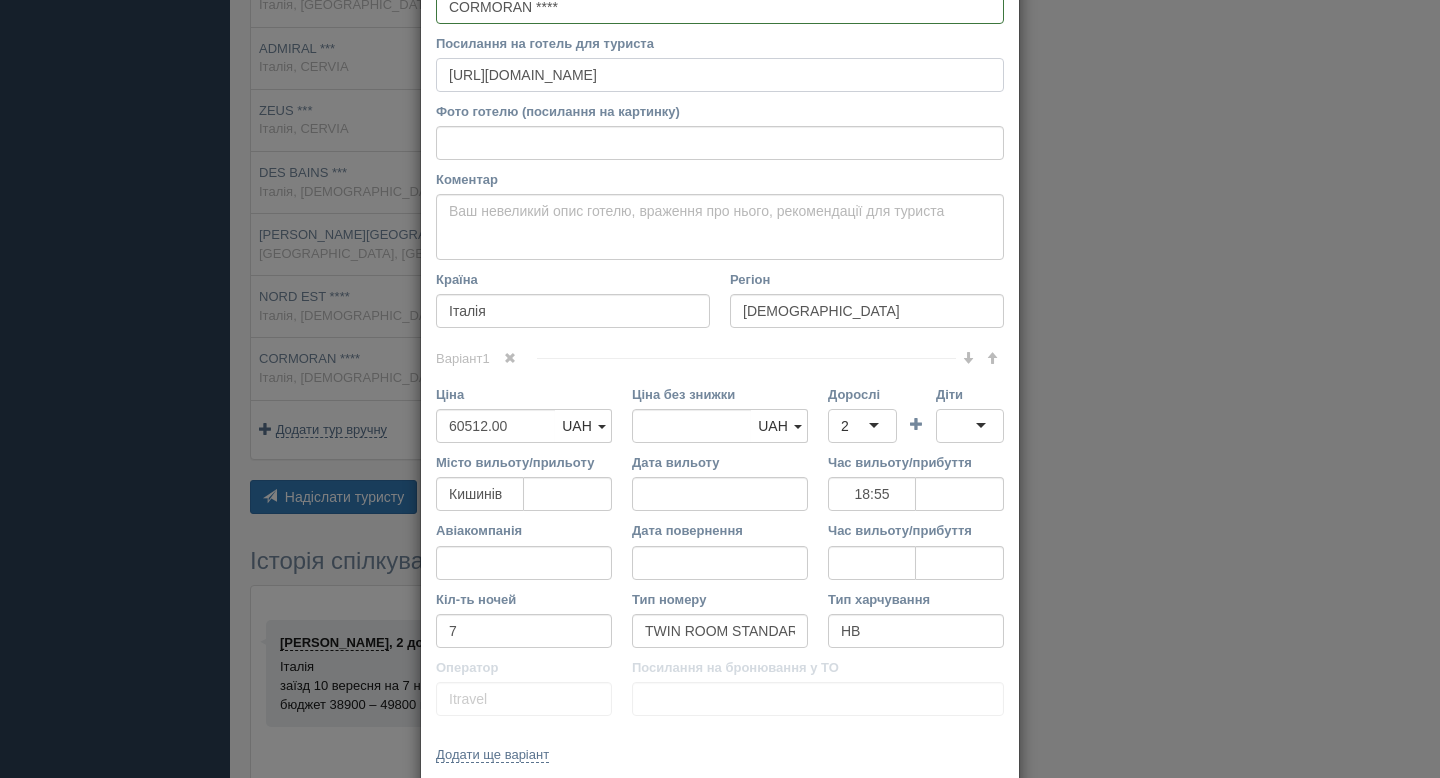 scroll, scrollTop: 239, scrollLeft: 0, axis: vertical 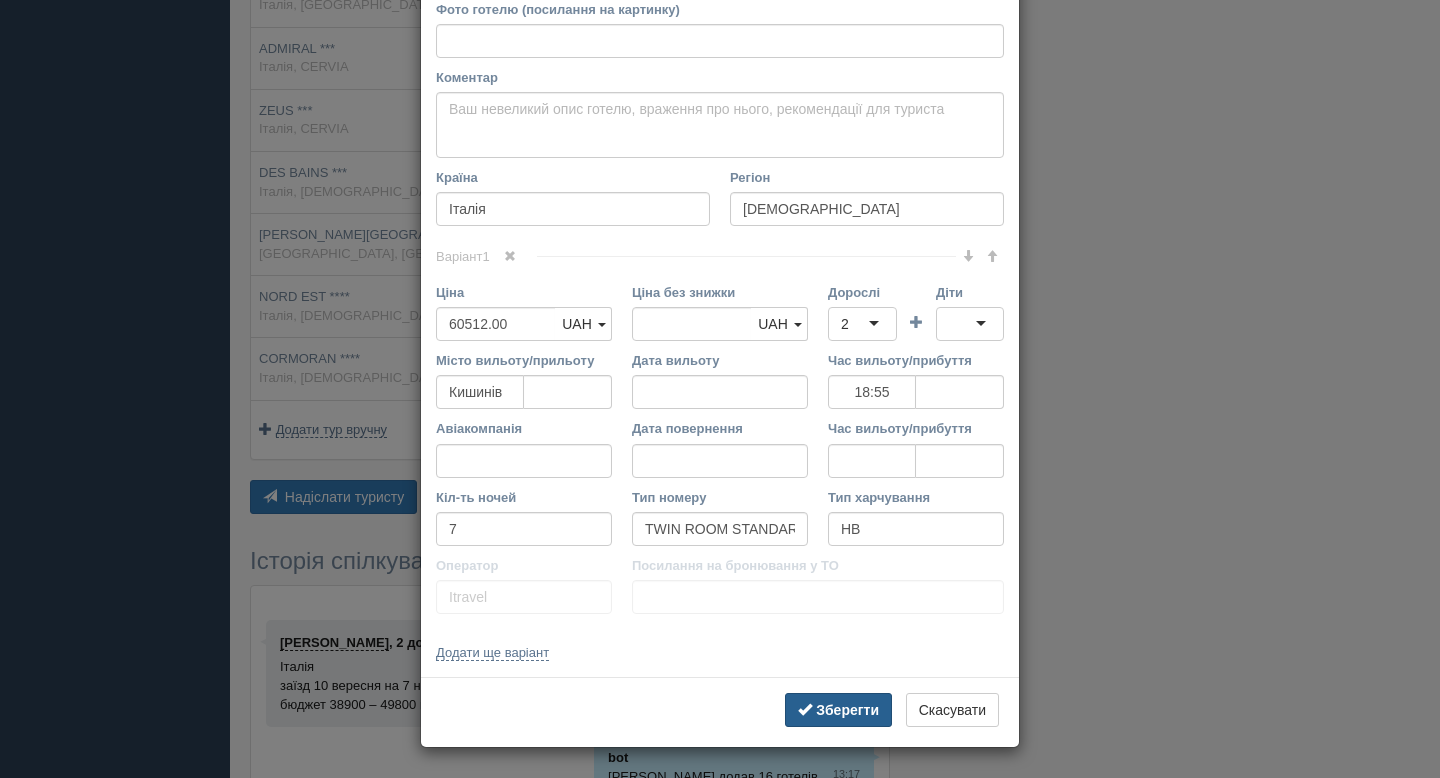 click on "Зберегти" at bounding box center (847, 710) 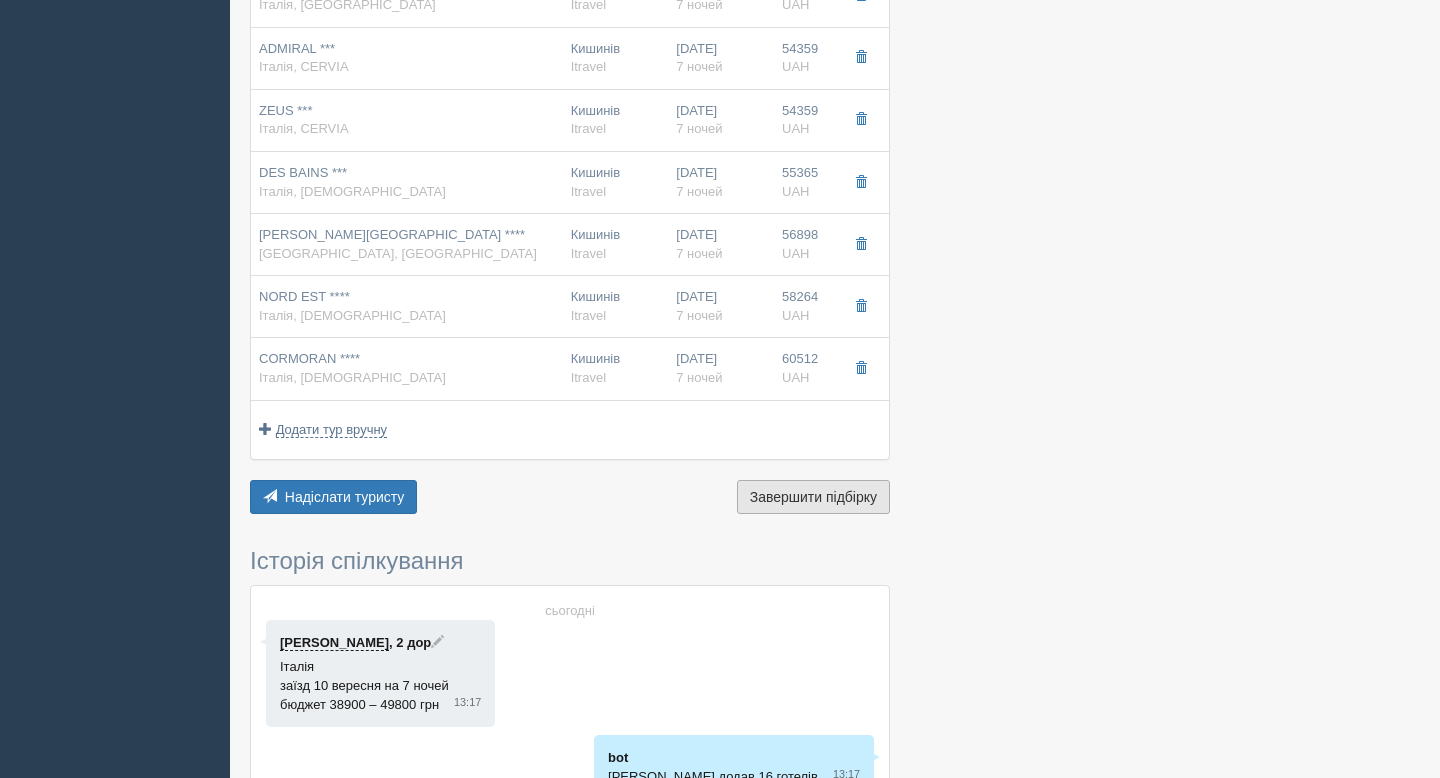 click on "Завершити підбірку" at bounding box center [813, 497] 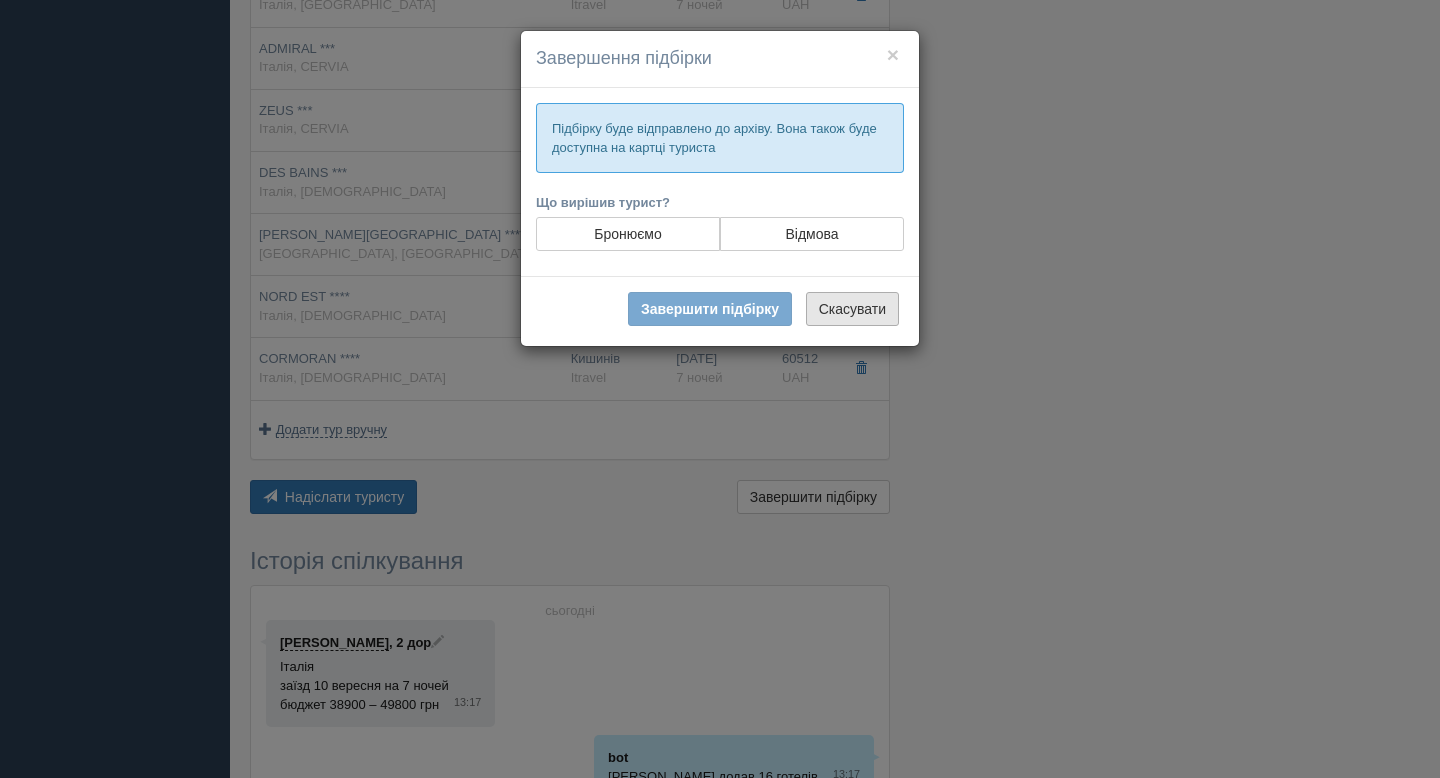 click on "Скасувати" at bounding box center (852, 309) 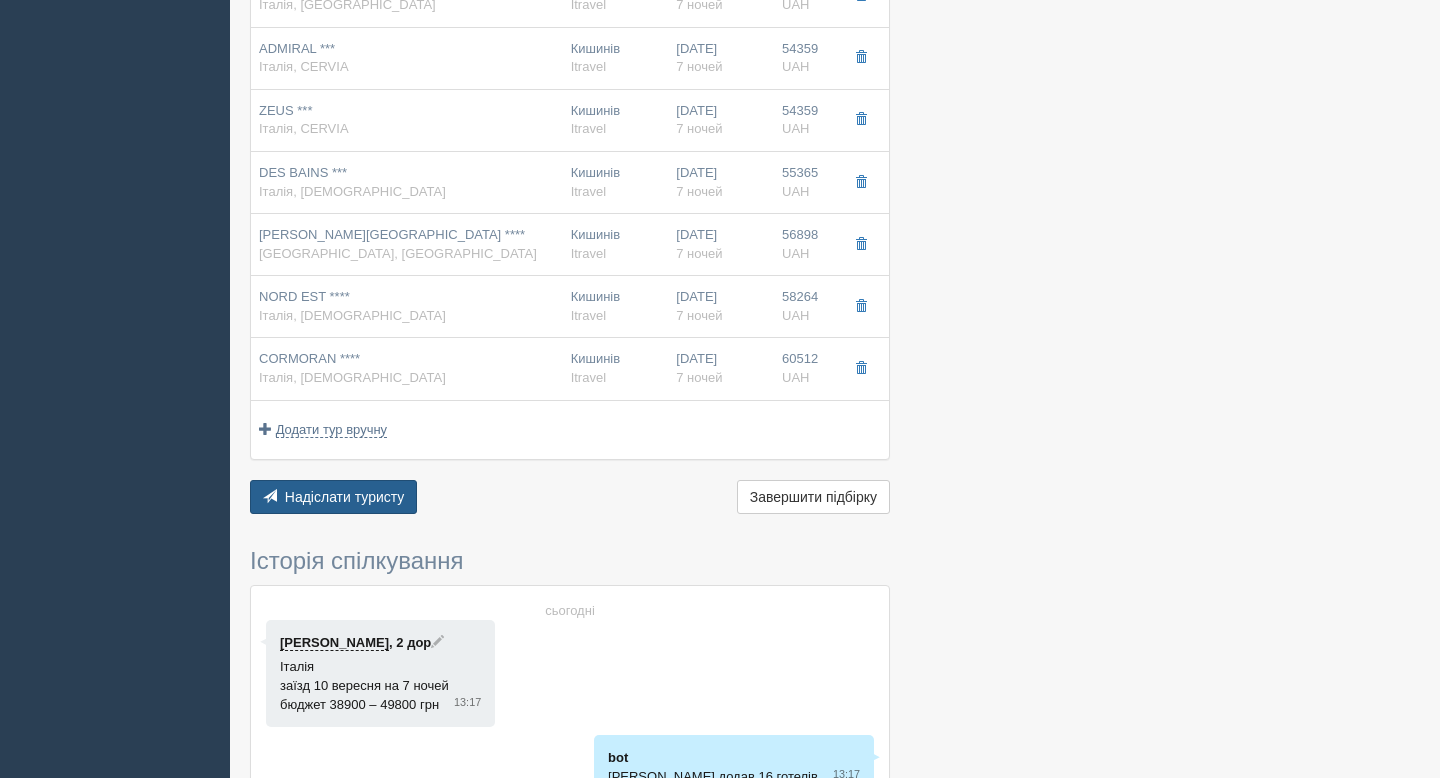 click on "Надіслати туристу" at bounding box center (345, 497) 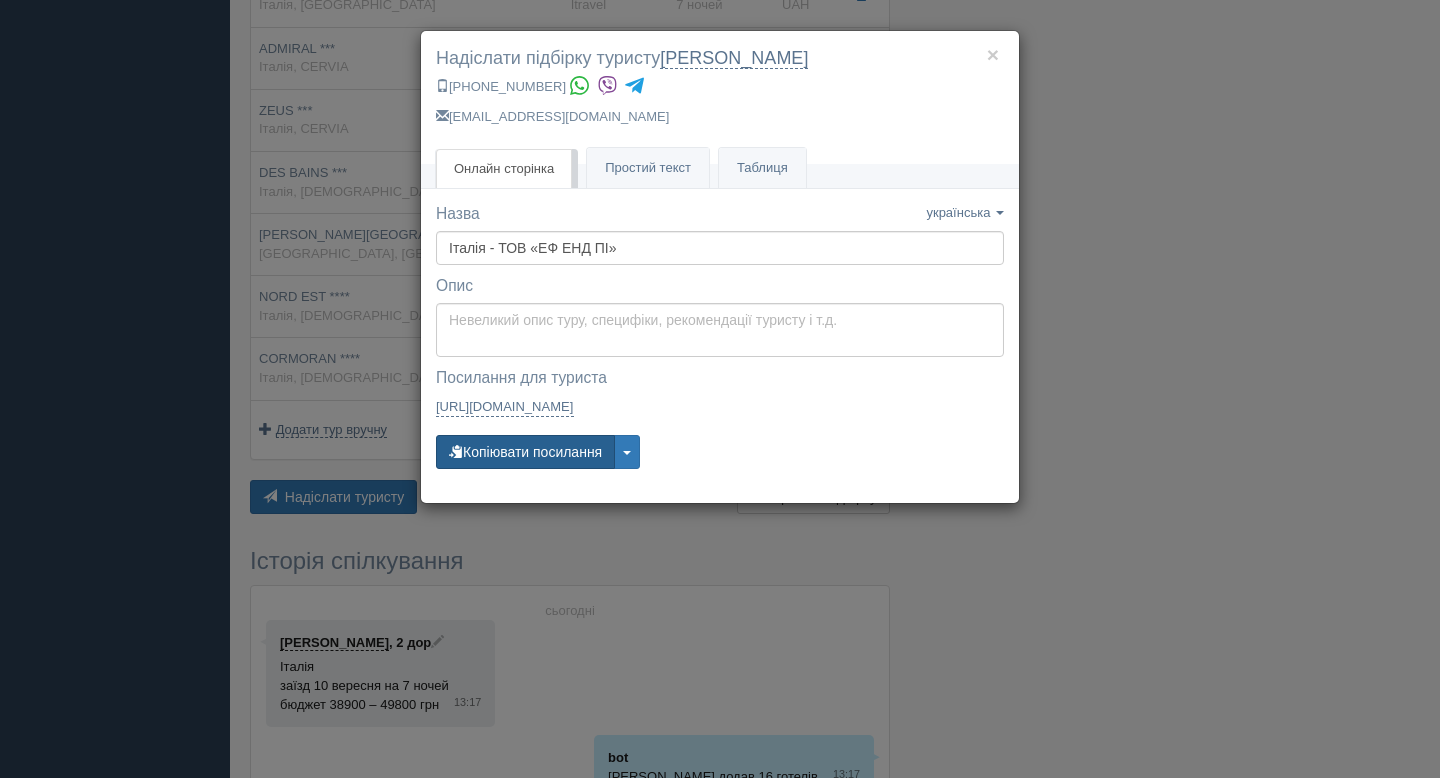 click on "Копіювати посилання" at bounding box center [525, 452] 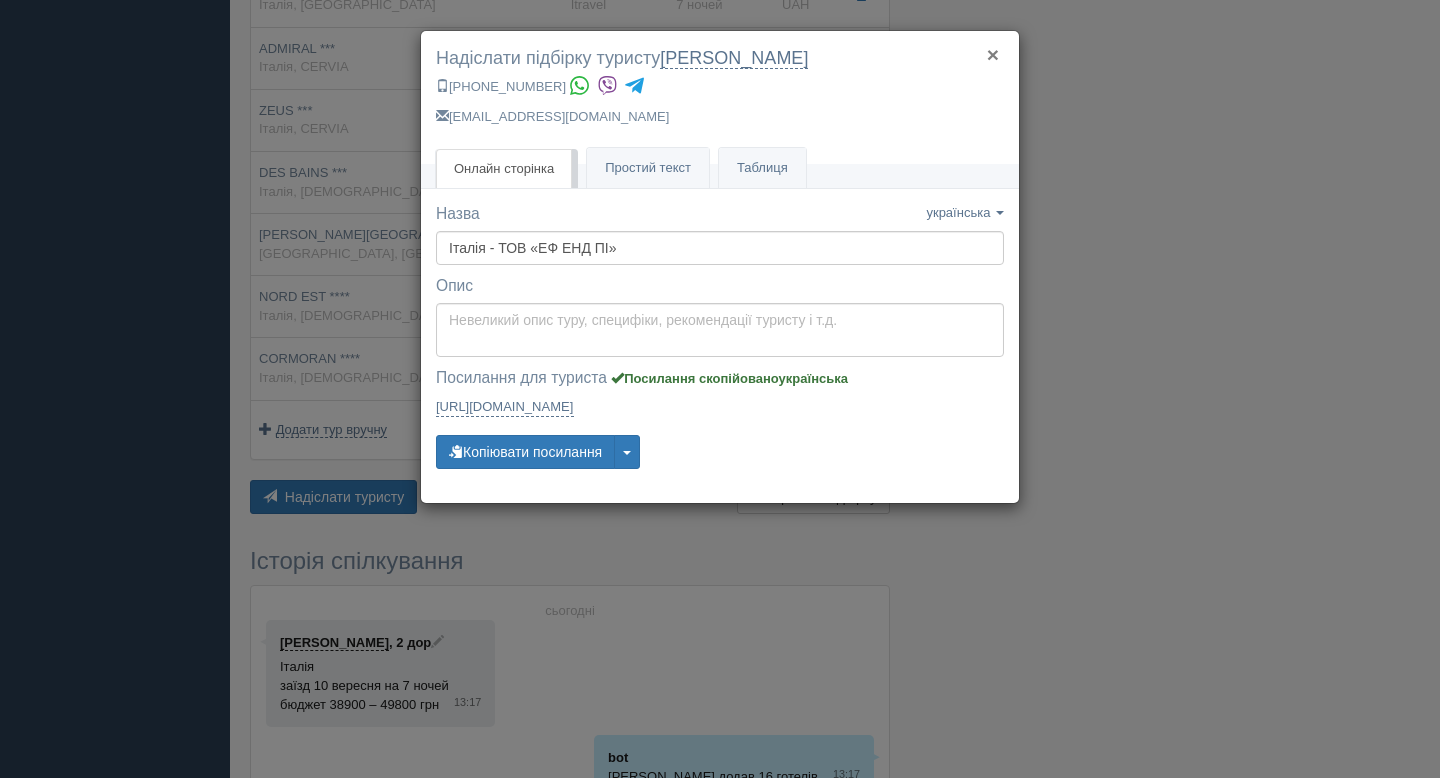 click on "×" at bounding box center (993, 54) 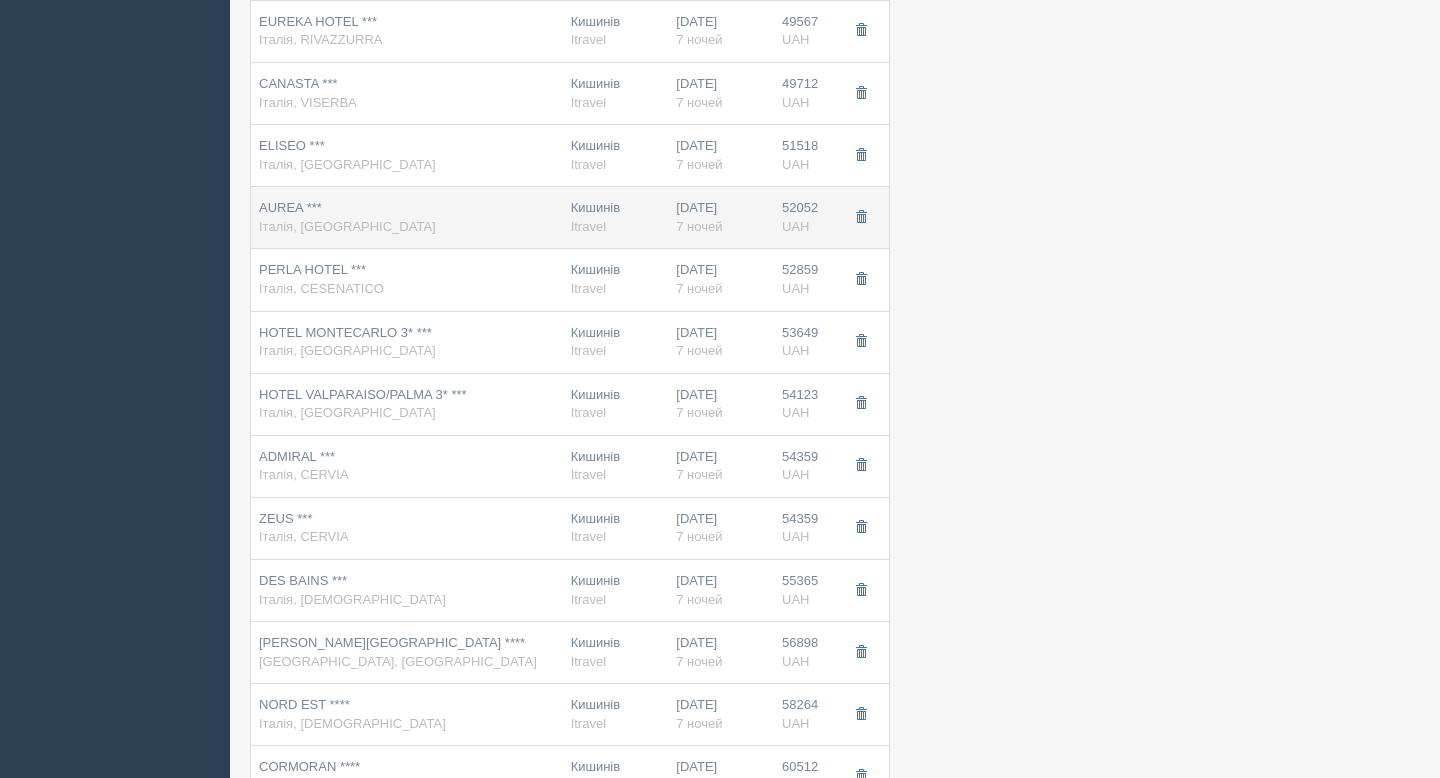 scroll, scrollTop: 1039, scrollLeft: 0, axis: vertical 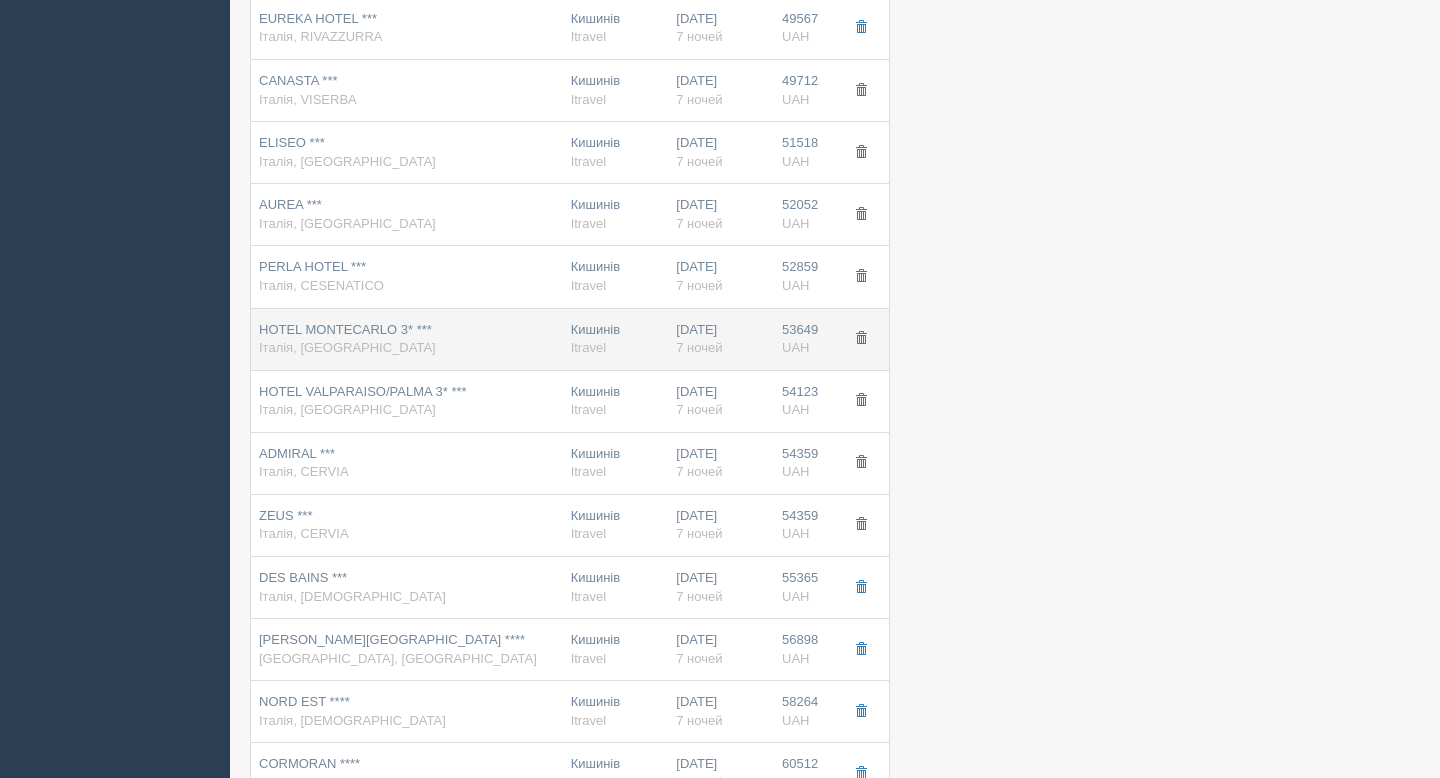 click on "HOTEL MONTECARLO 3* ***
[GEOGRAPHIC_DATA], [GEOGRAPHIC_DATA]" at bounding box center (407, 339) 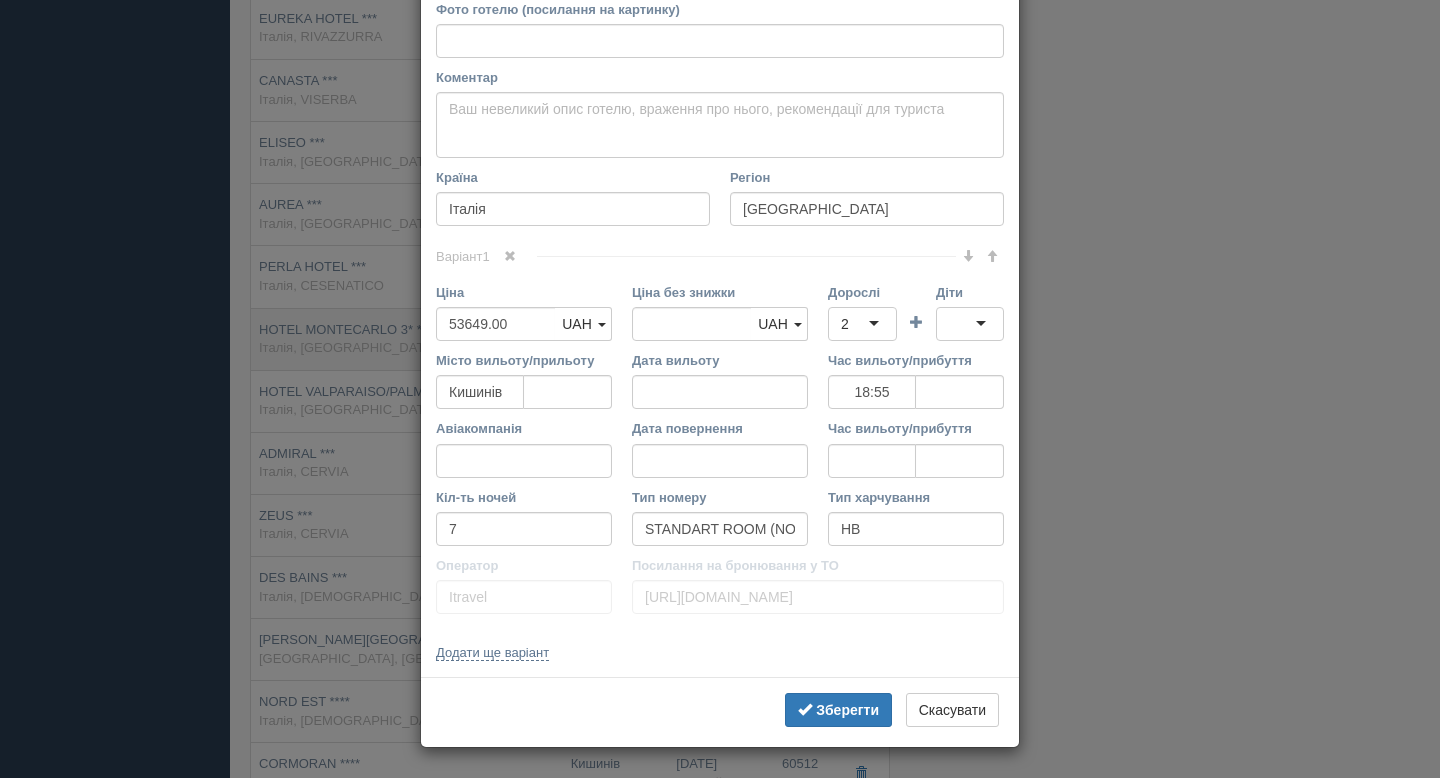 scroll, scrollTop: 0, scrollLeft: 0, axis: both 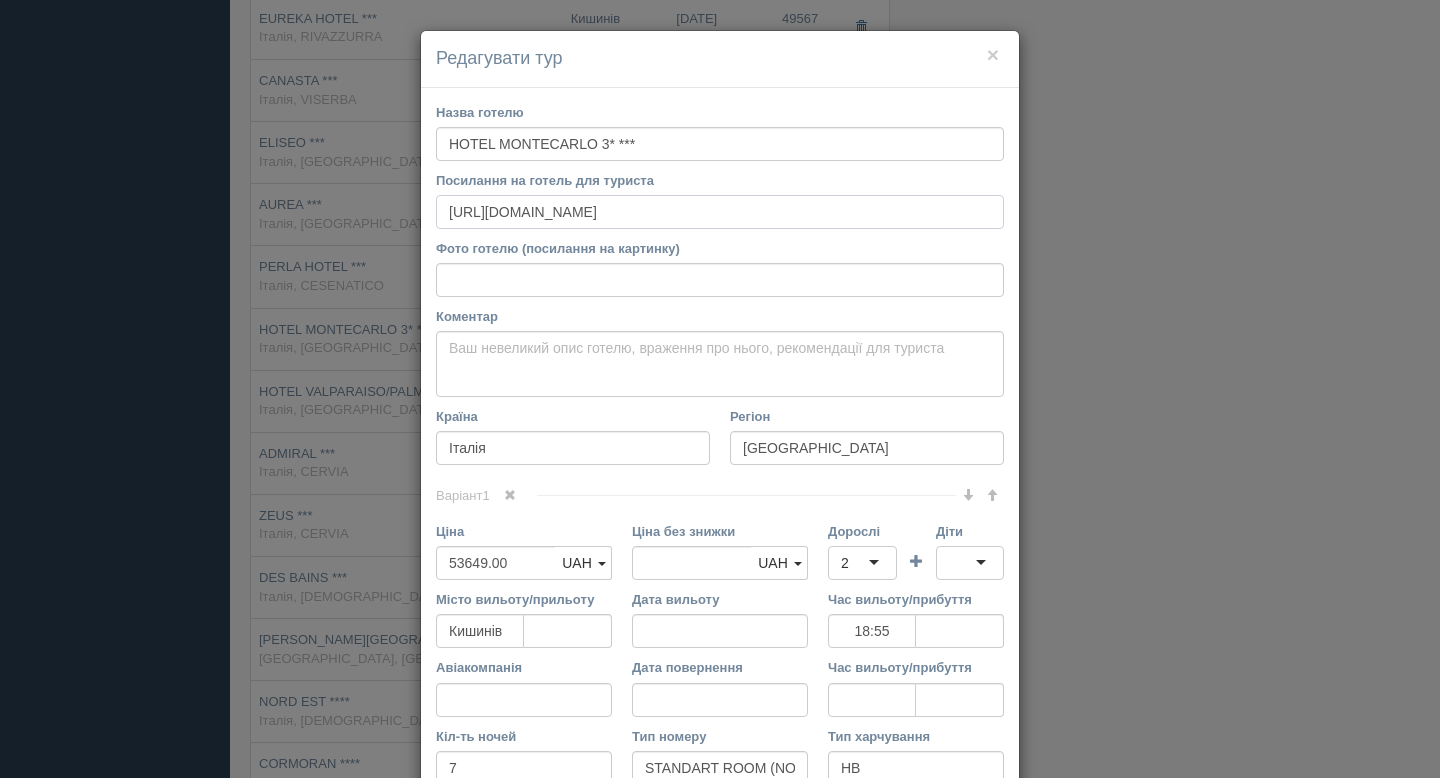 click on "[URL][DOMAIN_NAME]" at bounding box center (720, 212) 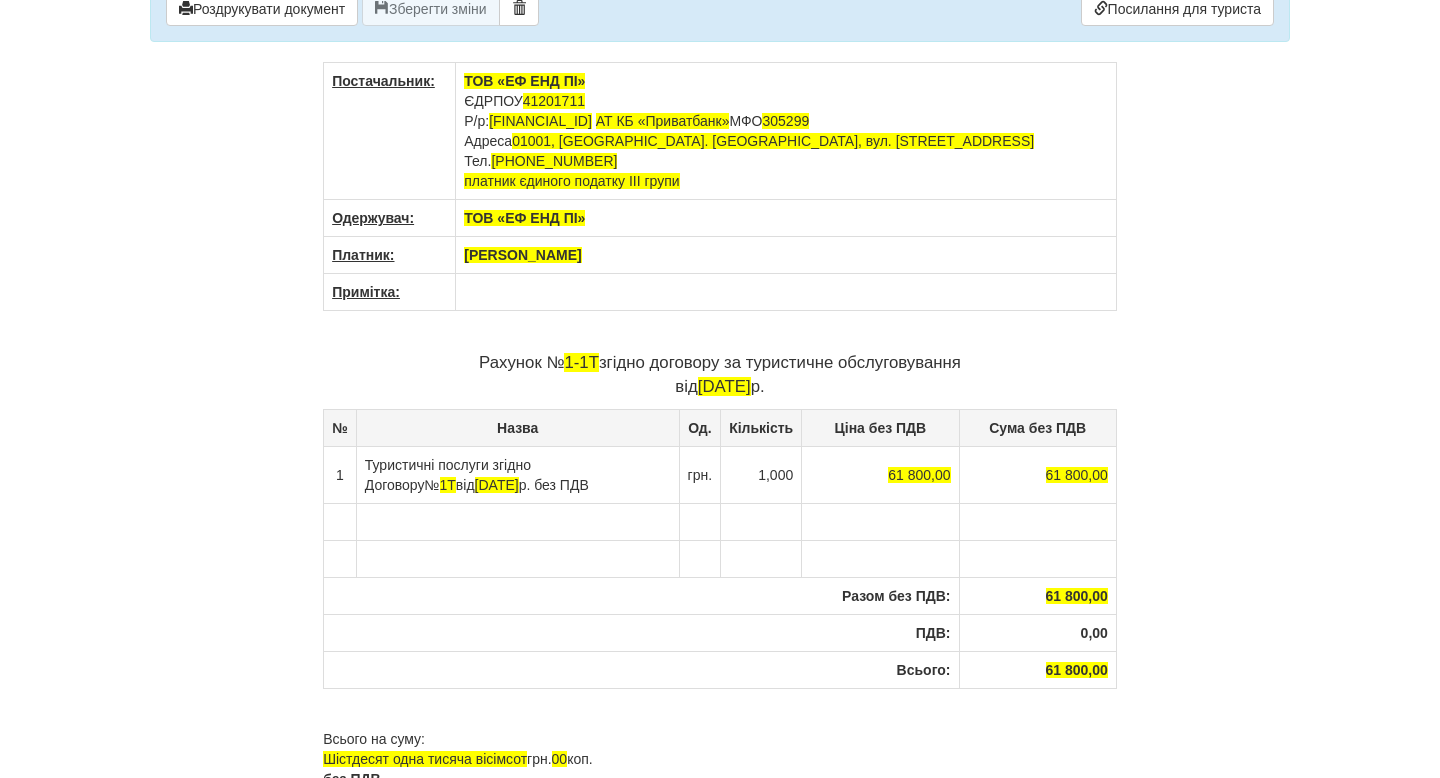 scroll, scrollTop: 0, scrollLeft: 0, axis: both 